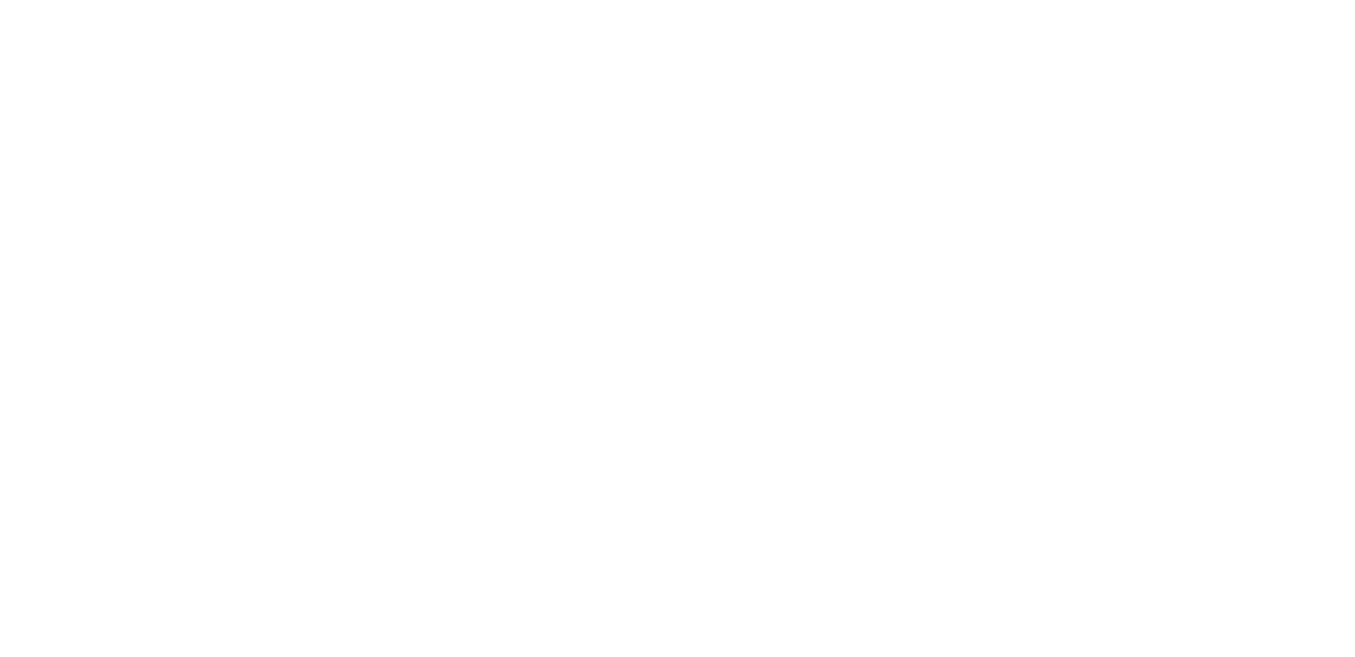 scroll, scrollTop: 0, scrollLeft: 0, axis: both 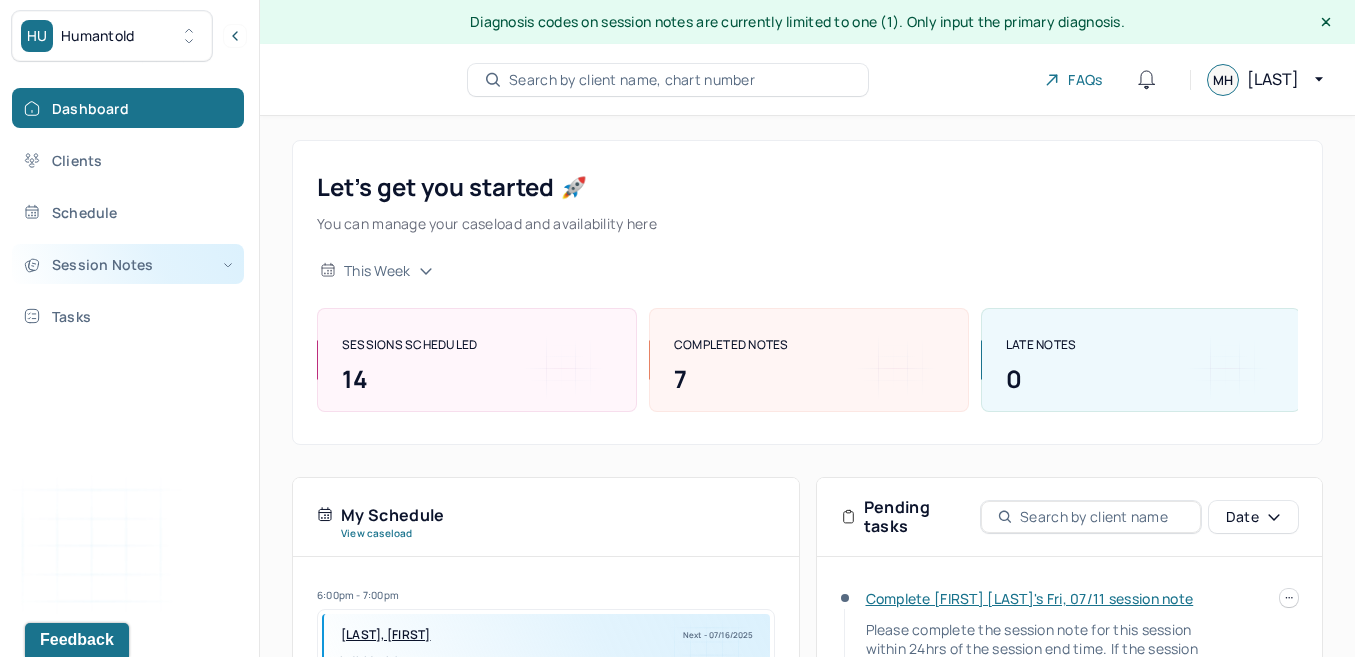 click on "Session Notes" at bounding box center [128, 264] 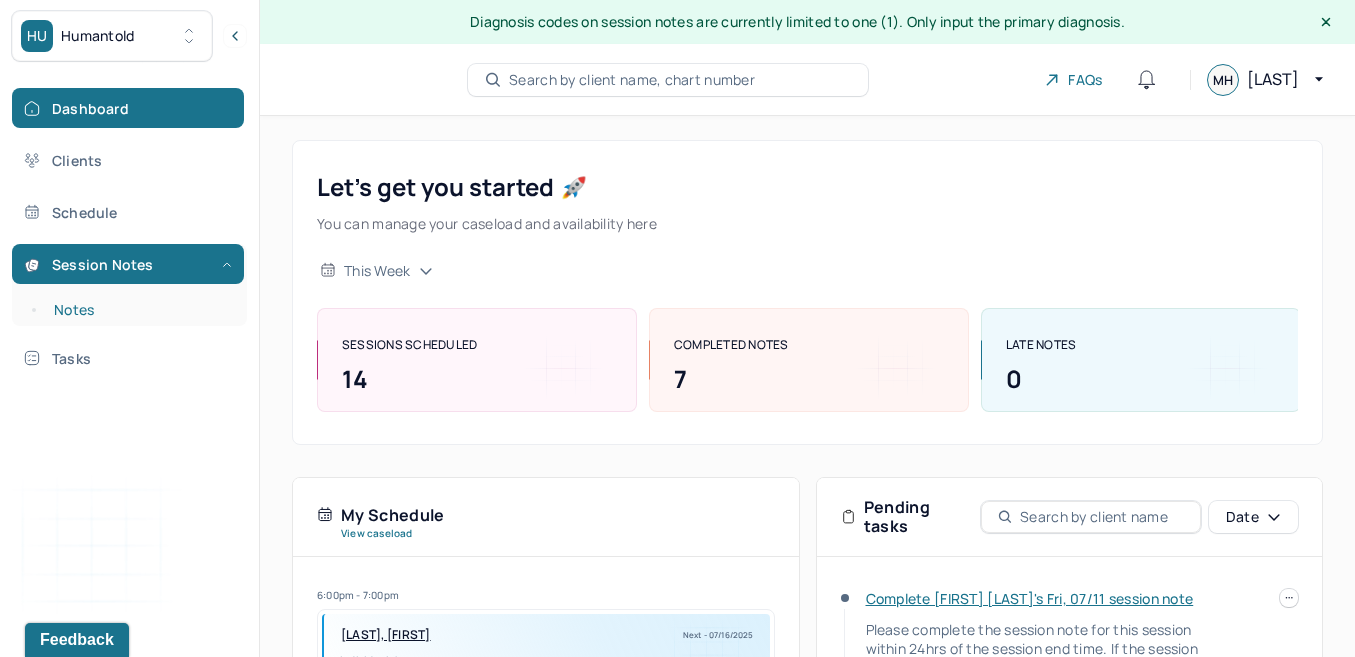 click on "Notes" at bounding box center [139, 310] 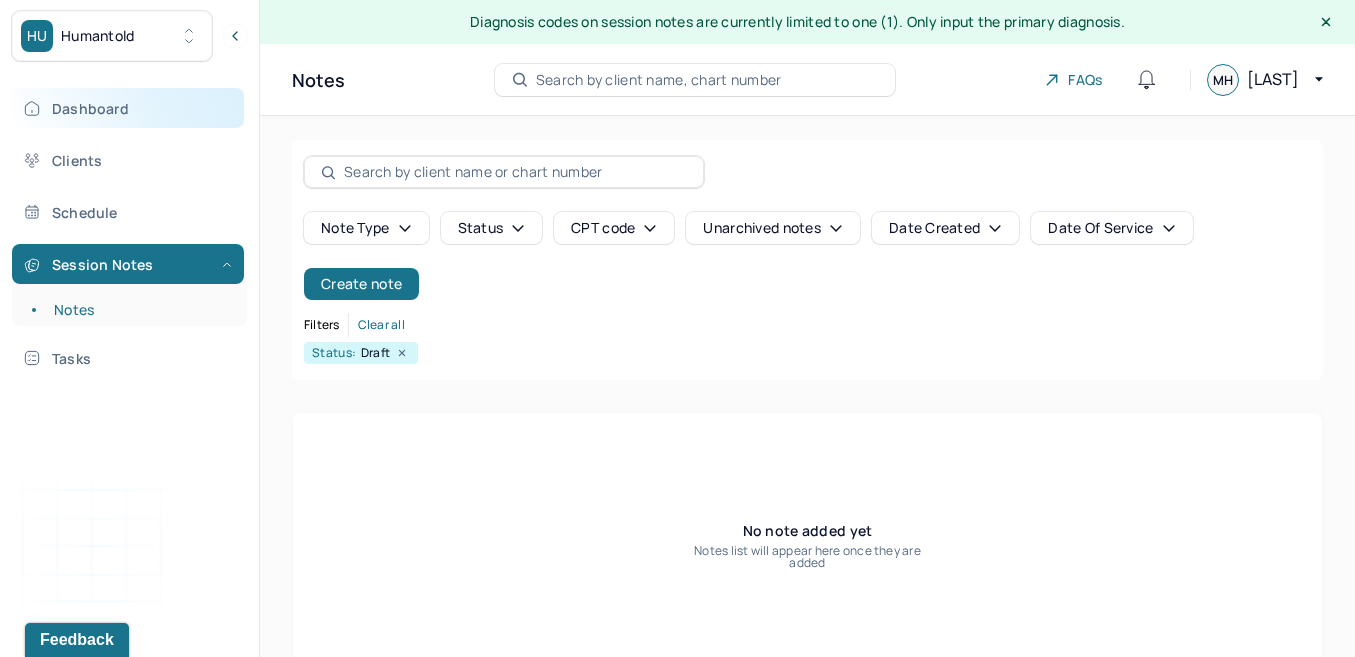 click on "Dashboard" at bounding box center (128, 108) 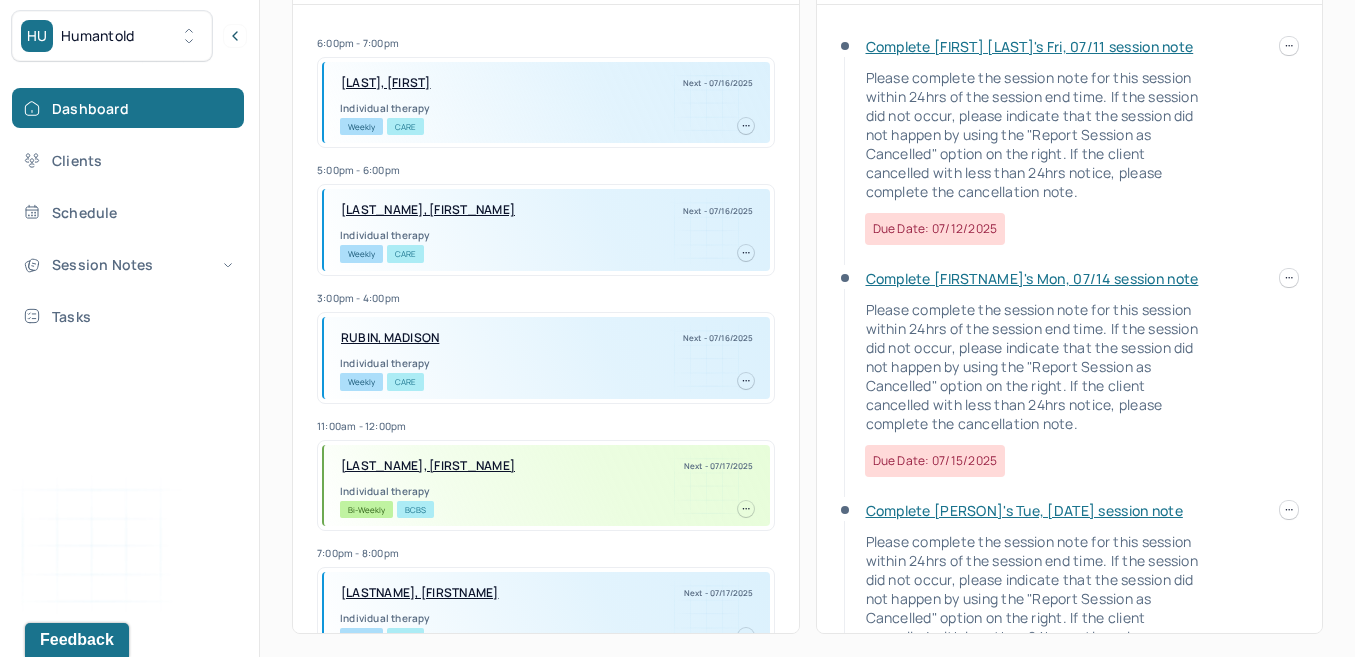 scroll, scrollTop: 551, scrollLeft: 0, axis: vertical 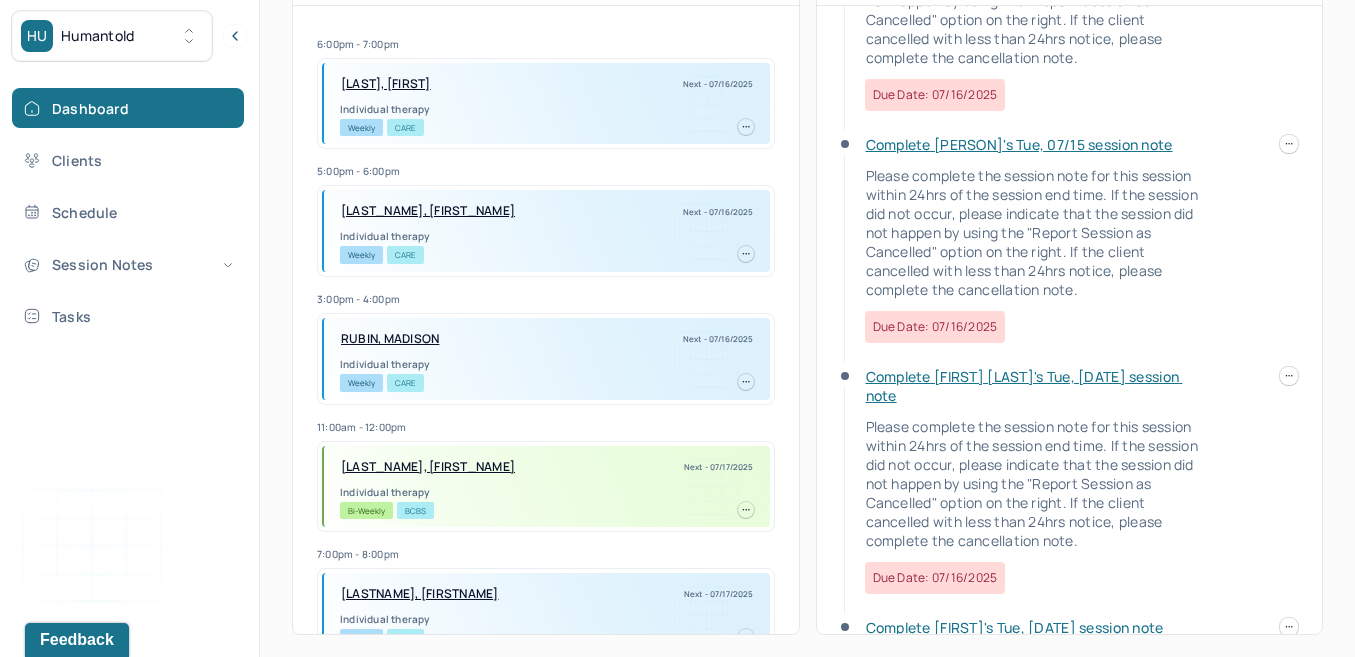 click on "Complete [FIRST] [LAST]'s Tue, [DATE] session note" at bounding box center [1024, 386] 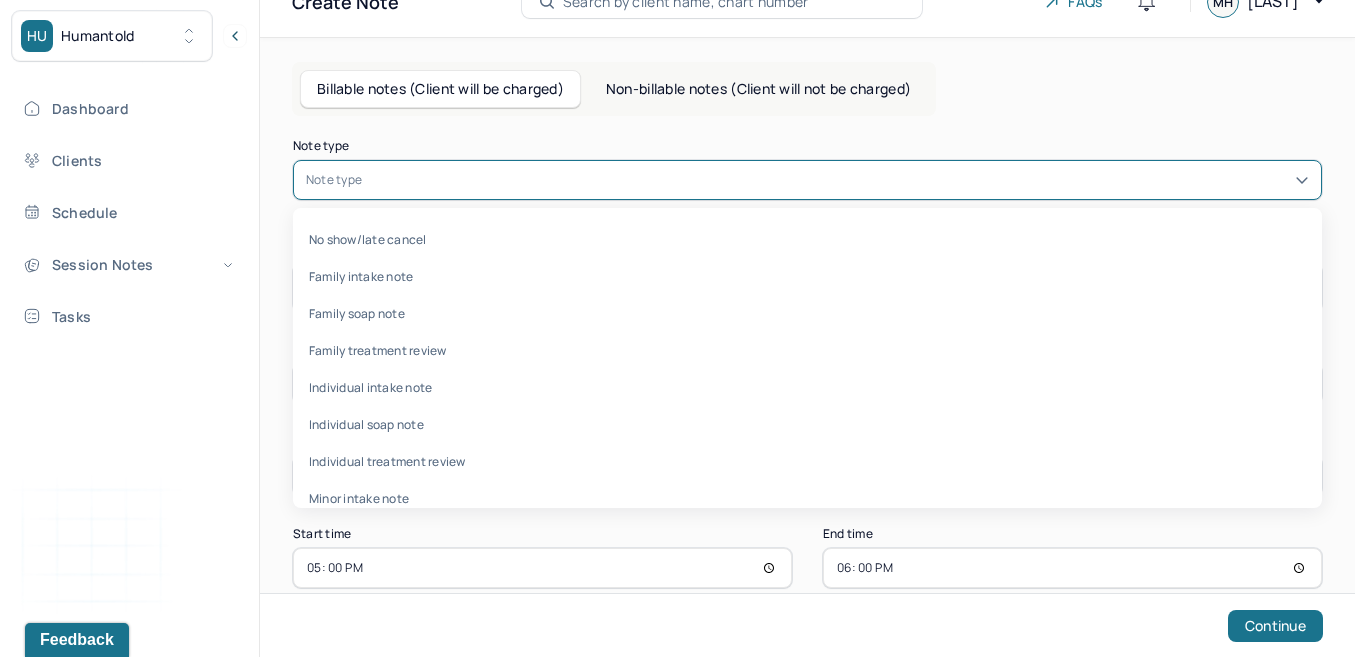 click at bounding box center [837, 180] 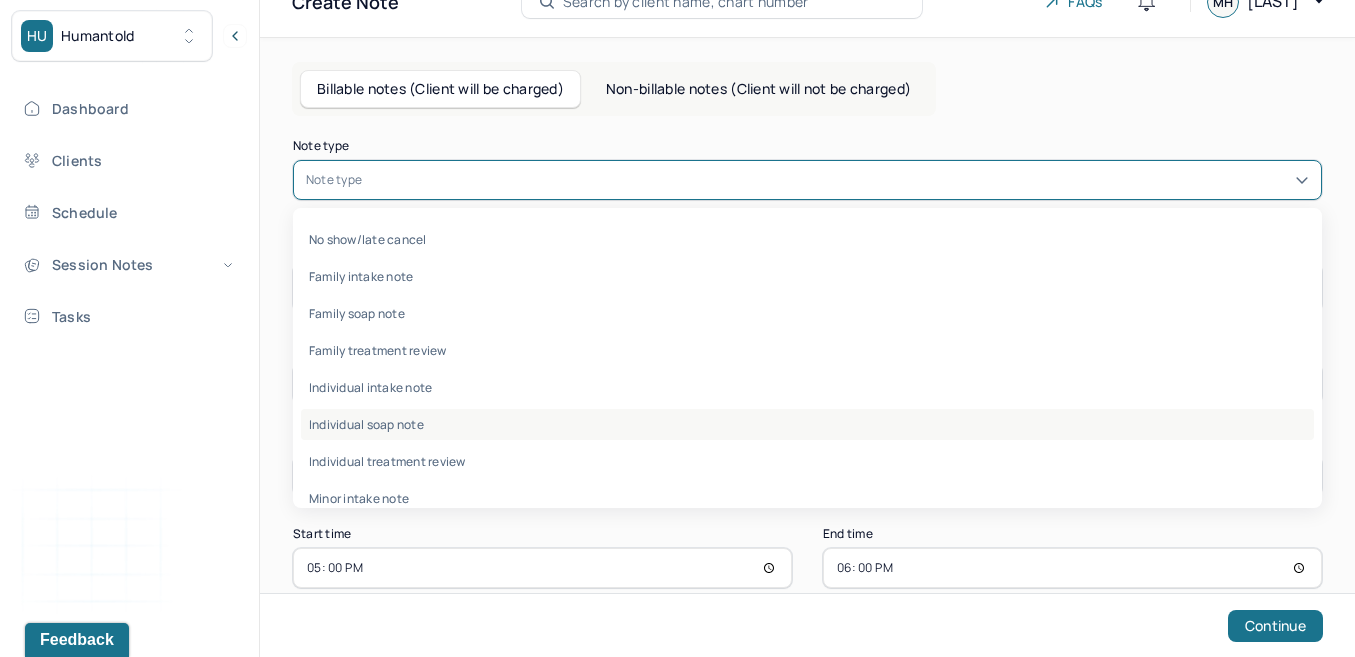 click on "Individual soap note" at bounding box center [807, 424] 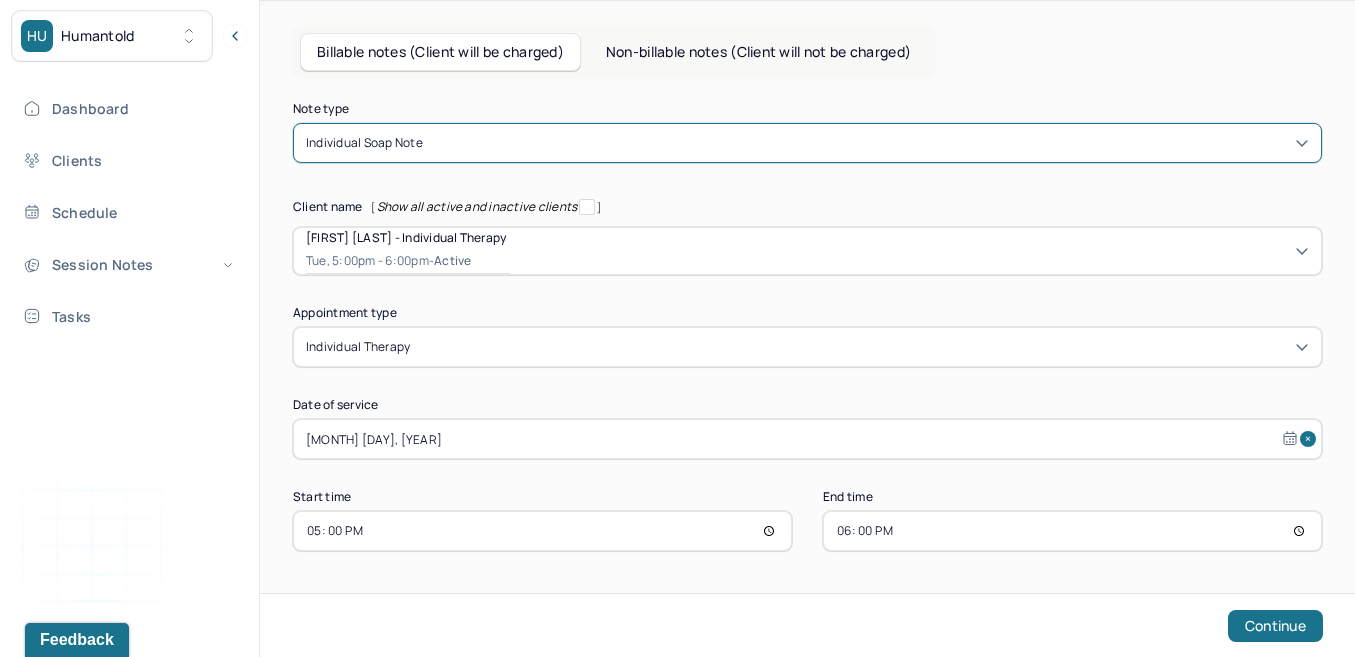 scroll, scrollTop: 115, scrollLeft: 0, axis: vertical 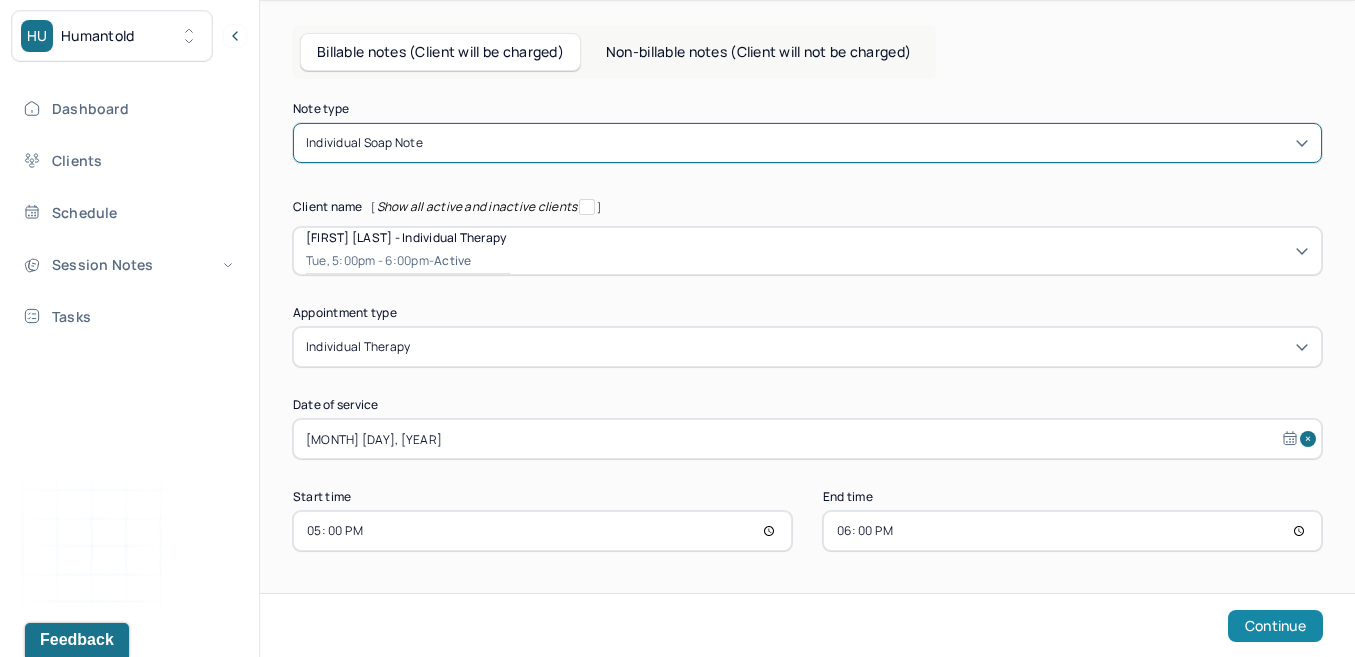 click on "Continue" at bounding box center (1275, 626) 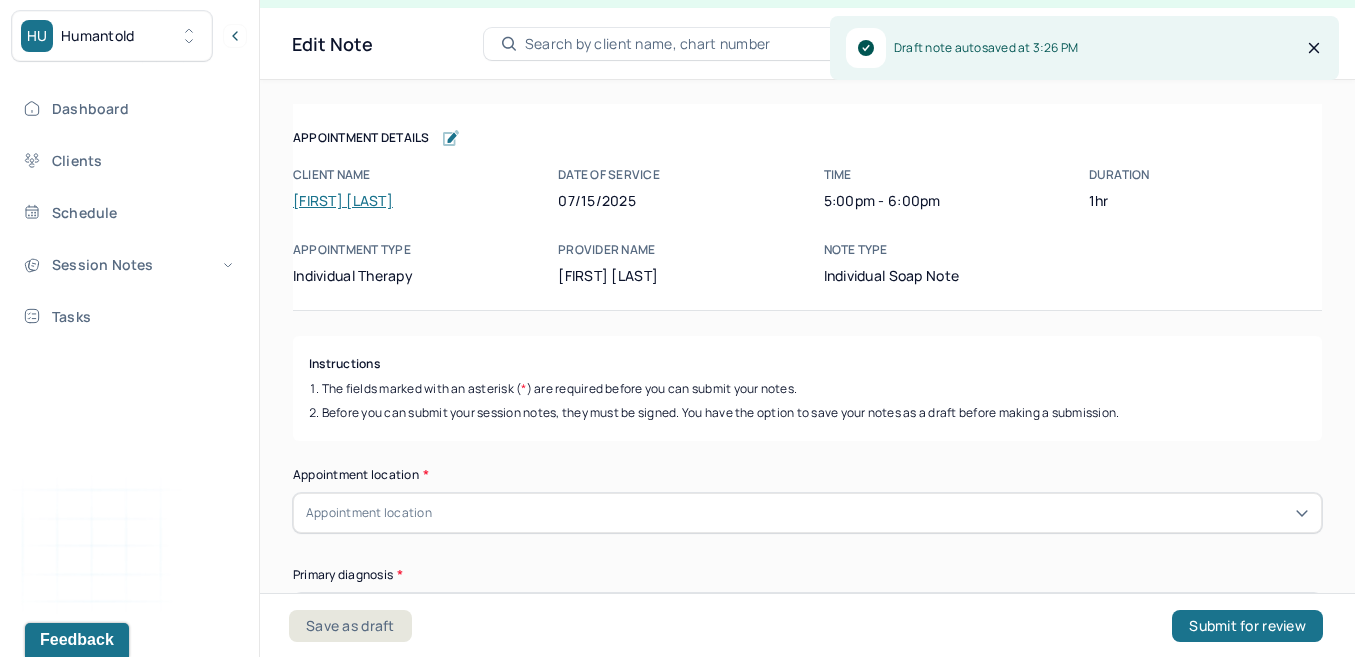 scroll, scrollTop: 36, scrollLeft: 0, axis: vertical 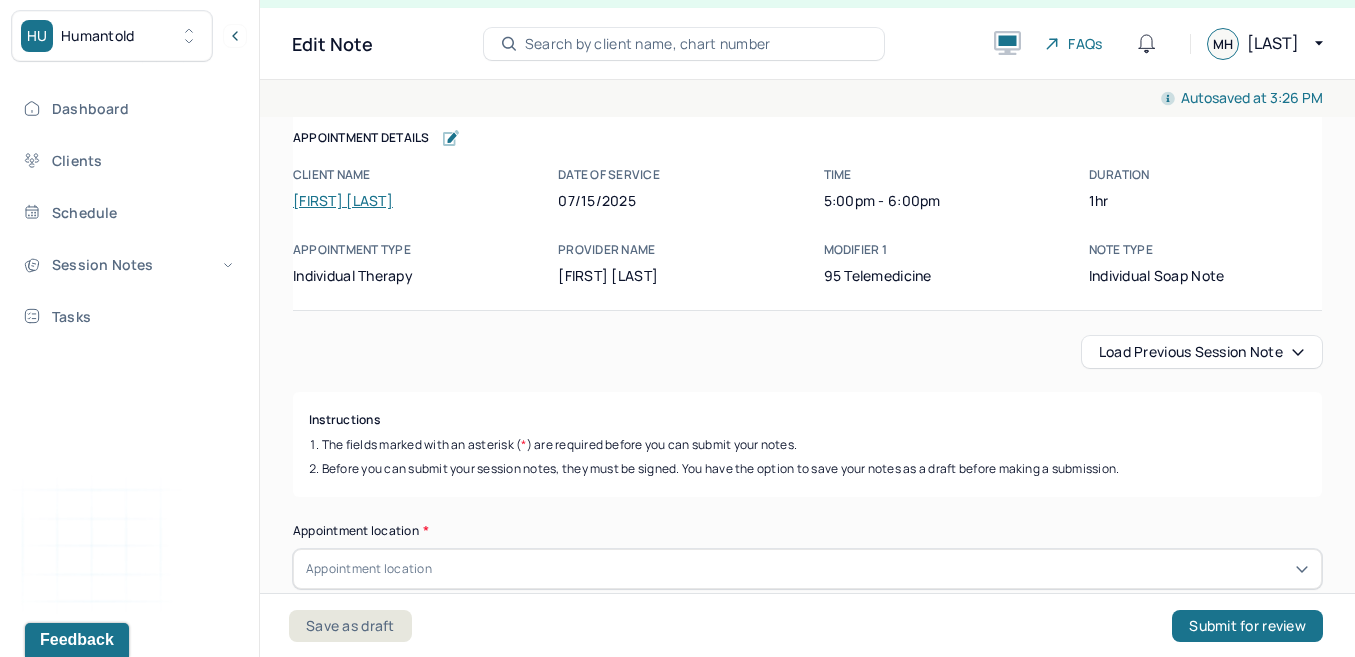 click on "Load previous session note" at bounding box center (1202, 352) 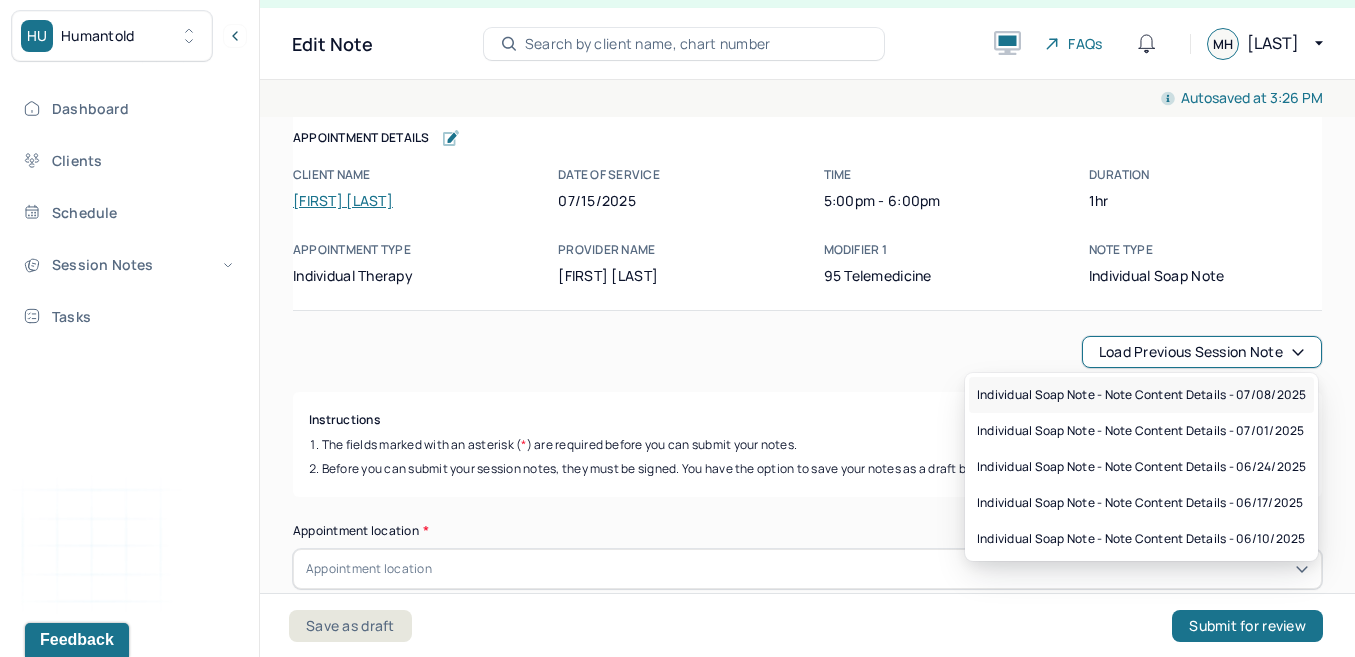 click on "Individual soap note   - Note content Details -   07/08/2025" at bounding box center [1141, 395] 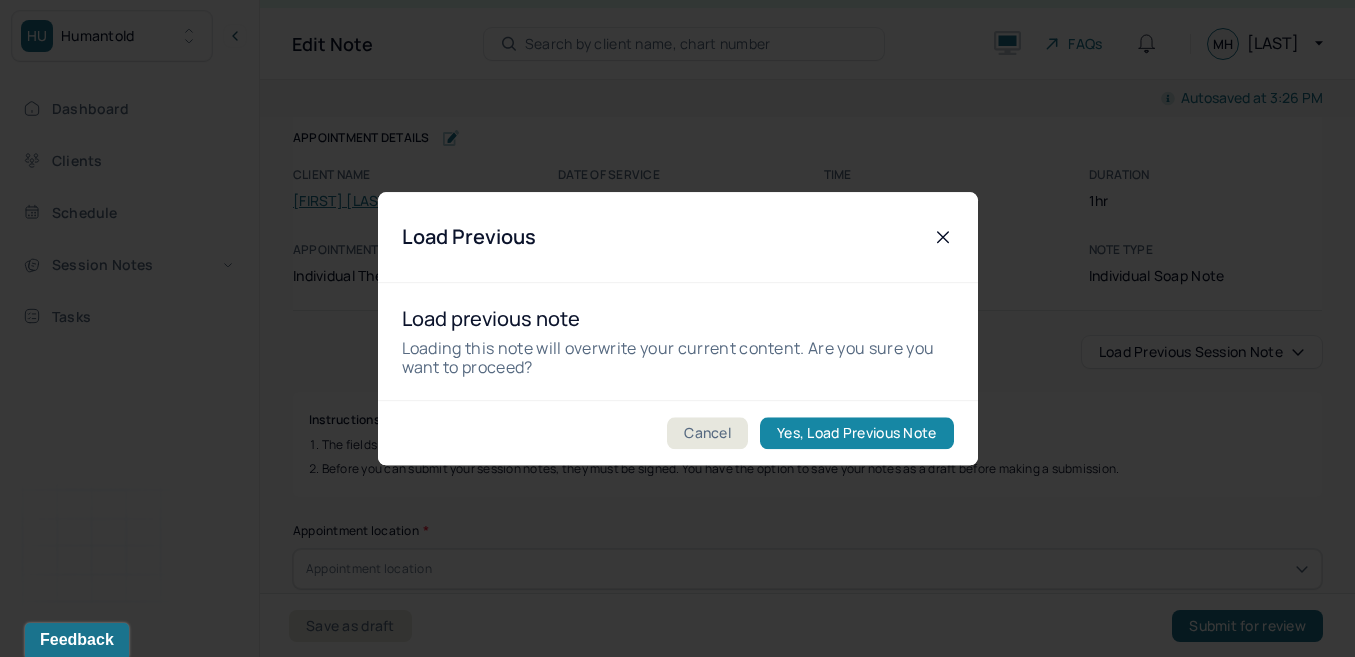 click on "Yes, Load Previous Note" at bounding box center (856, 433) 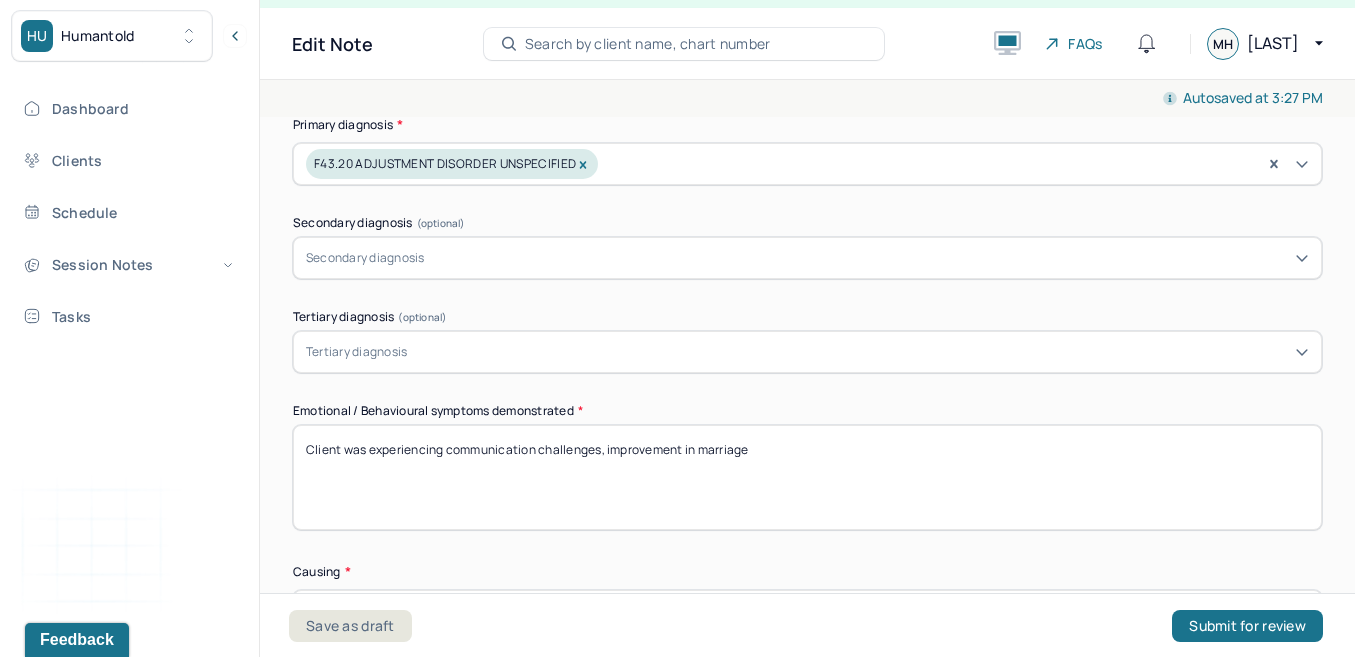 scroll, scrollTop: 811, scrollLeft: 0, axis: vertical 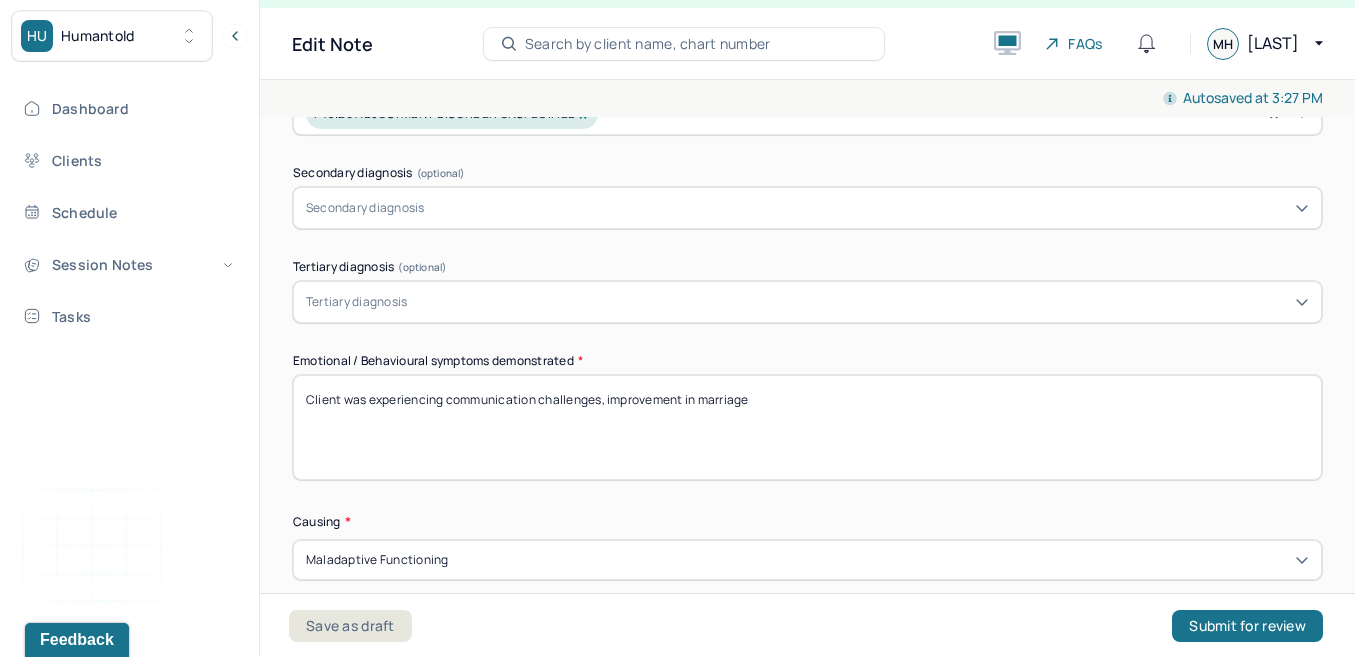 click on "Client was experiencing communication challenges, improvement in marriage" at bounding box center (807, 427) 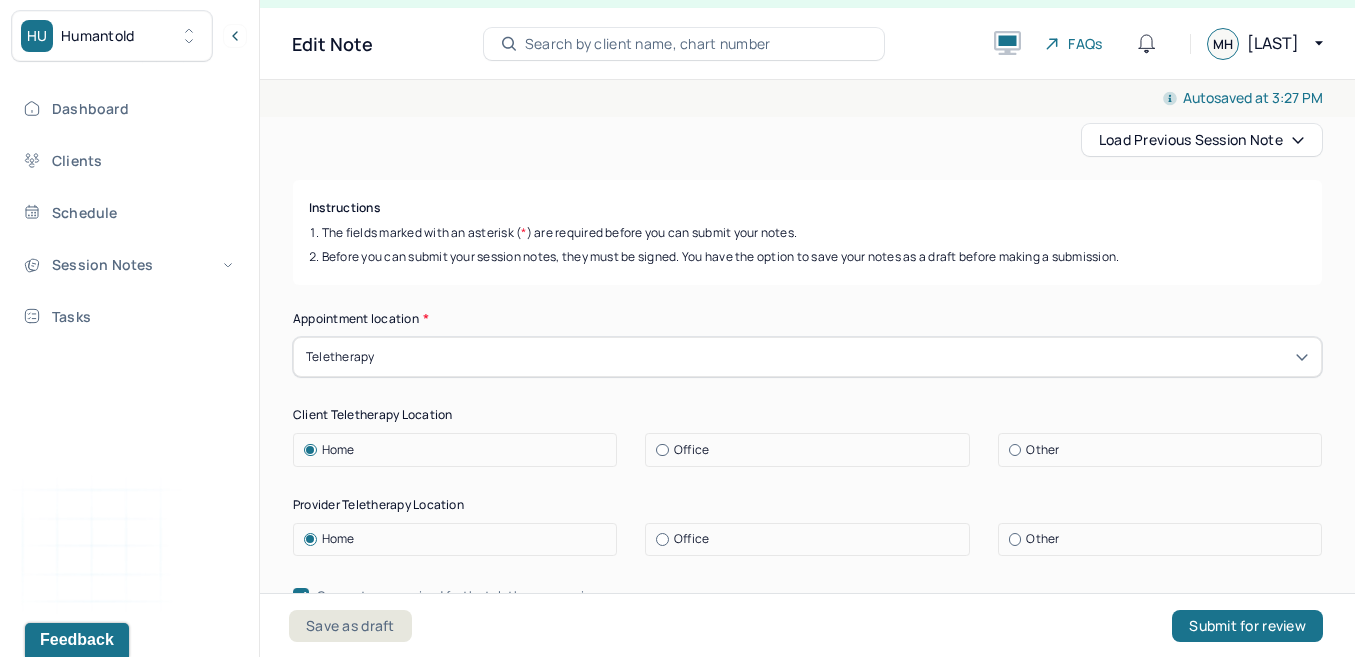 scroll, scrollTop: 903, scrollLeft: 0, axis: vertical 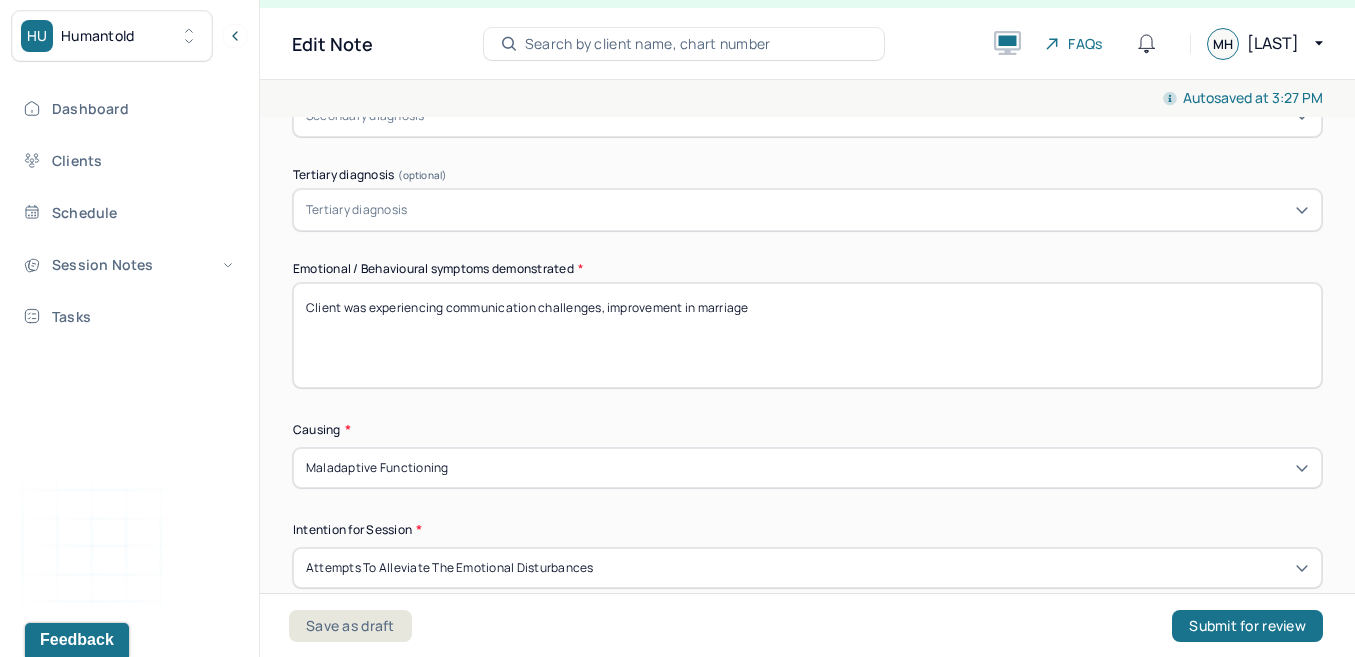 drag, startPoint x: 445, startPoint y: 304, endPoint x: 832, endPoint y: 301, distance: 387.01163 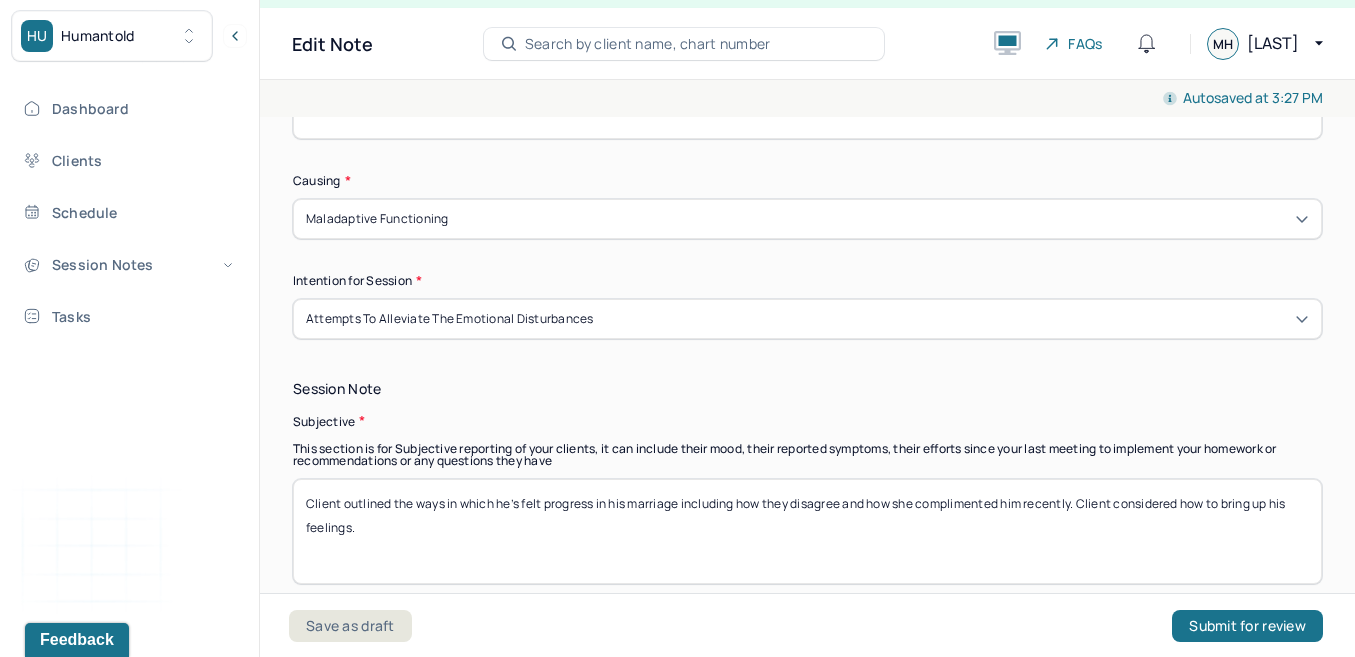 scroll, scrollTop: 1236, scrollLeft: 0, axis: vertical 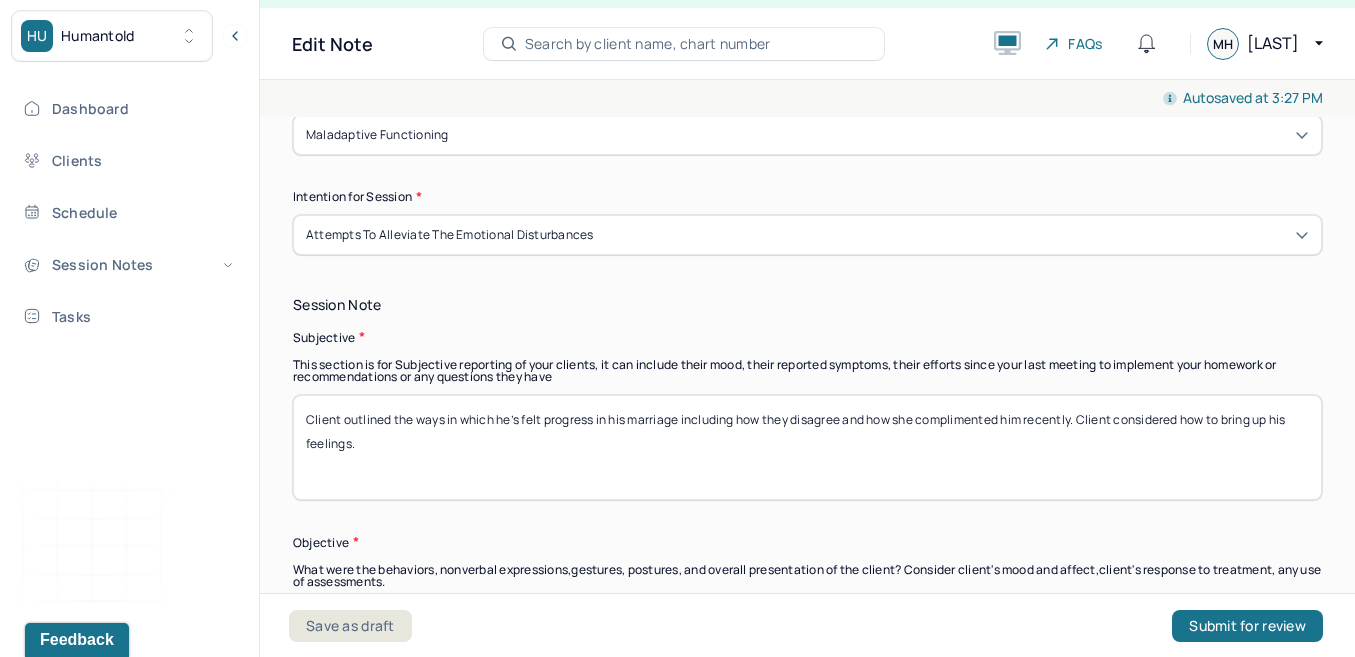type on "Client was experiencing frustration, powerlessness" 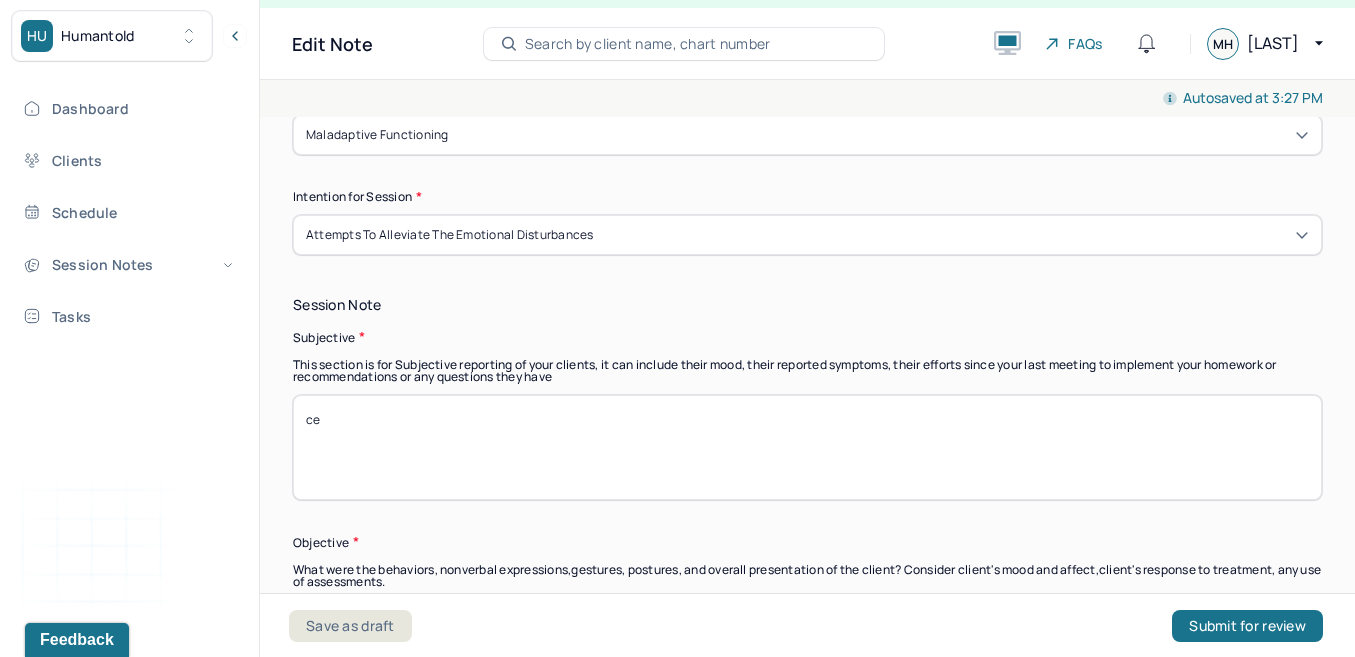 type on "c" 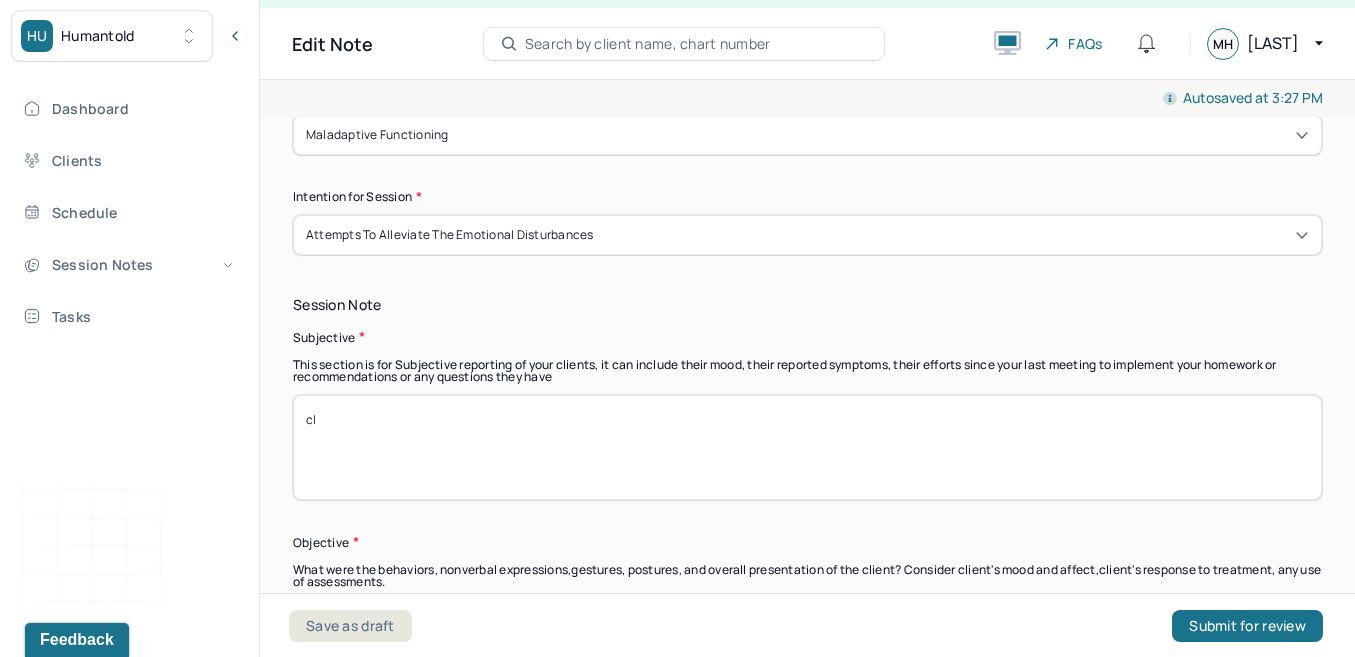type on "c" 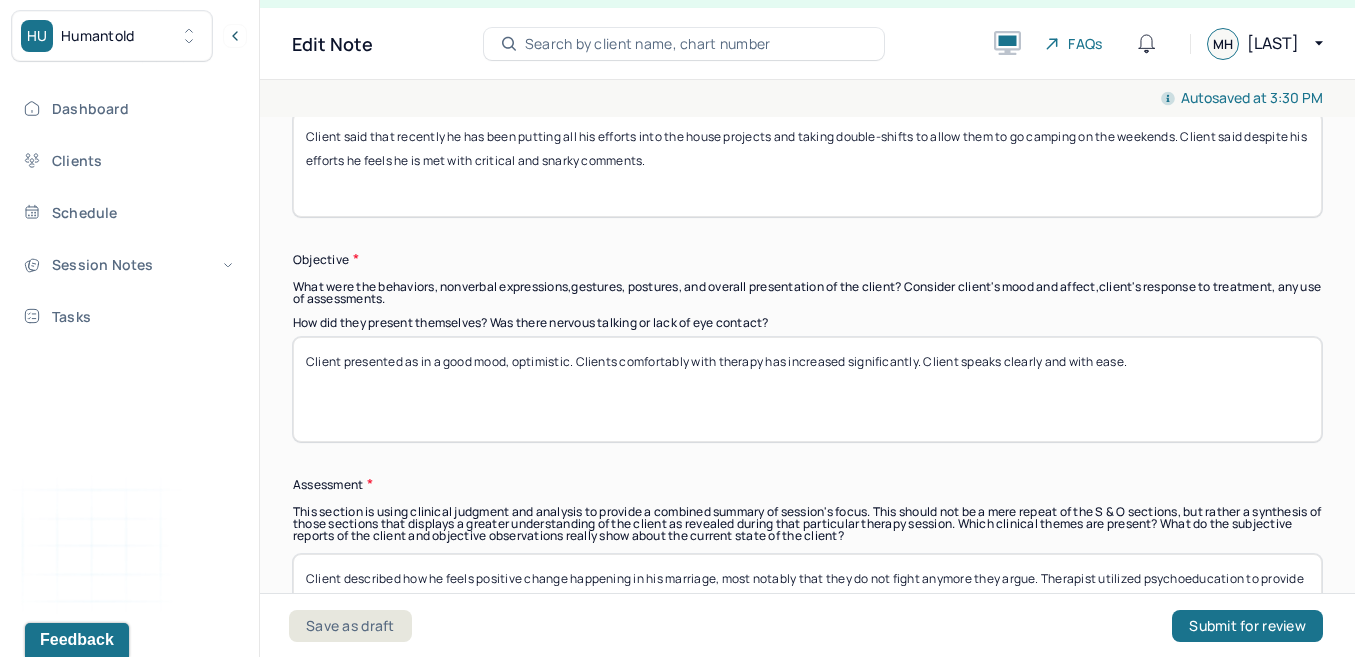 scroll, scrollTop: 1524, scrollLeft: 0, axis: vertical 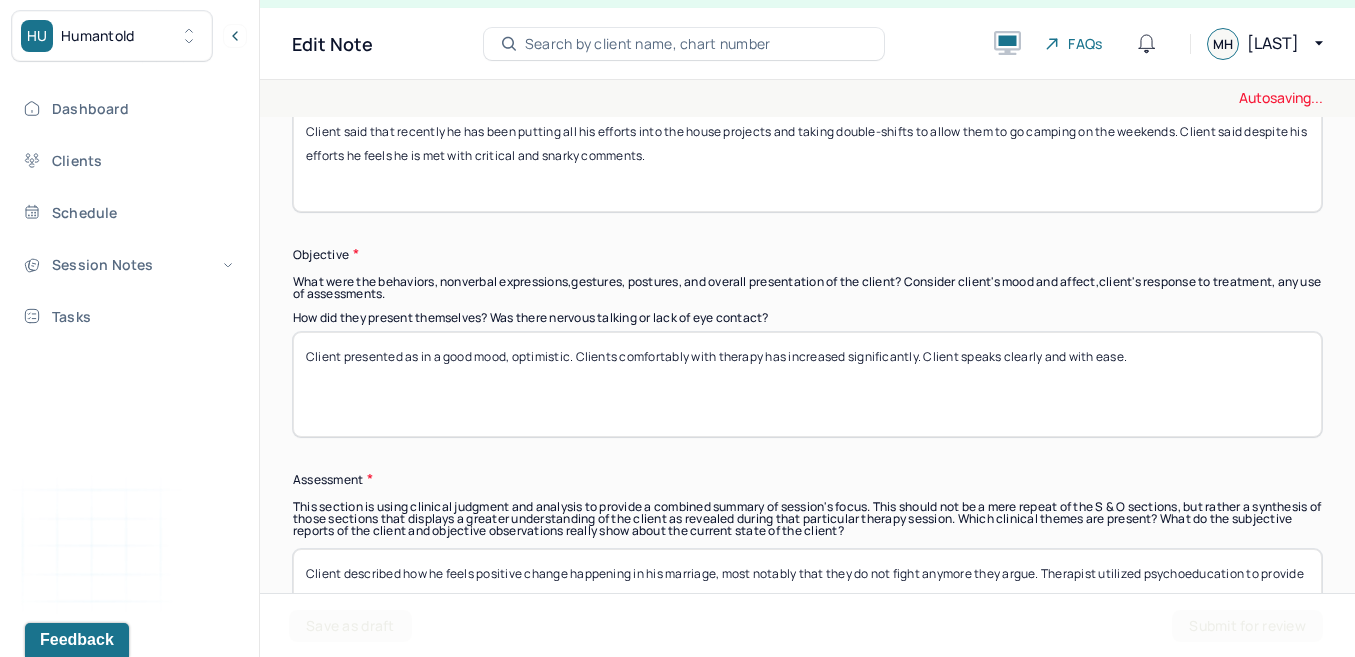 type on "Client said that recently he has been putting all his efforts into the house projects and taking double-shifts to allow them to go camping on the weekends. Client said despite his efforts he feels he is met with critical and snarky comments." 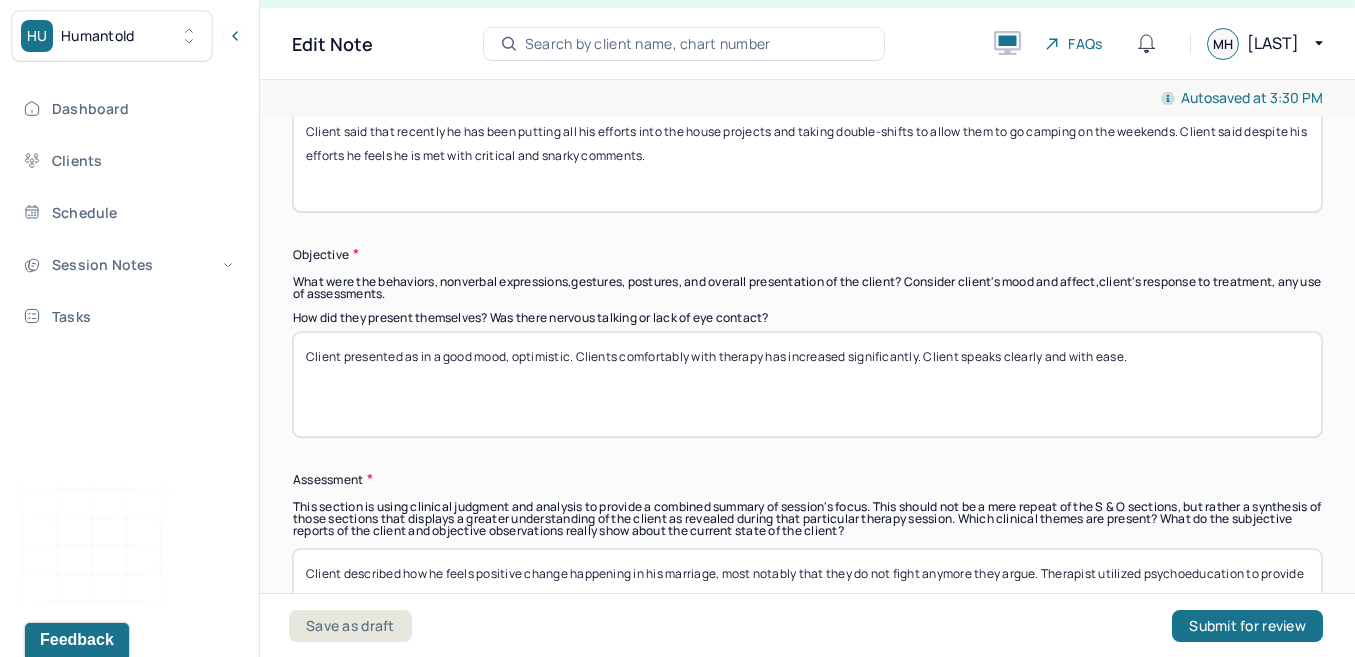 drag, startPoint x: 571, startPoint y: 354, endPoint x: 427, endPoint y: 349, distance: 144.08678 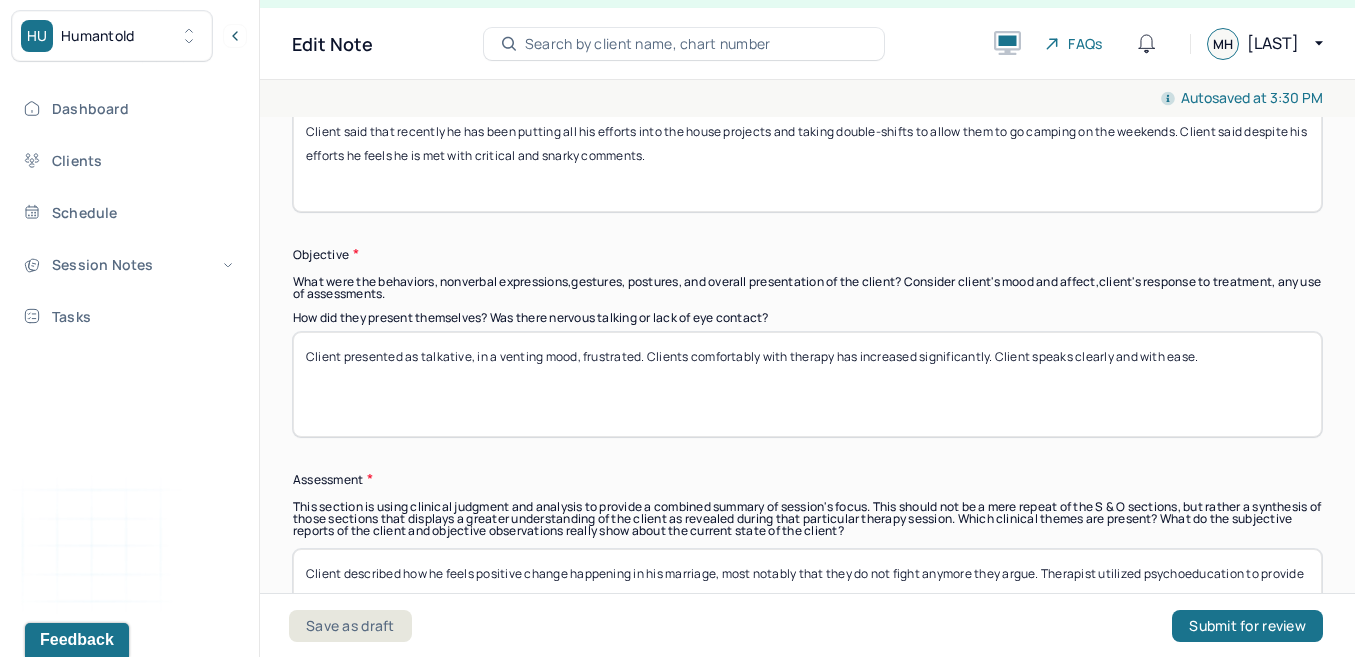 click on "Client presented as talkative, in a venting mood, . Clients comfortably with therapy has increased significantly. Client speaks clearly and with ease." at bounding box center (807, 384) 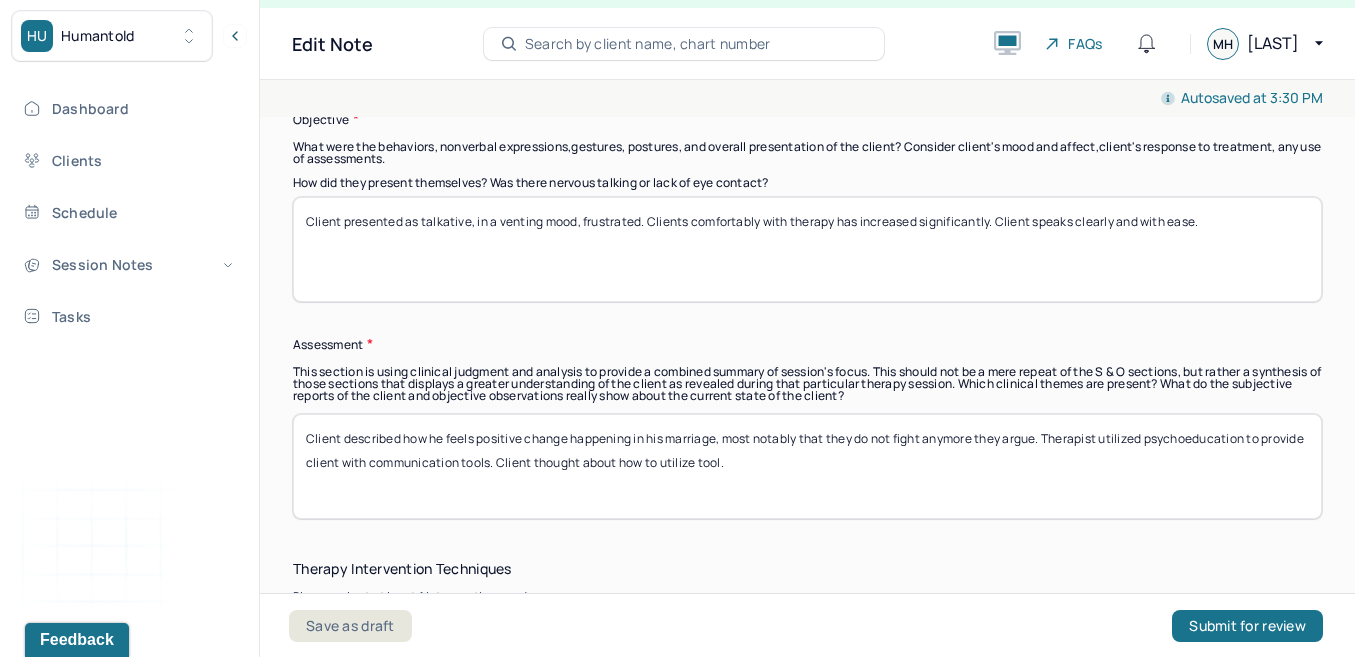 scroll, scrollTop: 1657, scrollLeft: 0, axis: vertical 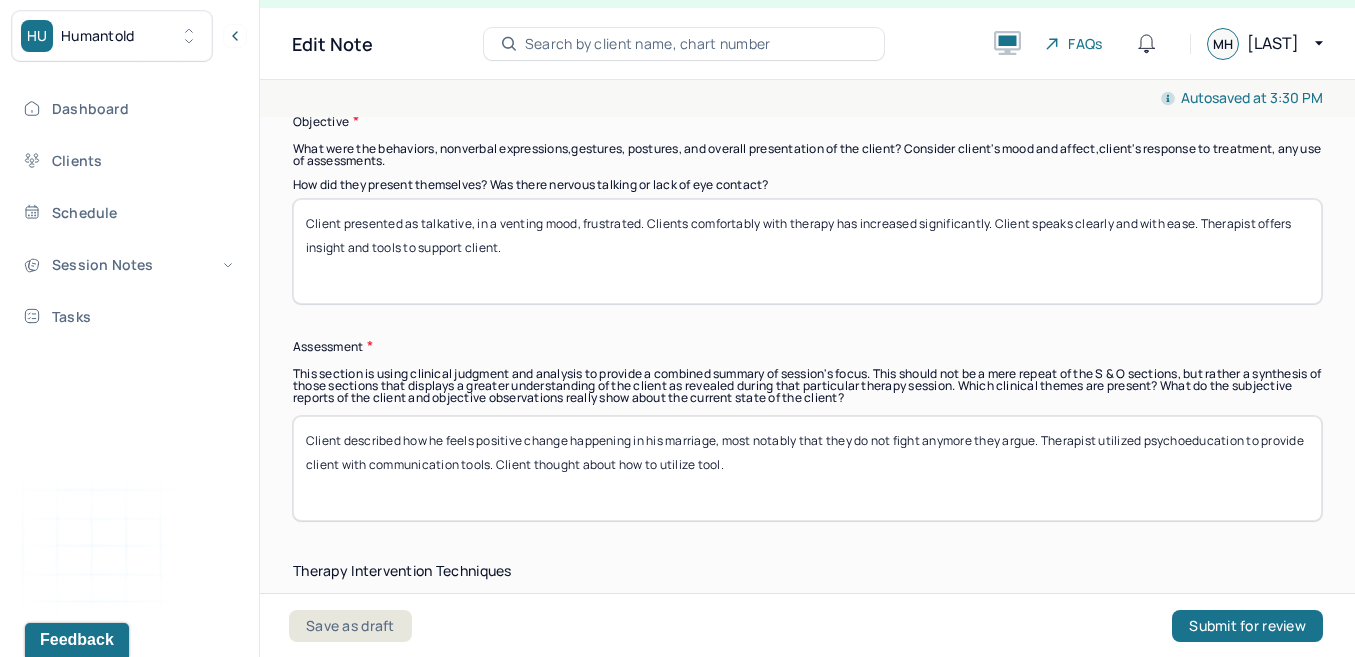 type on "Client presented as talkative, in a venting mood, frustrated. Clients comfortably with therapy has increased significantly. Client speaks clearly and with ease. Therapist offers insight and tools to support client." 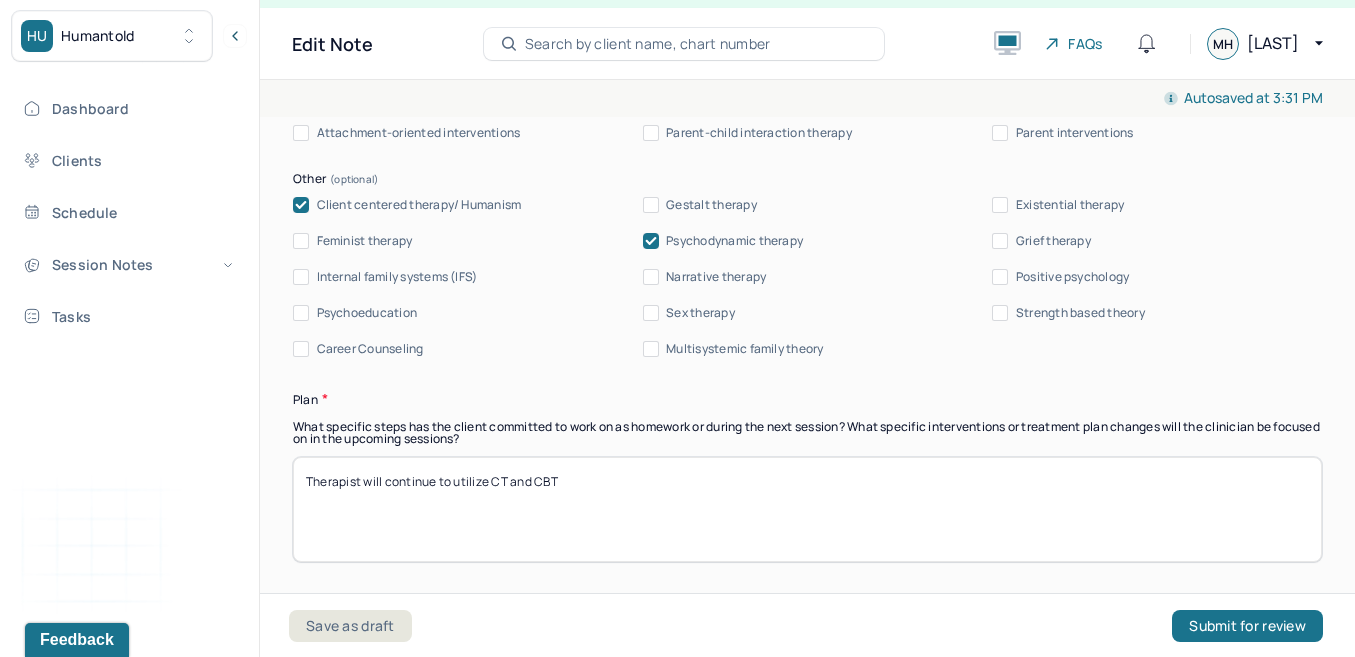 scroll, scrollTop: 2586, scrollLeft: 0, axis: vertical 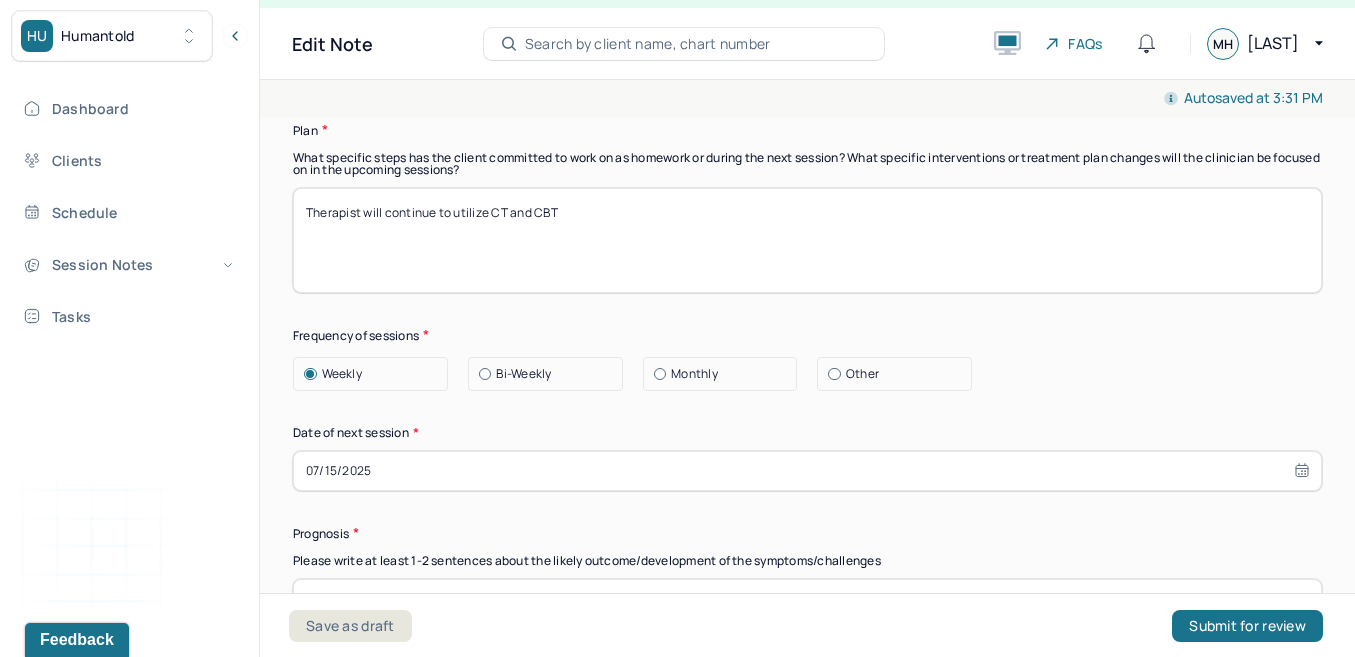 type on "Client said that he feels he is doing so much right in his marriage but he is still met with critical comments from his wife. Client is working on speaking up when he doesn't feel recognized and appreciating her when he does. Therapist offered insight/psychoeducation into his wife's potential mental state in which she is stressed, discounting the positive, and thinking about worst-case scenarios." 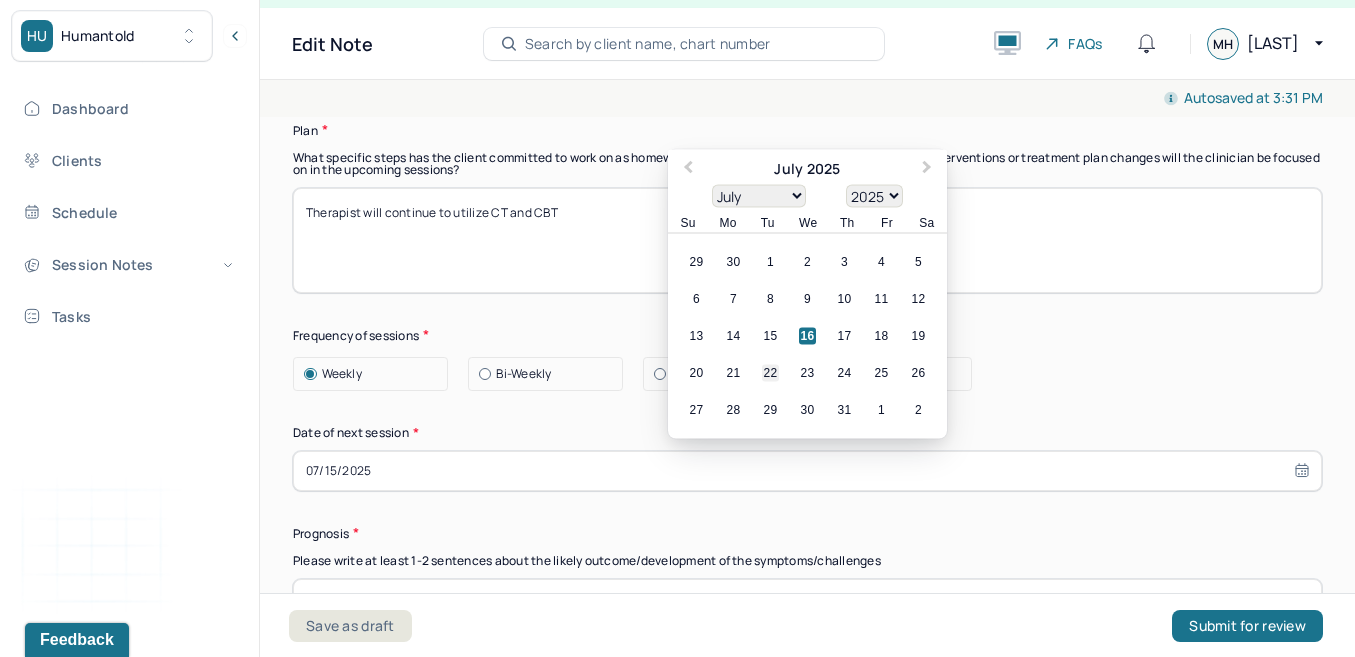 click on "22" at bounding box center [770, 372] 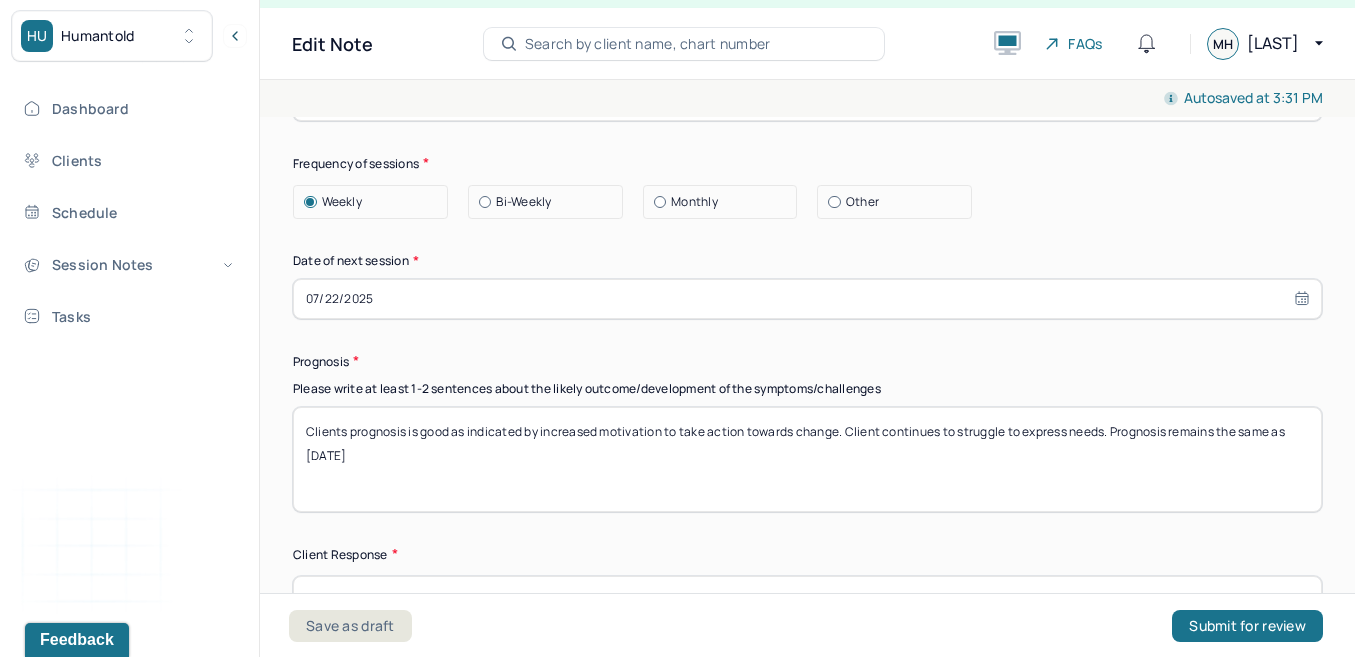 scroll, scrollTop: 2760, scrollLeft: 0, axis: vertical 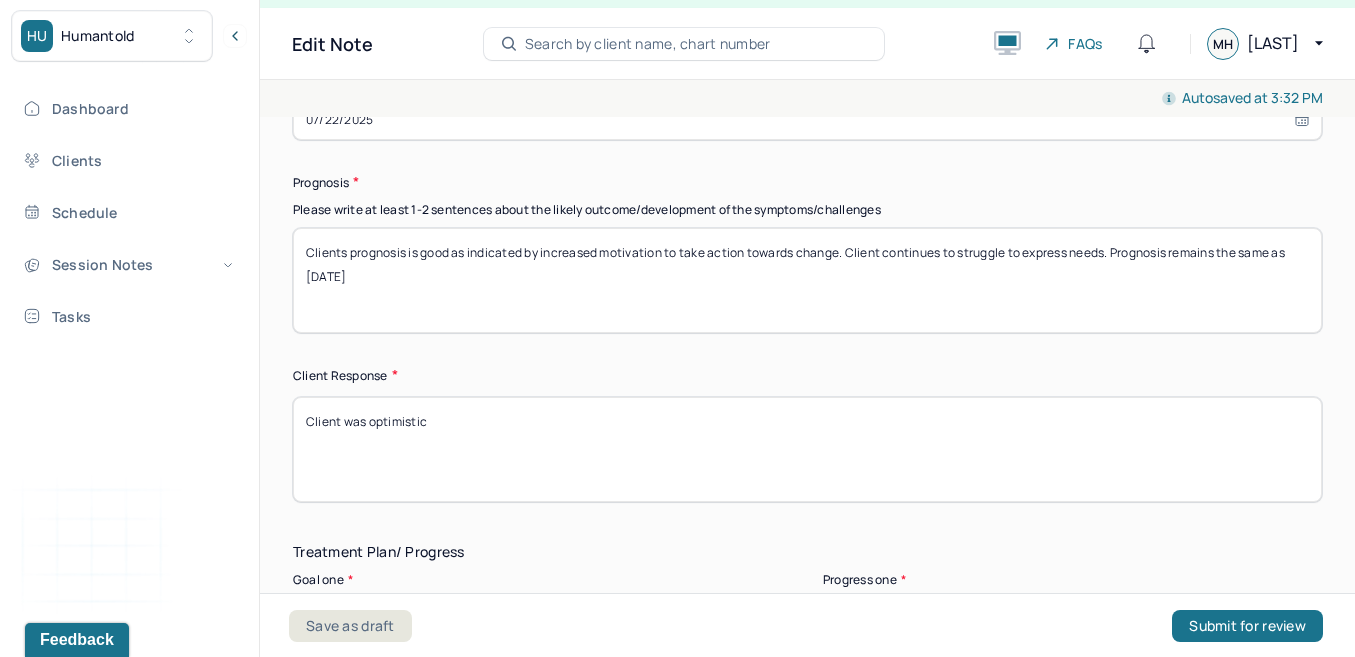 click on "Client was optimistic" at bounding box center [807, 449] 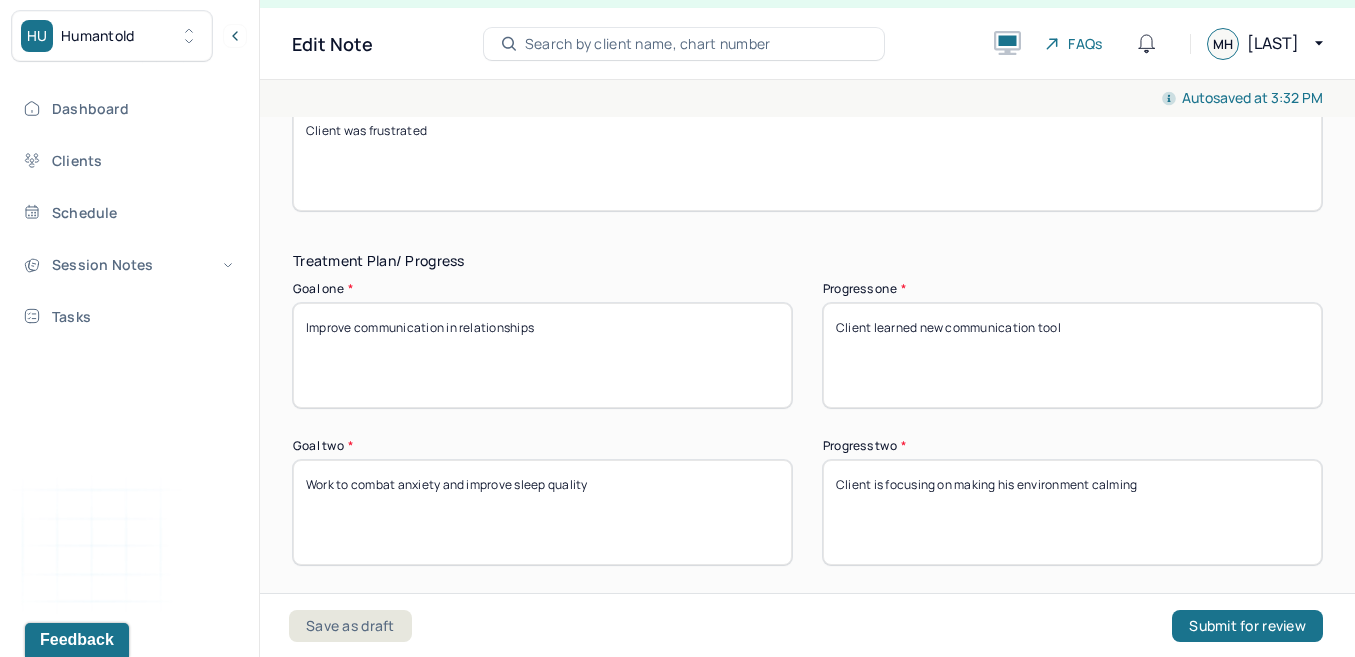 scroll, scrollTop: 3226, scrollLeft: 0, axis: vertical 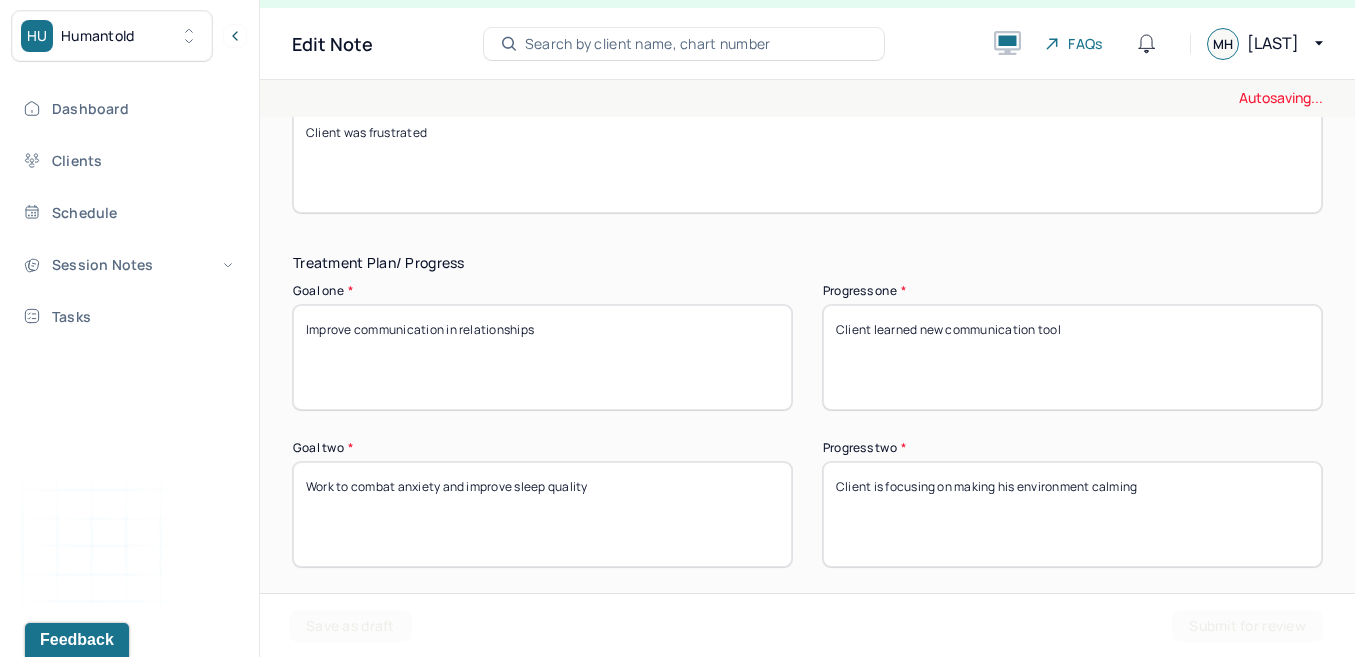 type on "Client was frustrated" 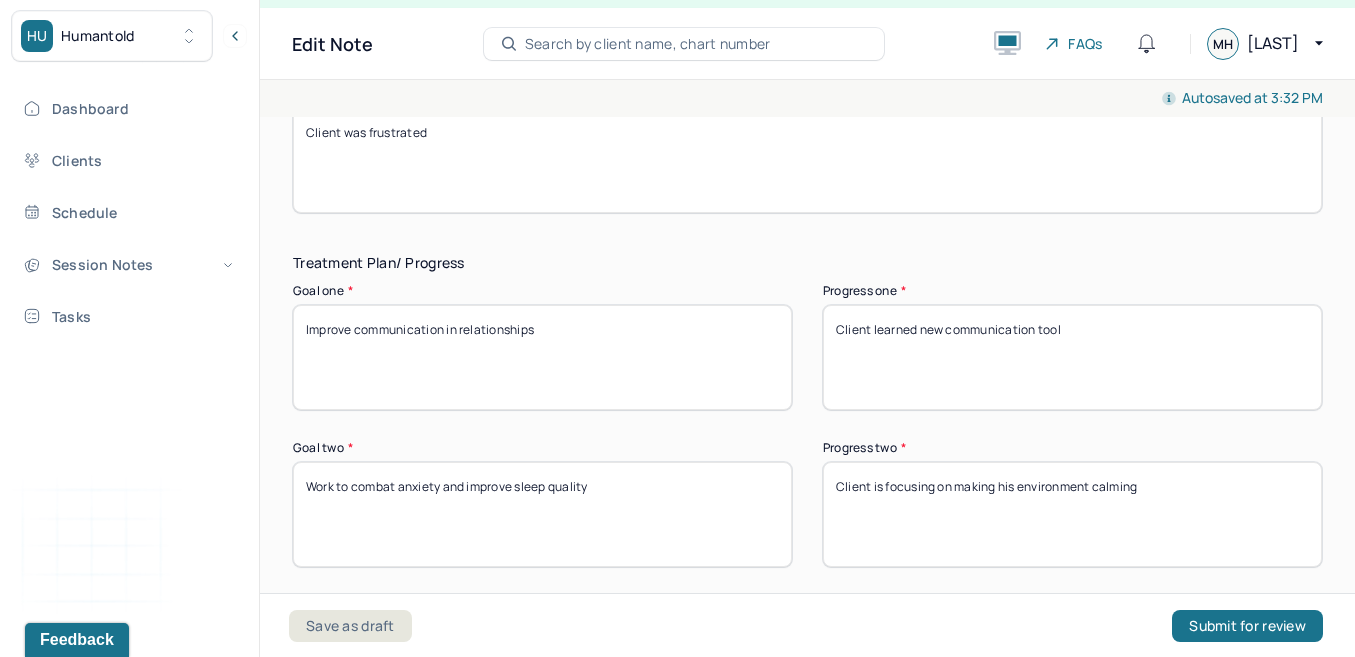 click on "Client learned new communication tool" at bounding box center (1072, 357) 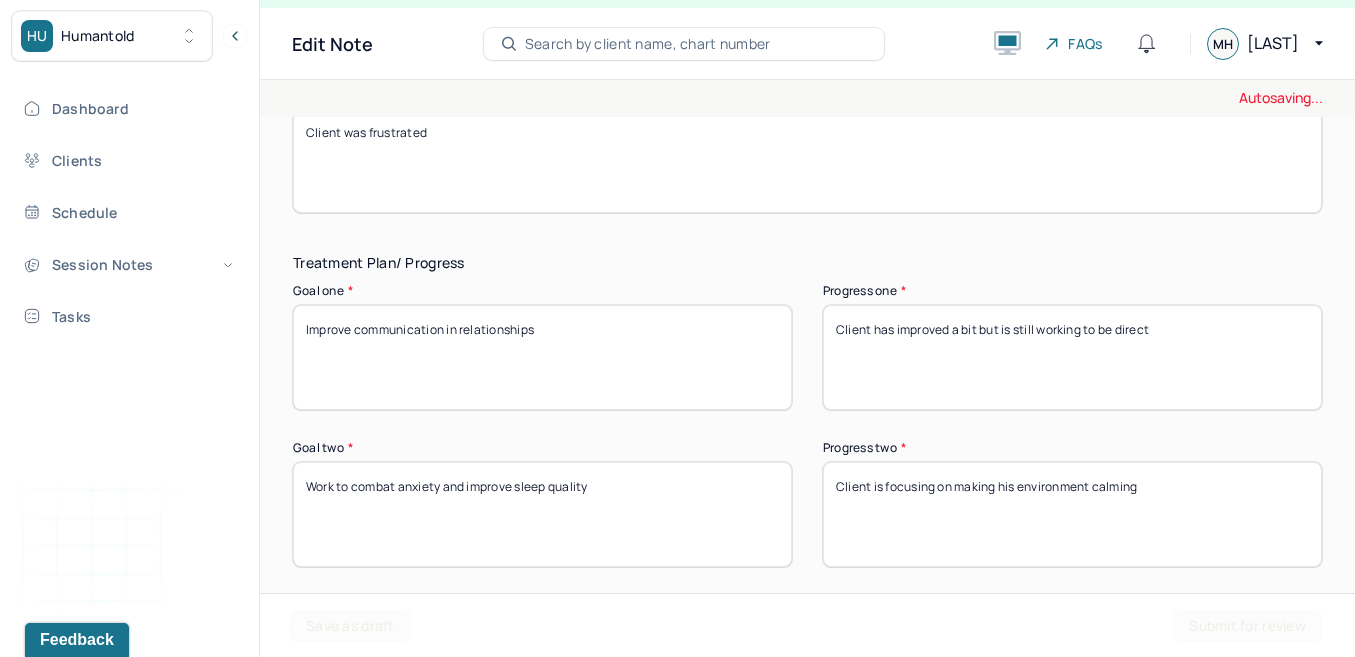 type on "Client has improved a bit but is still working to be direct" 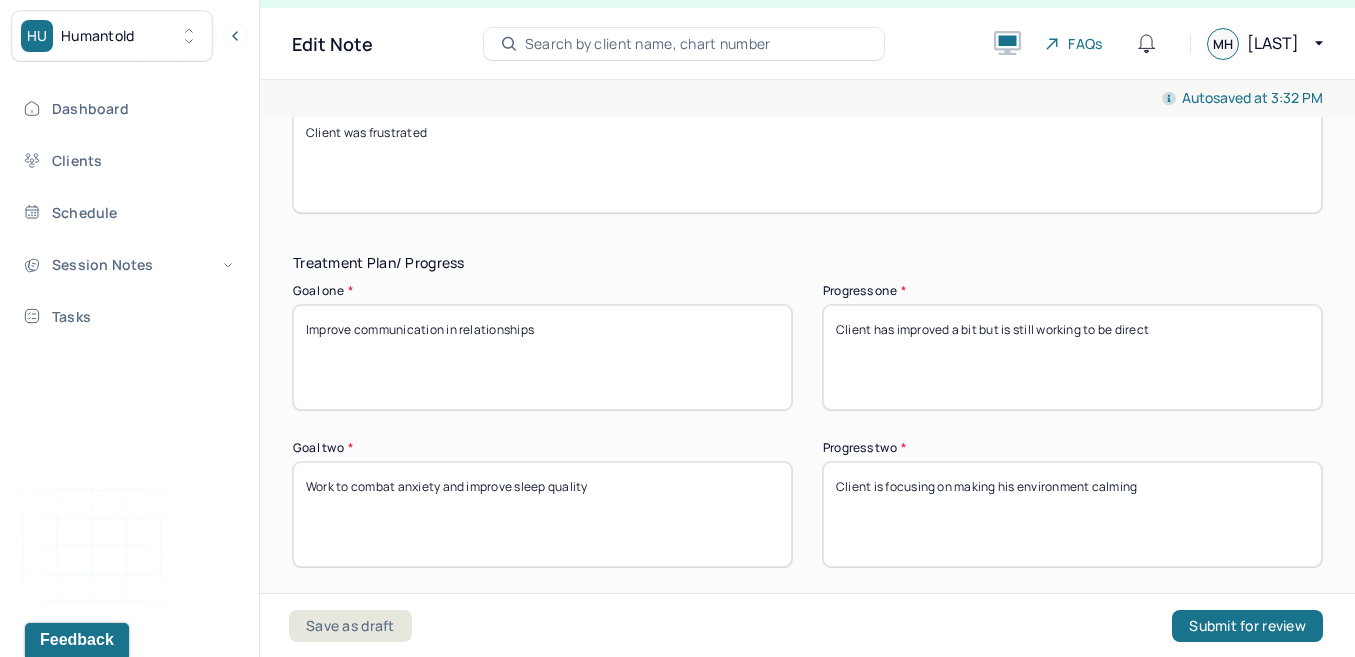 click on "Client is focusing on making his environment calming" at bounding box center (1072, 514) 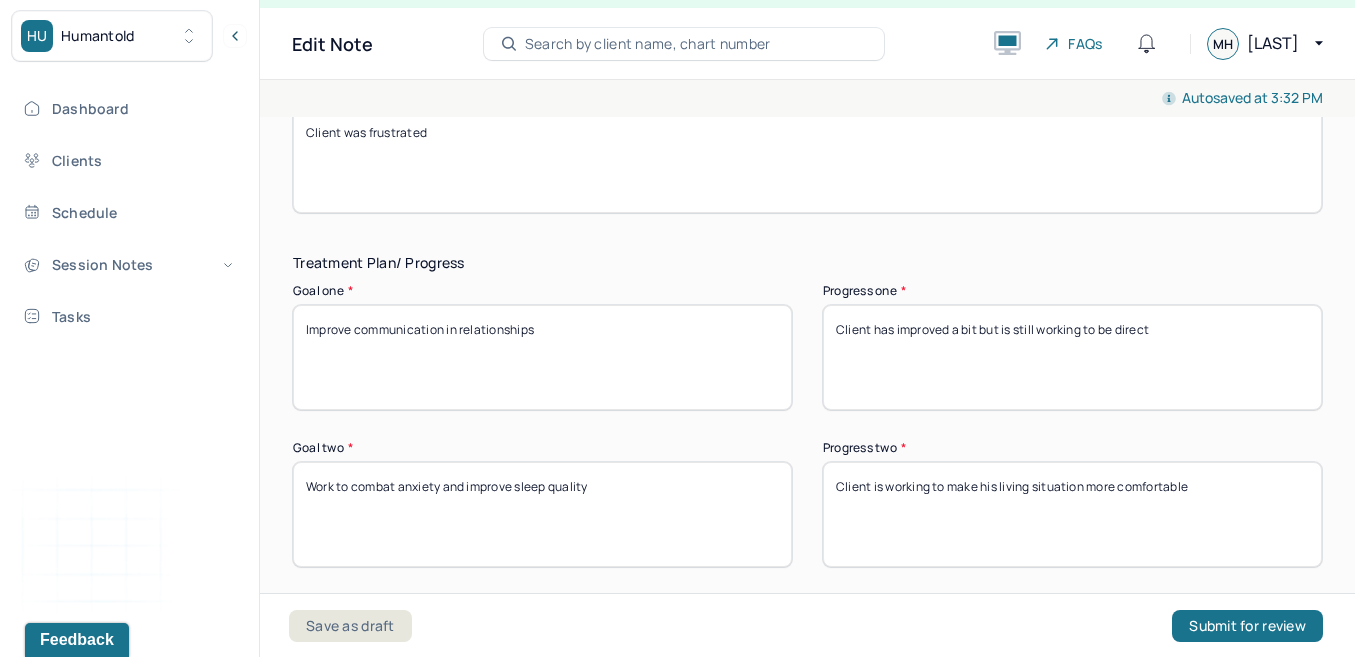 scroll, scrollTop: 3415, scrollLeft: 0, axis: vertical 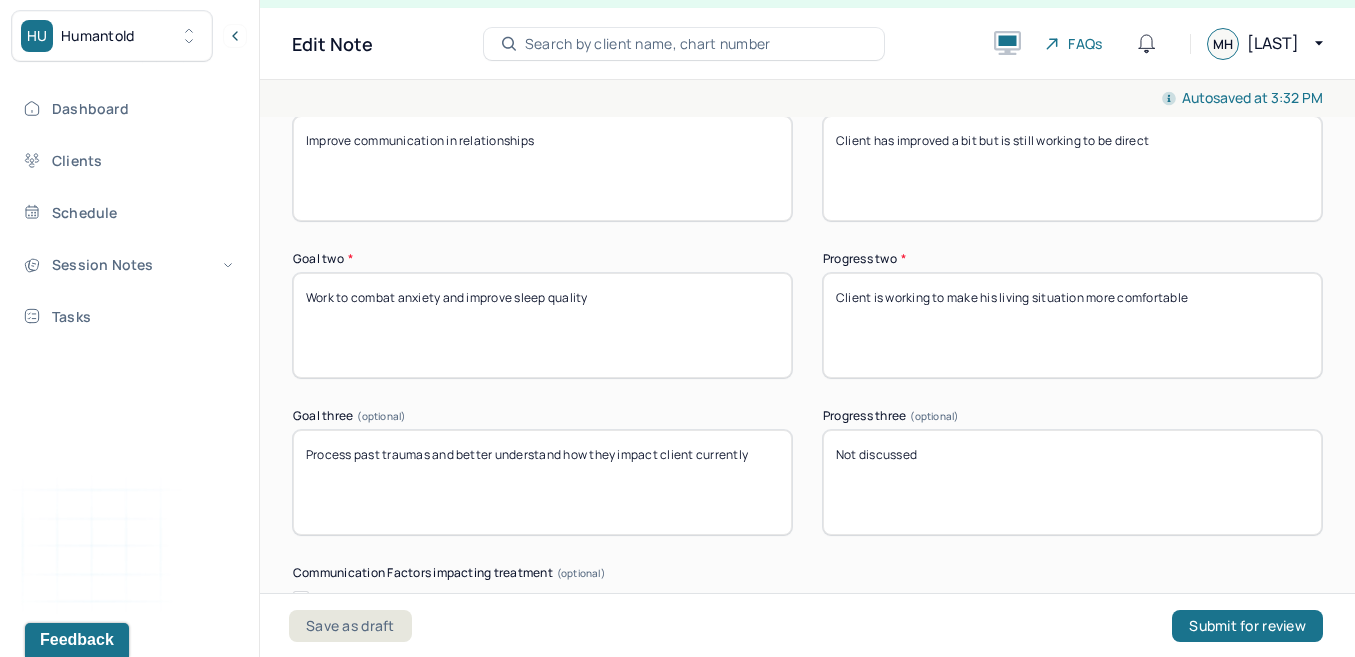 type on "Client is working to make his living situation more comfortable" 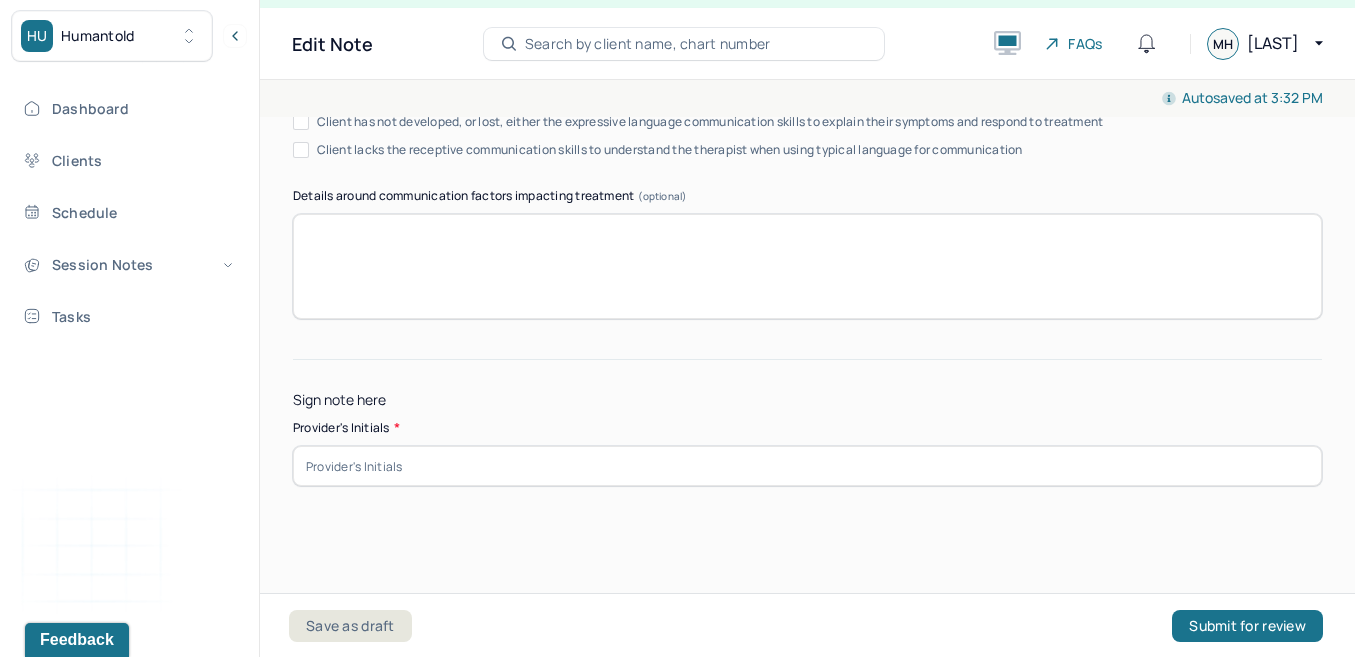 scroll, scrollTop: 4002, scrollLeft: 0, axis: vertical 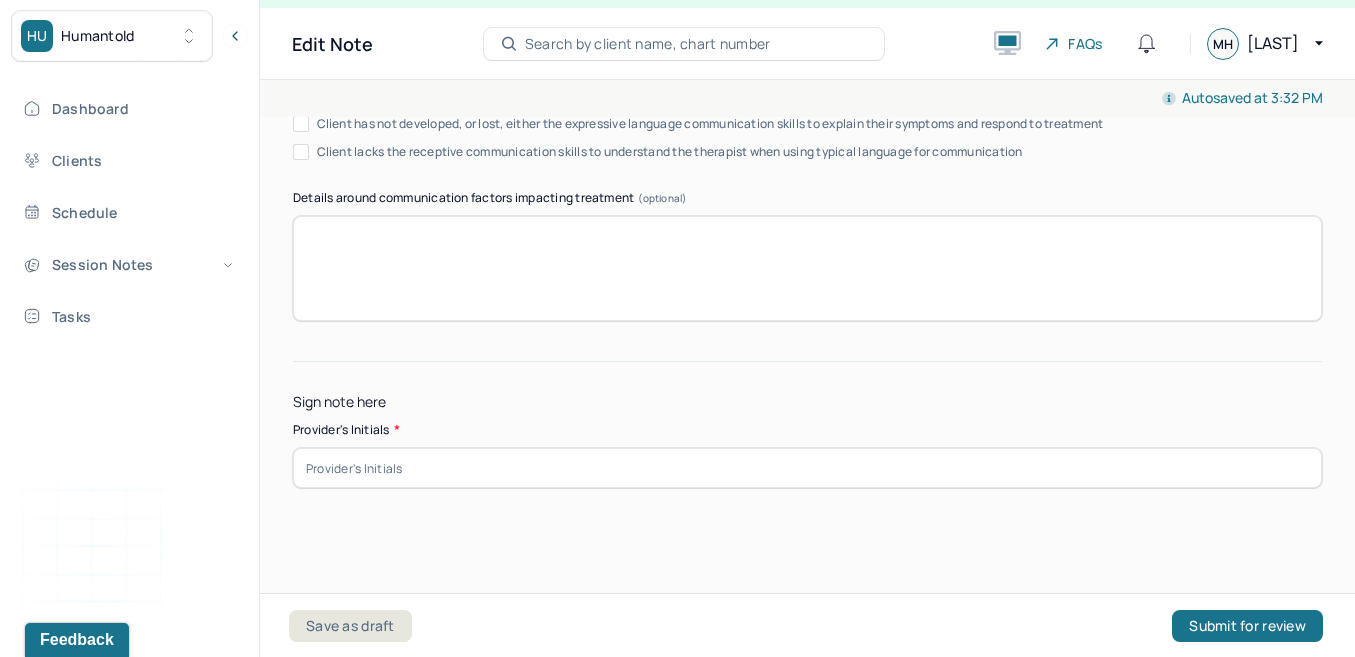 click at bounding box center (807, 468) 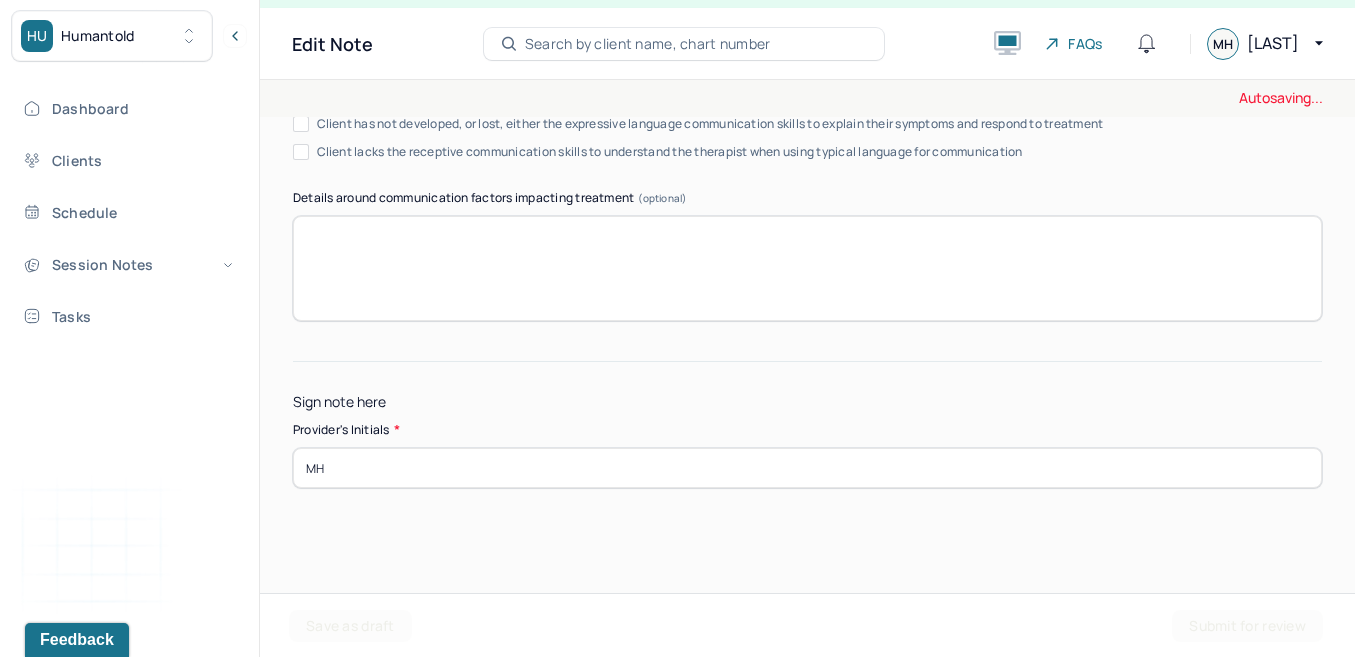 type on "MH" 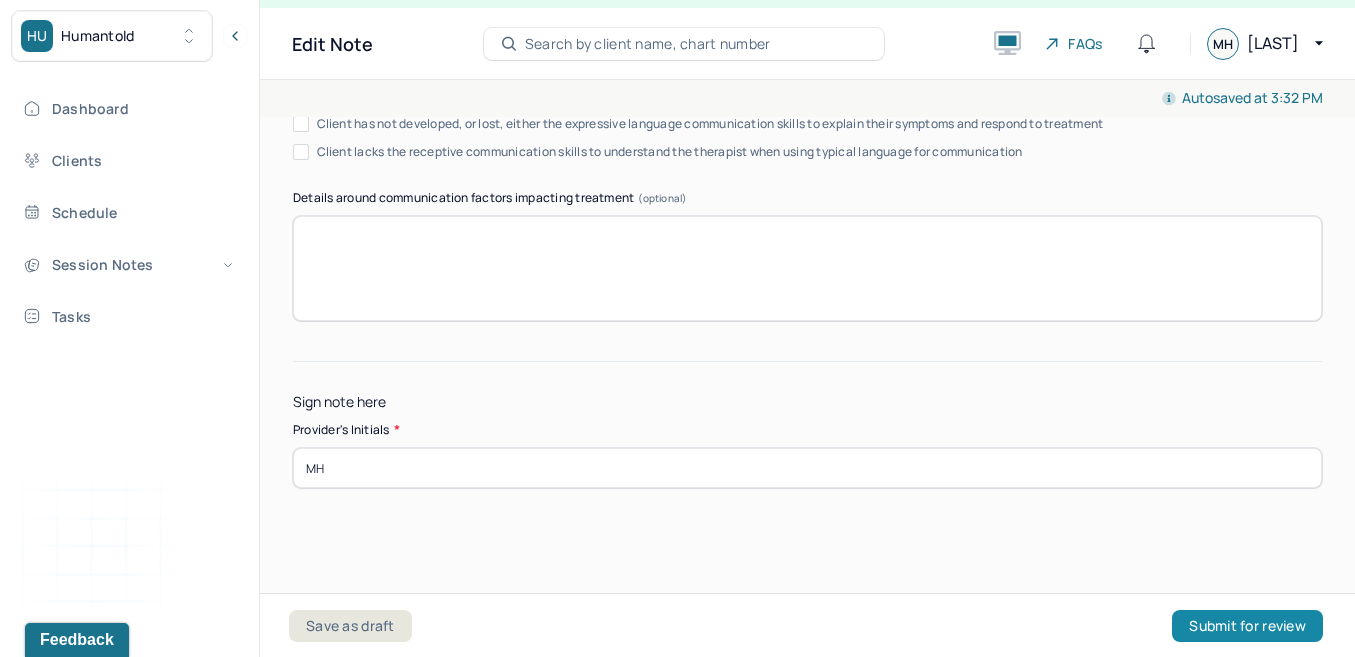 click on "Submit for review" at bounding box center [1247, 626] 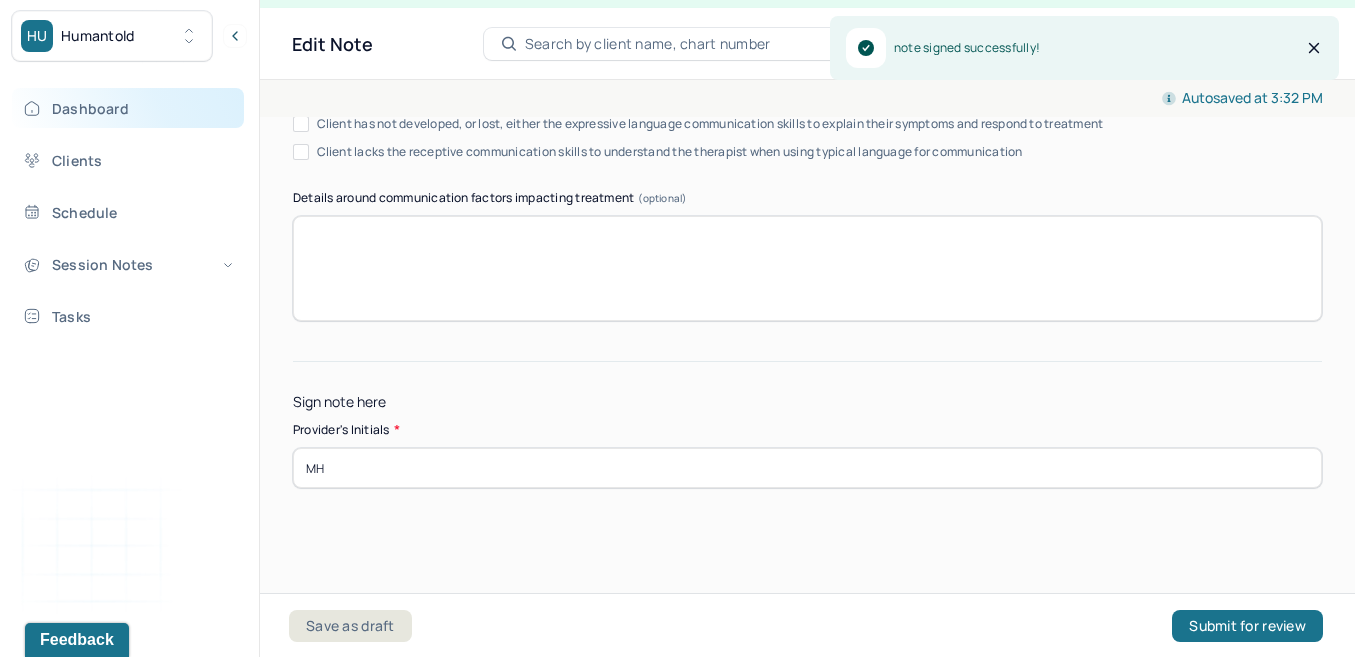 drag, startPoint x: 349, startPoint y: 220, endPoint x: 220, endPoint y: 99, distance: 176.86719 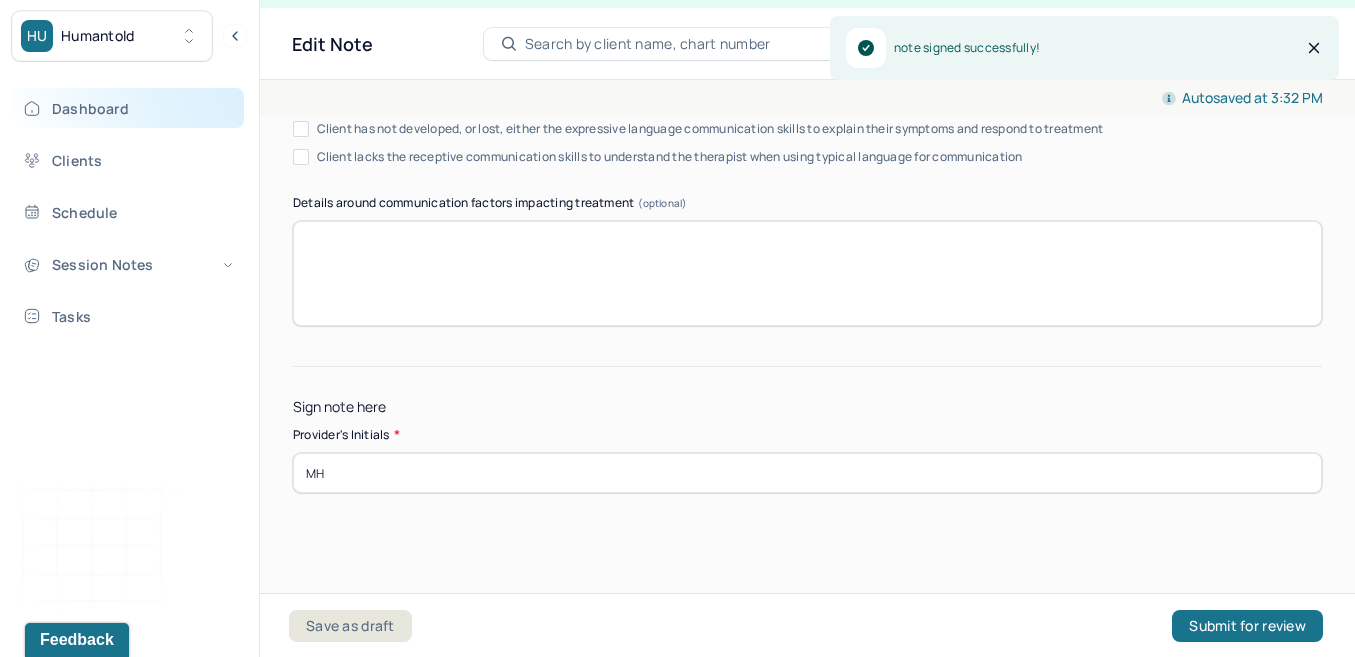 scroll, scrollTop: 0, scrollLeft: 0, axis: both 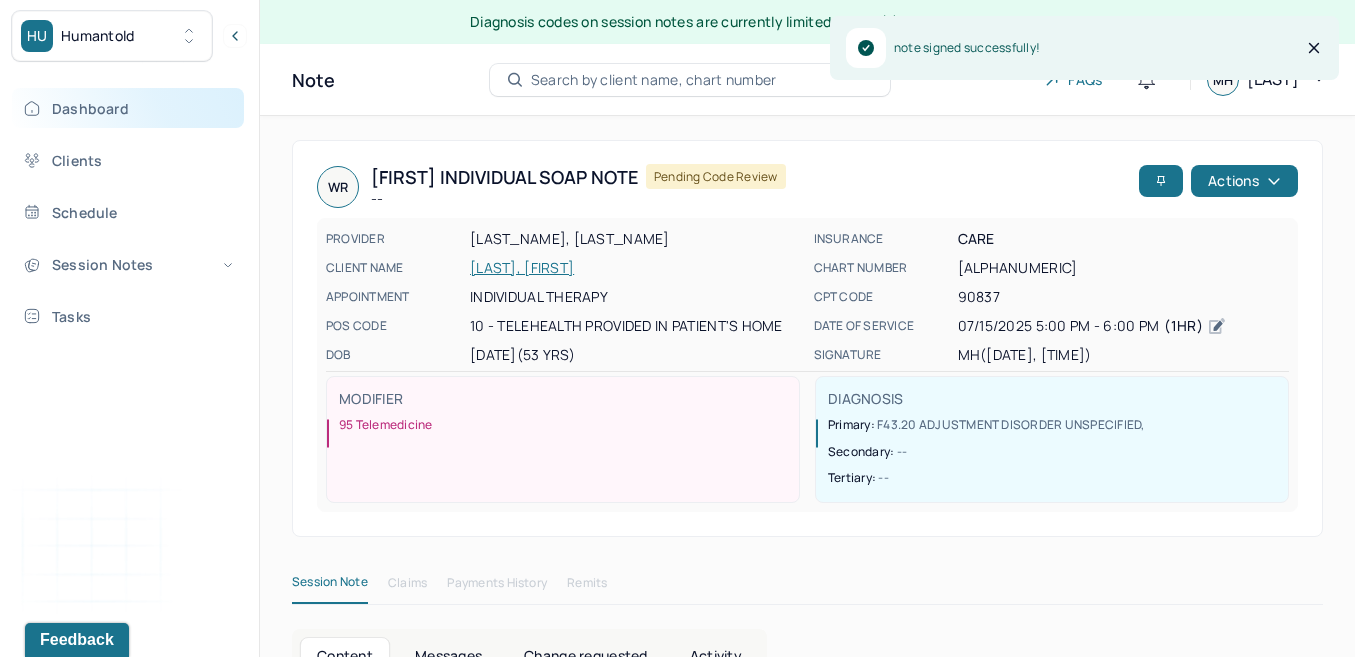 click on "Dashboard" at bounding box center (128, 108) 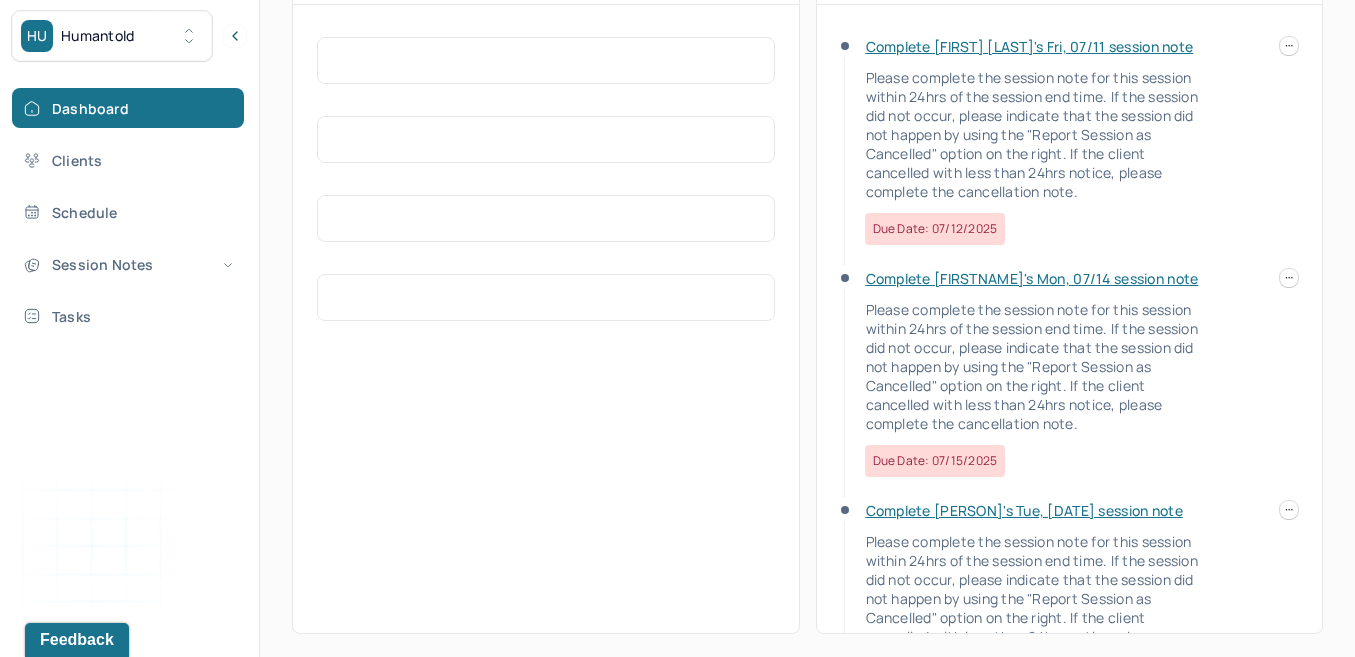 scroll, scrollTop: 551, scrollLeft: 0, axis: vertical 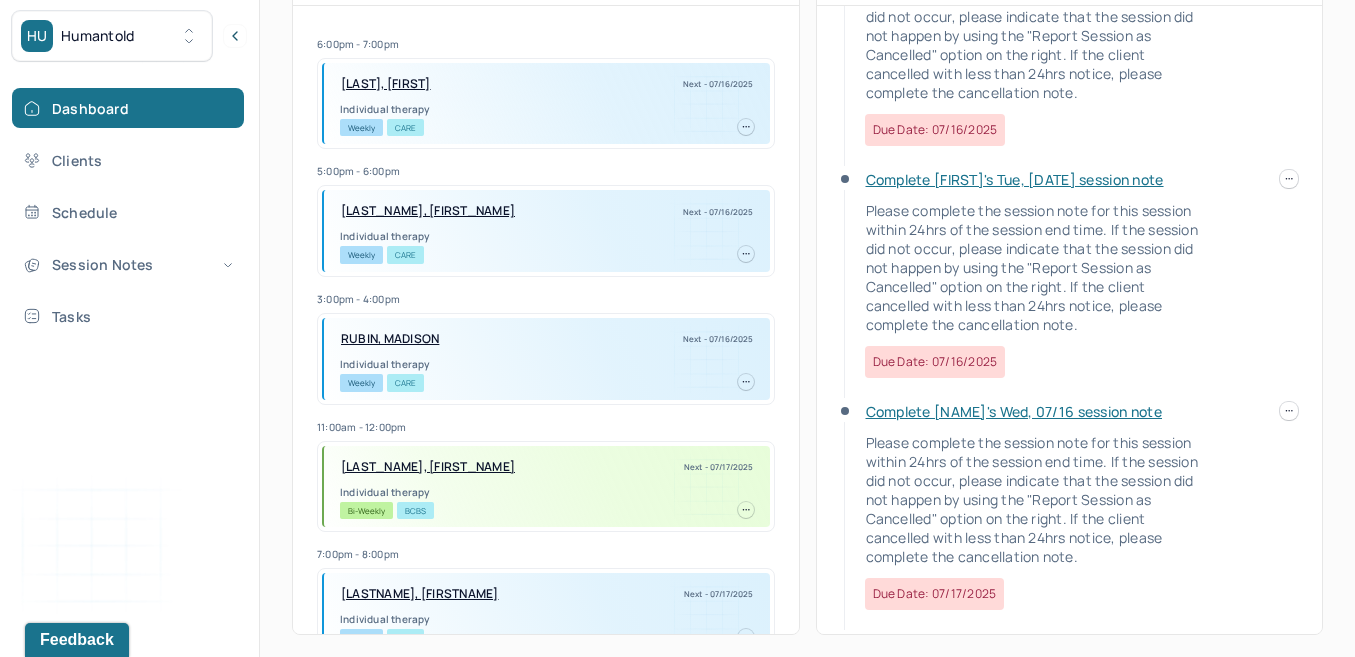 click on "Complete [FIRST]'s Tue, [DATE] session note" at bounding box center [1015, 179] 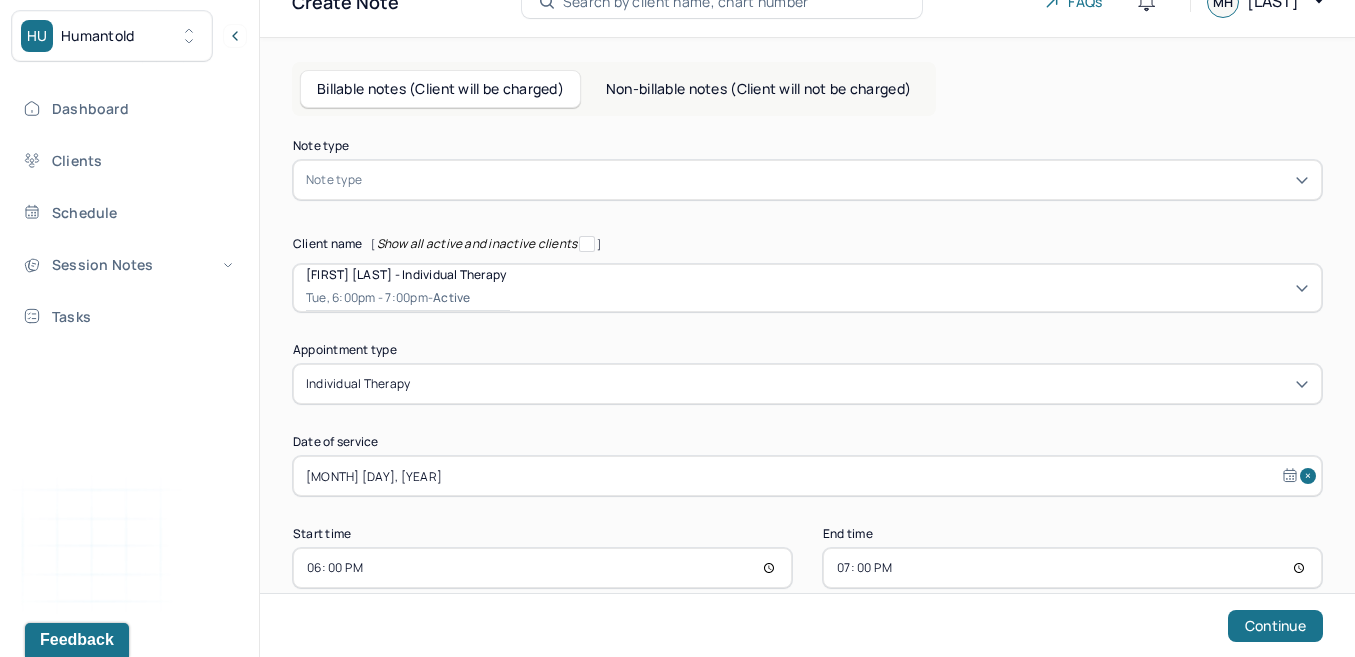 click at bounding box center (837, 180) 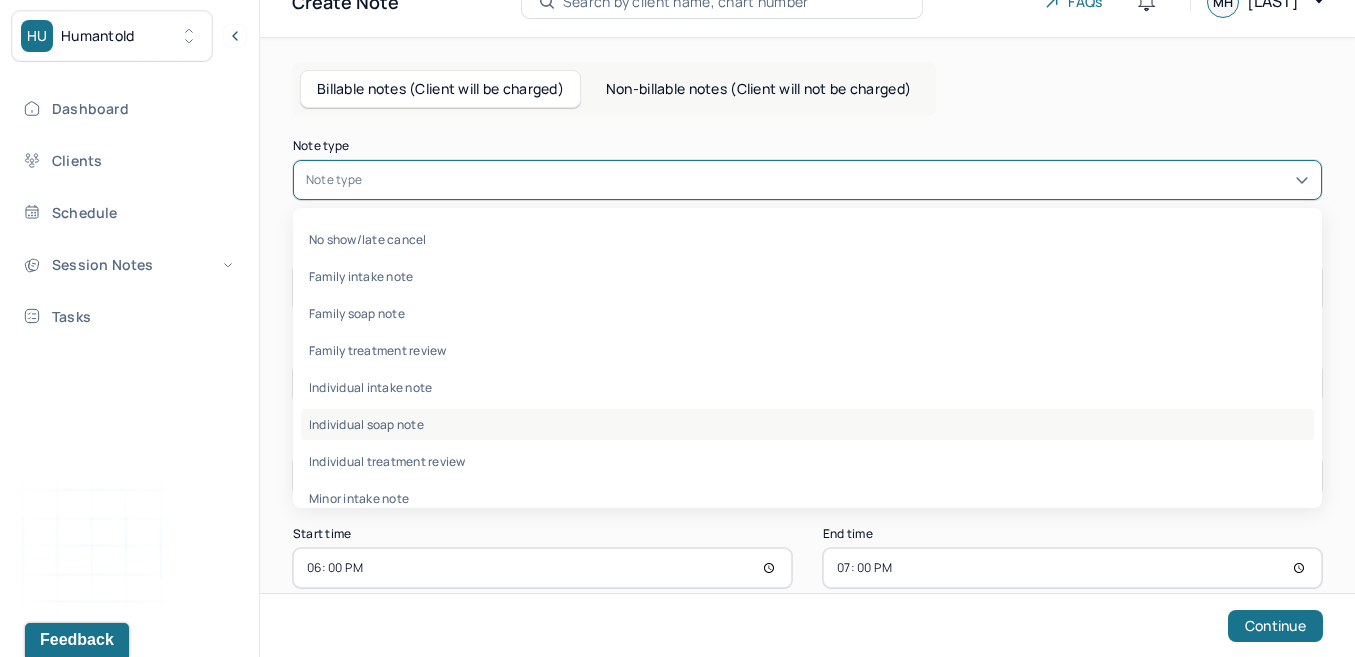 click on "Individual soap note" at bounding box center [807, 424] 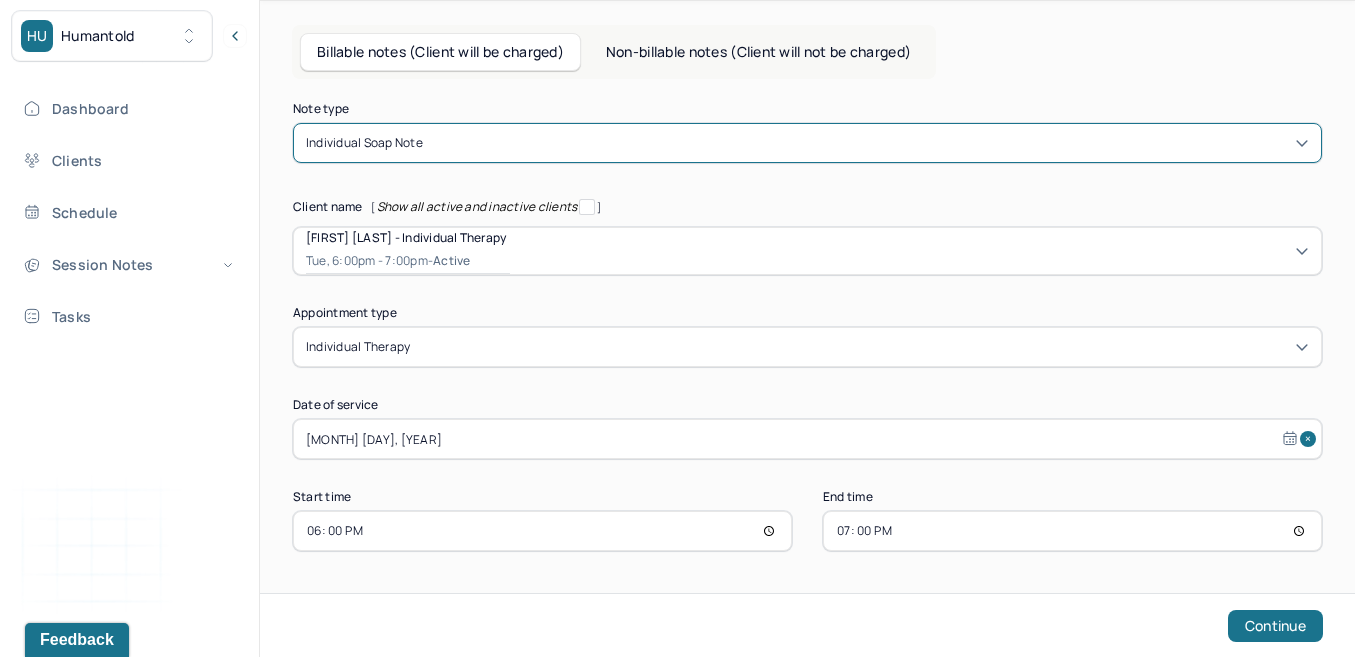 scroll, scrollTop: 115, scrollLeft: 0, axis: vertical 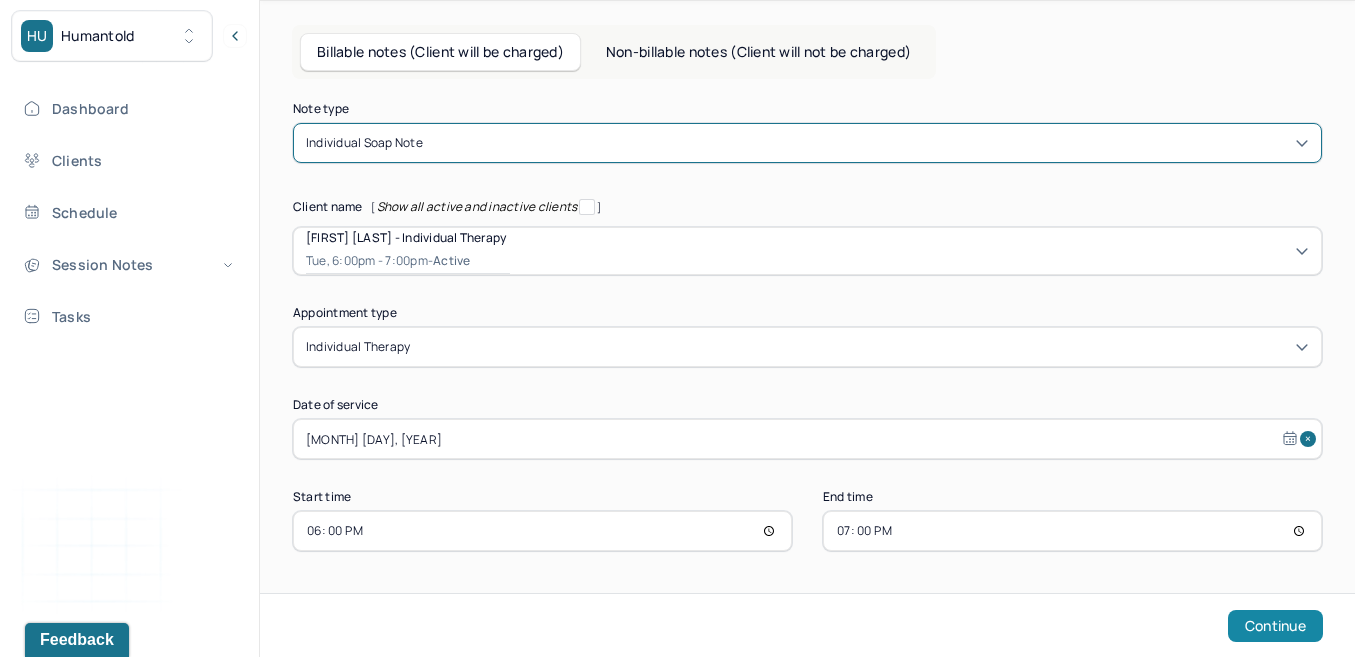 click on "Continue" at bounding box center (1275, 626) 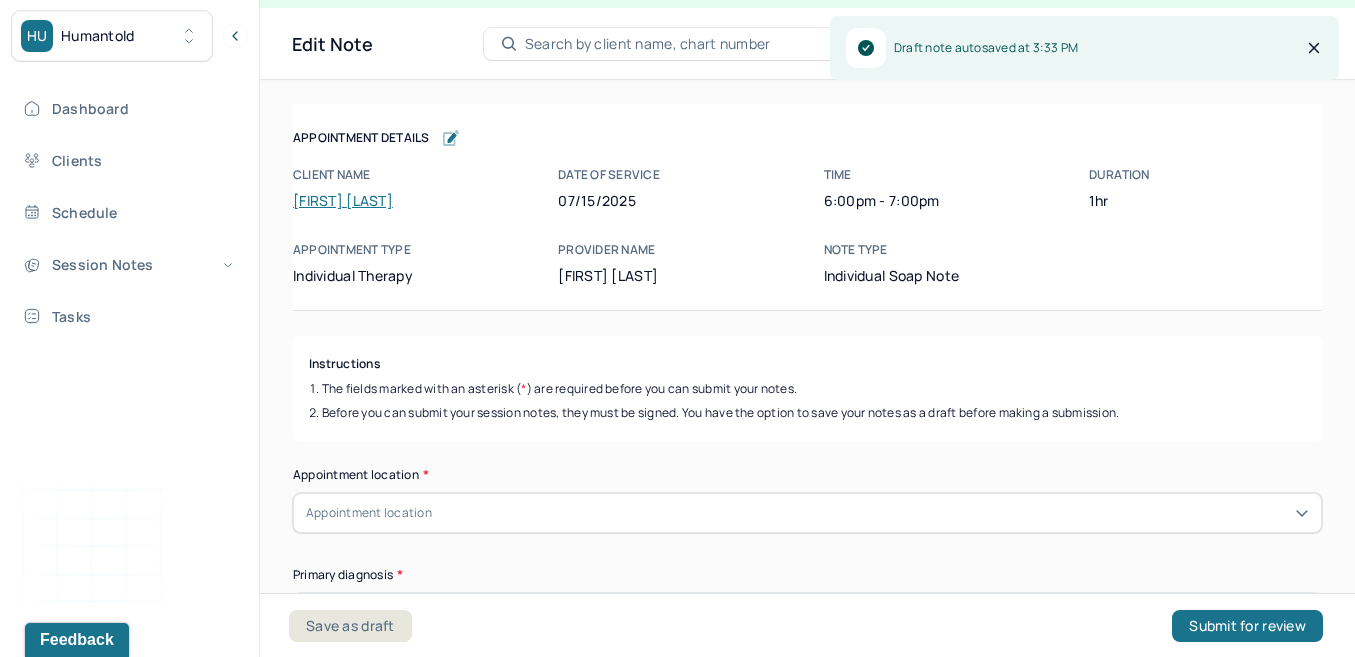 scroll, scrollTop: 36, scrollLeft: 0, axis: vertical 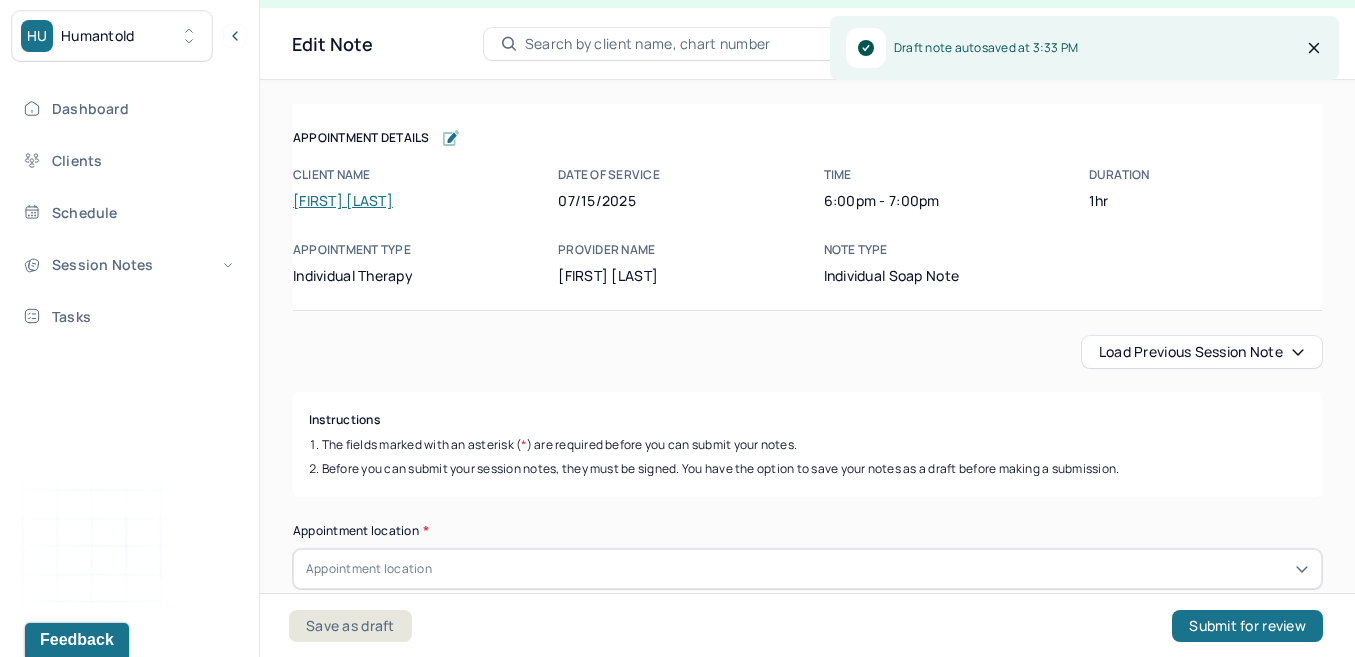 click on "Load previous session note" at bounding box center [1202, 352] 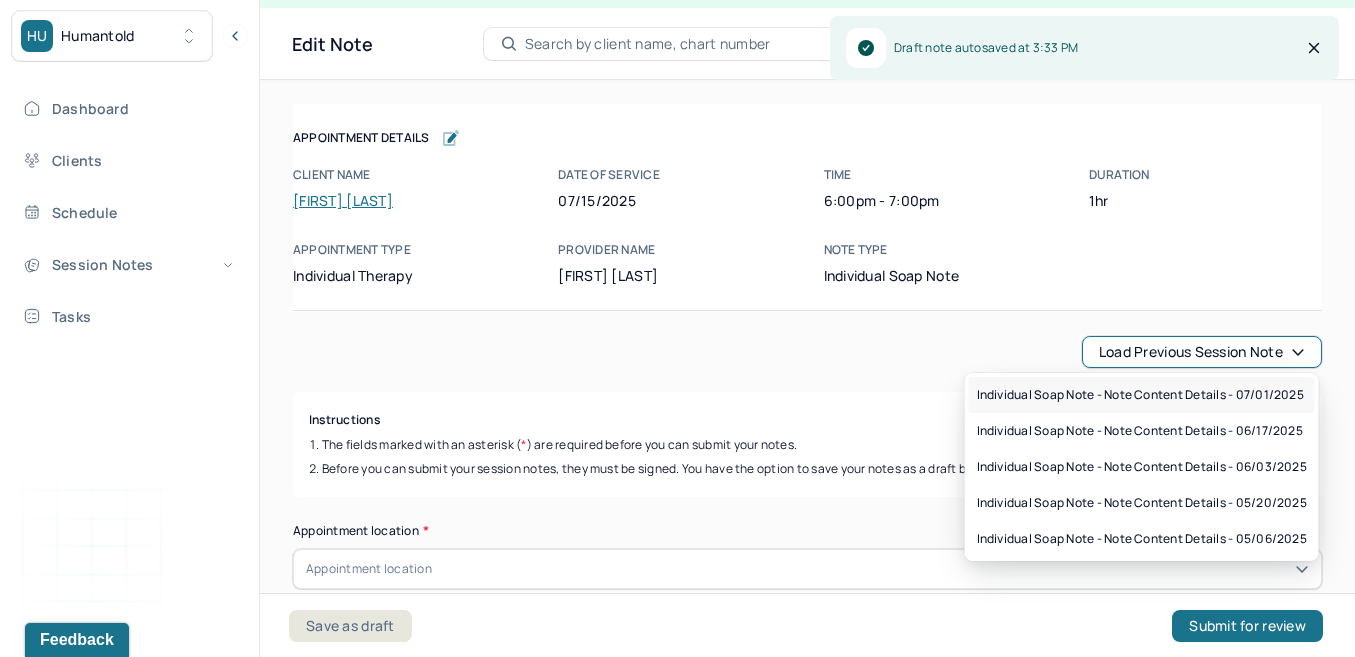 click on "Individual soap note   - Note content Details -   07/01/2025" at bounding box center [1140, 395] 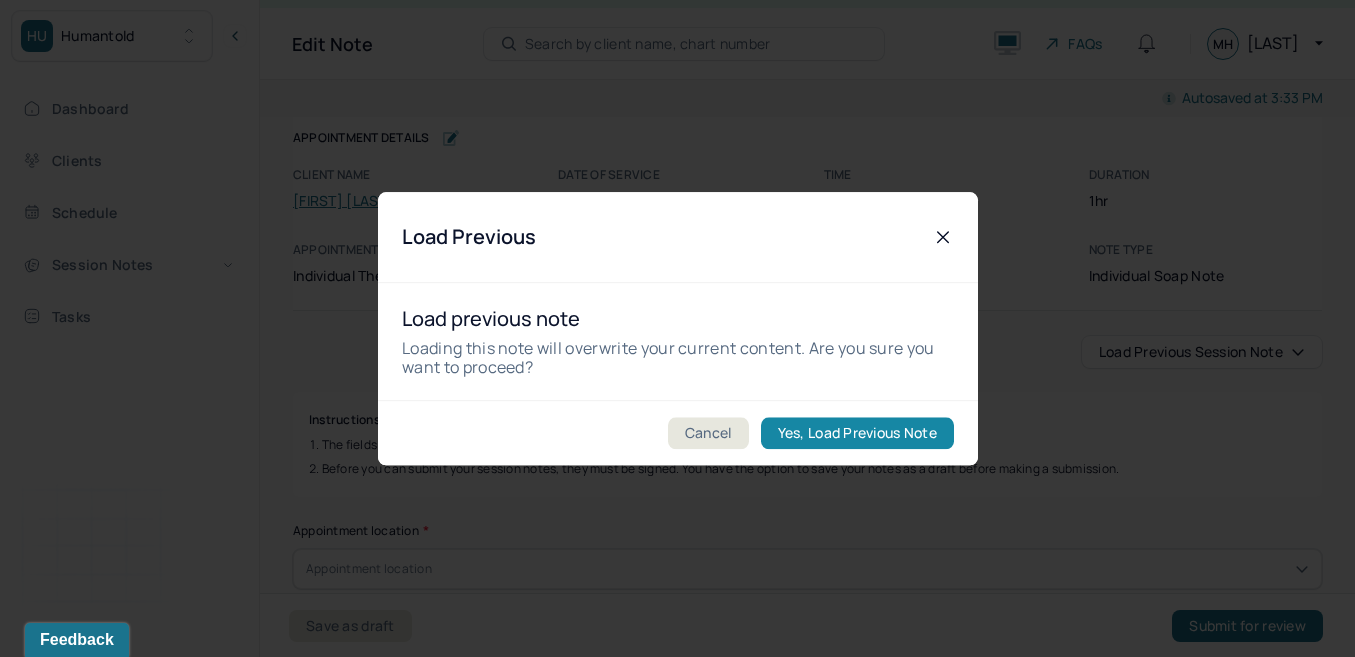 click on "Yes, Load Previous Note" at bounding box center (856, 433) 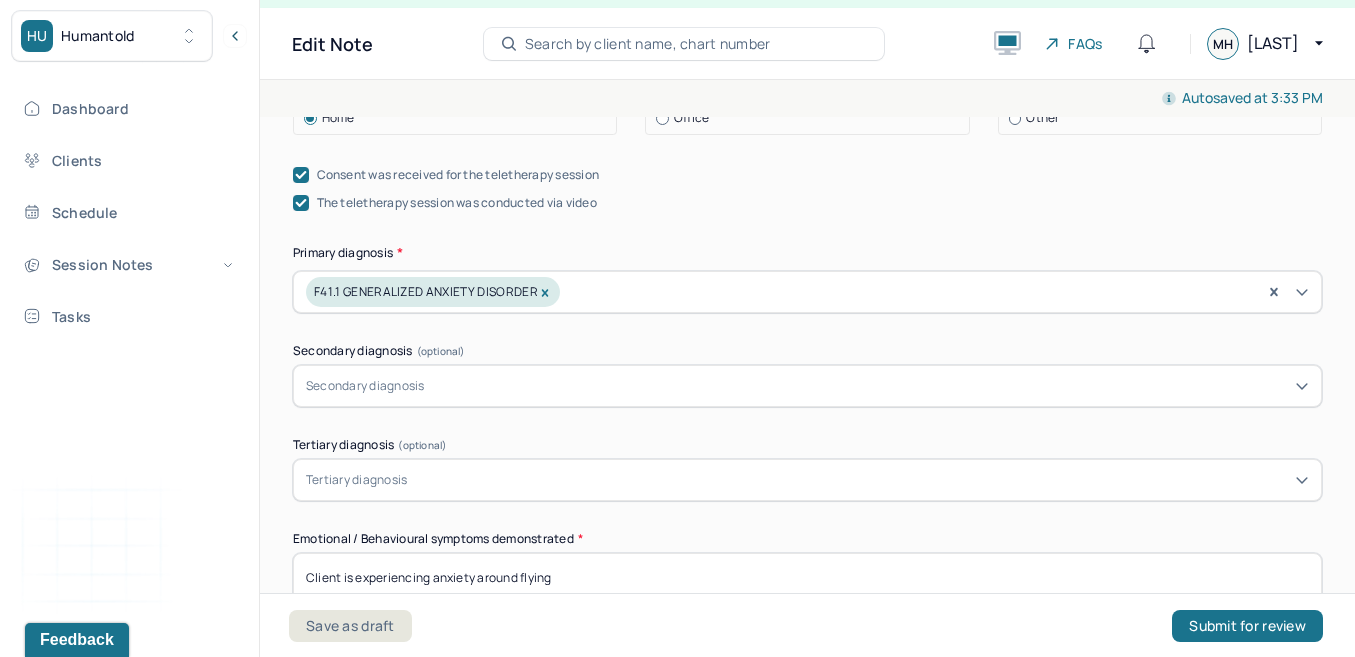 scroll, scrollTop: 649, scrollLeft: 0, axis: vertical 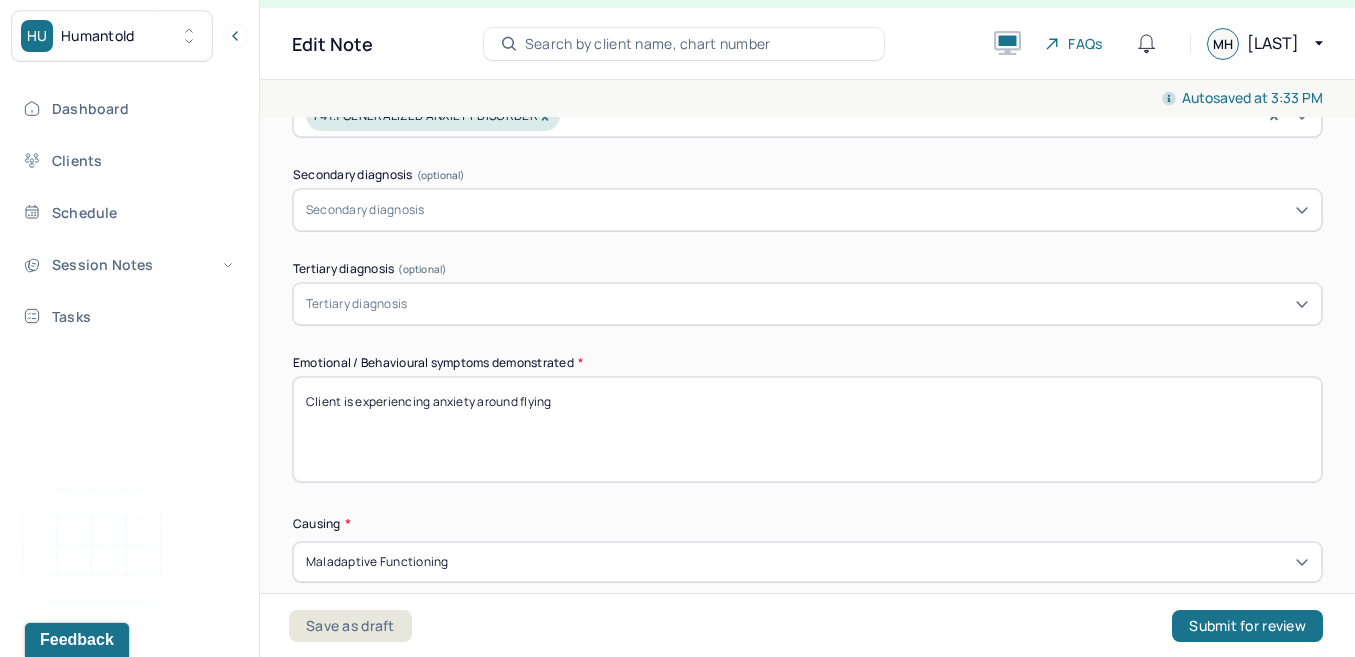 click on "Client is experiencing anxiety around flying" at bounding box center (807, 429) 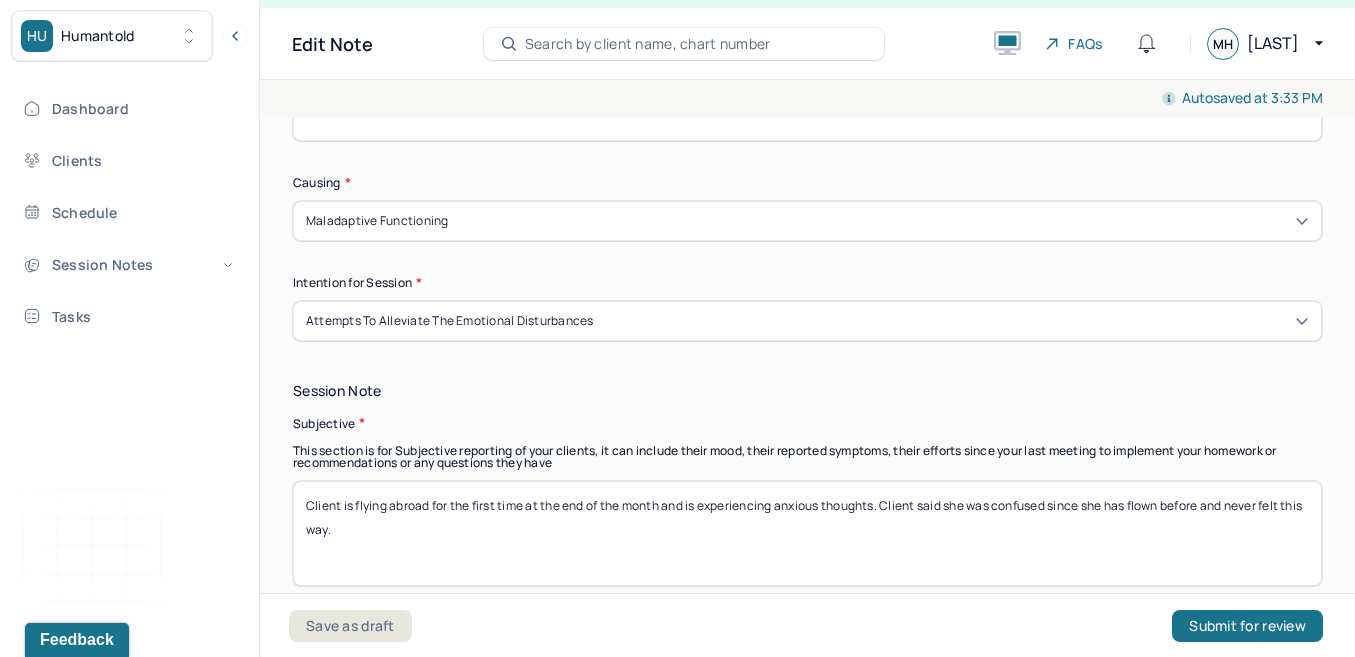 scroll, scrollTop: 1152, scrollLeft: 0, axis: vertical 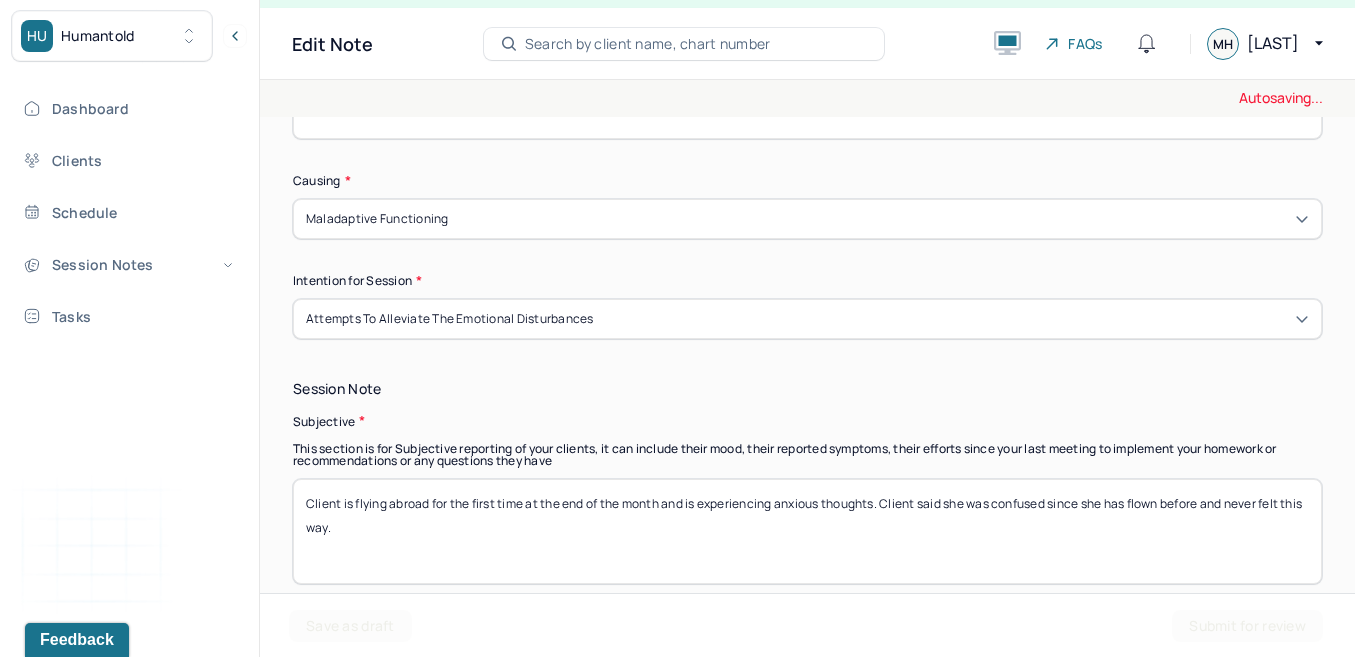 type on "Client is experiencing anxiety, coping strategies" 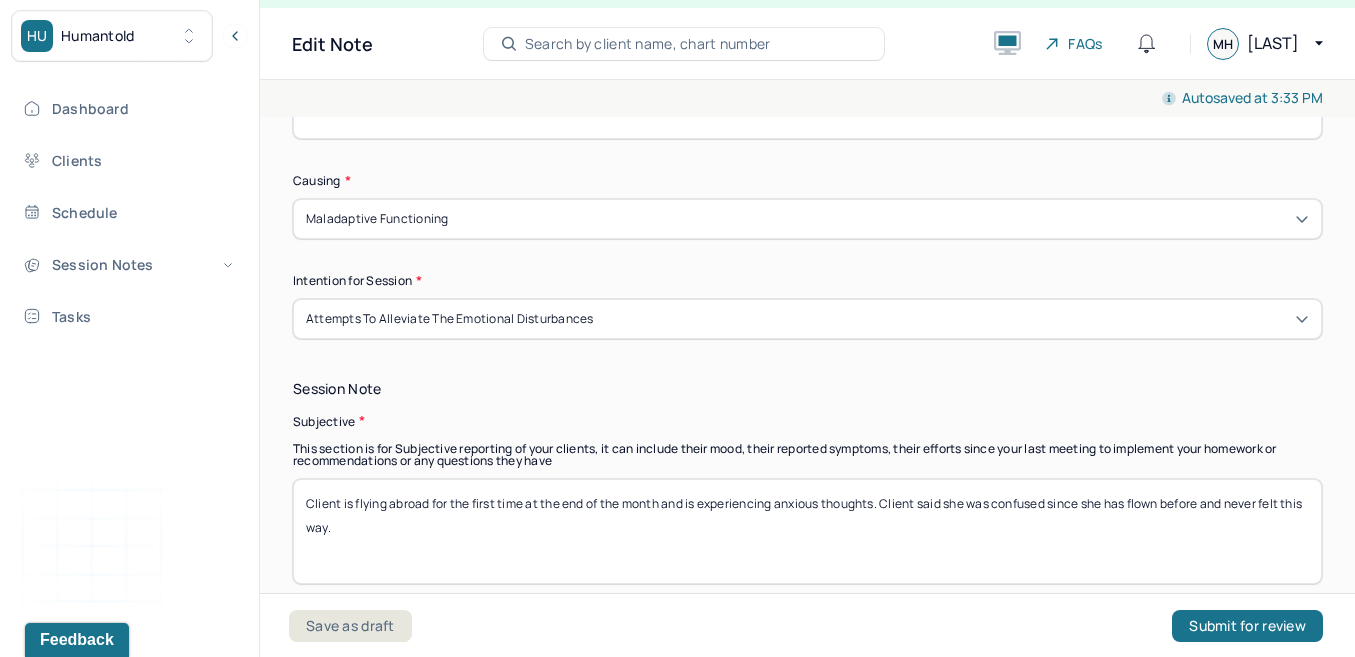 click on "Client is flying abroad for the first time at the end of the month and is experiencing anxious thoughts. Client said she was confused since she has flown before and never felt this way." at bounding box center (807, 531) 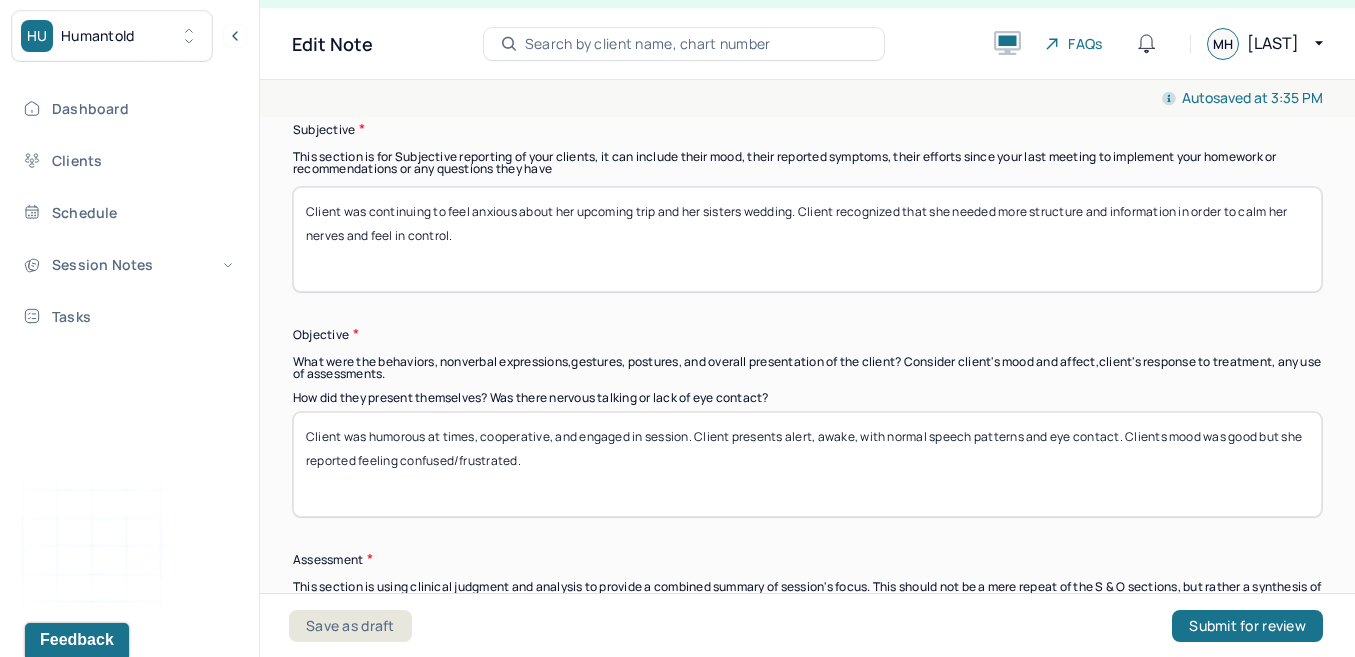 scroll, scrollTop: 1445, scrollLeft: 0, axis: vertical 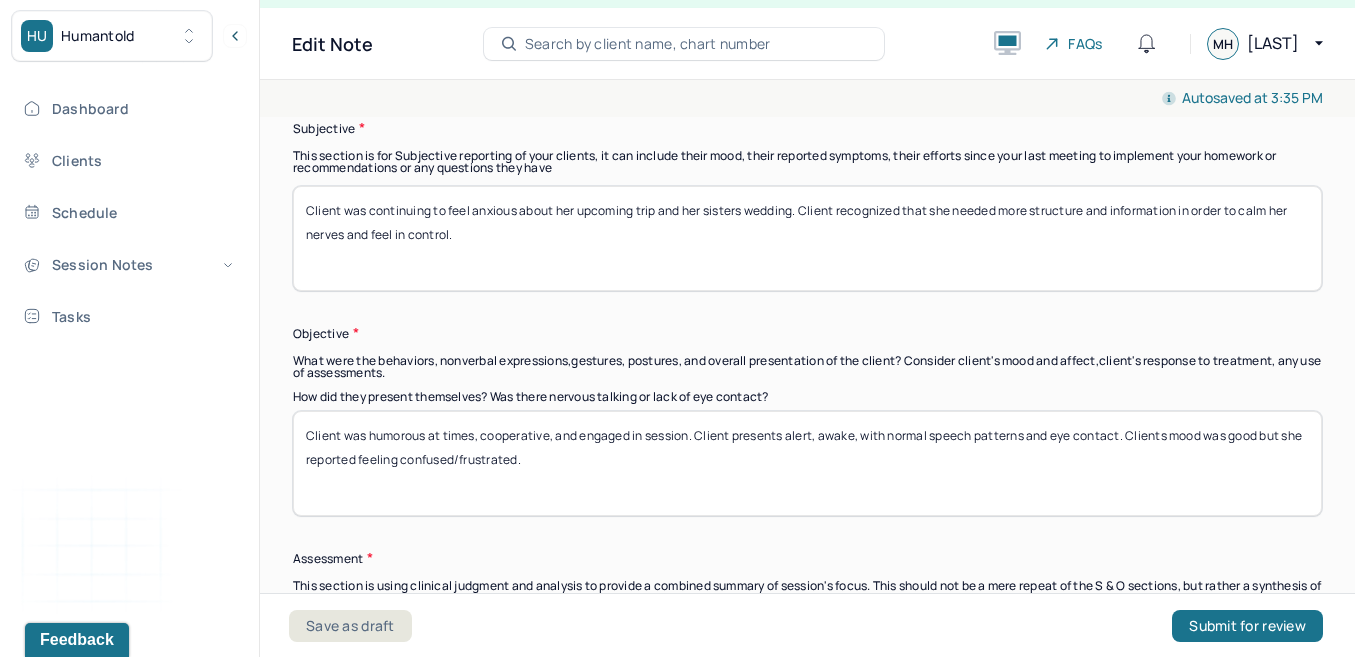 type on "Client was continuing to feel anxious about her upcoming trip and her sisters wedding. Client recognized that she needed more structure and information in order to calm her nerves and feel in control." 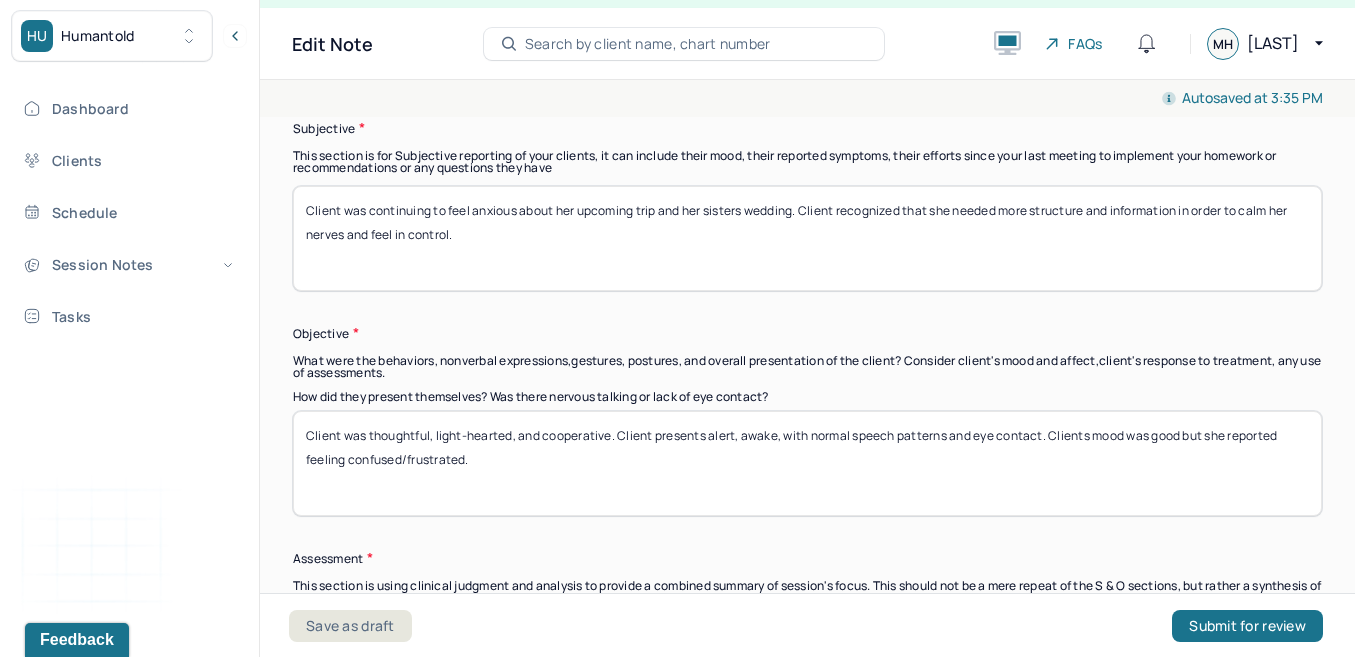 drag, startPoint x: 1190, startPoint y: 431, endPoint x: 1190, endPoint y: 480, distance: 49 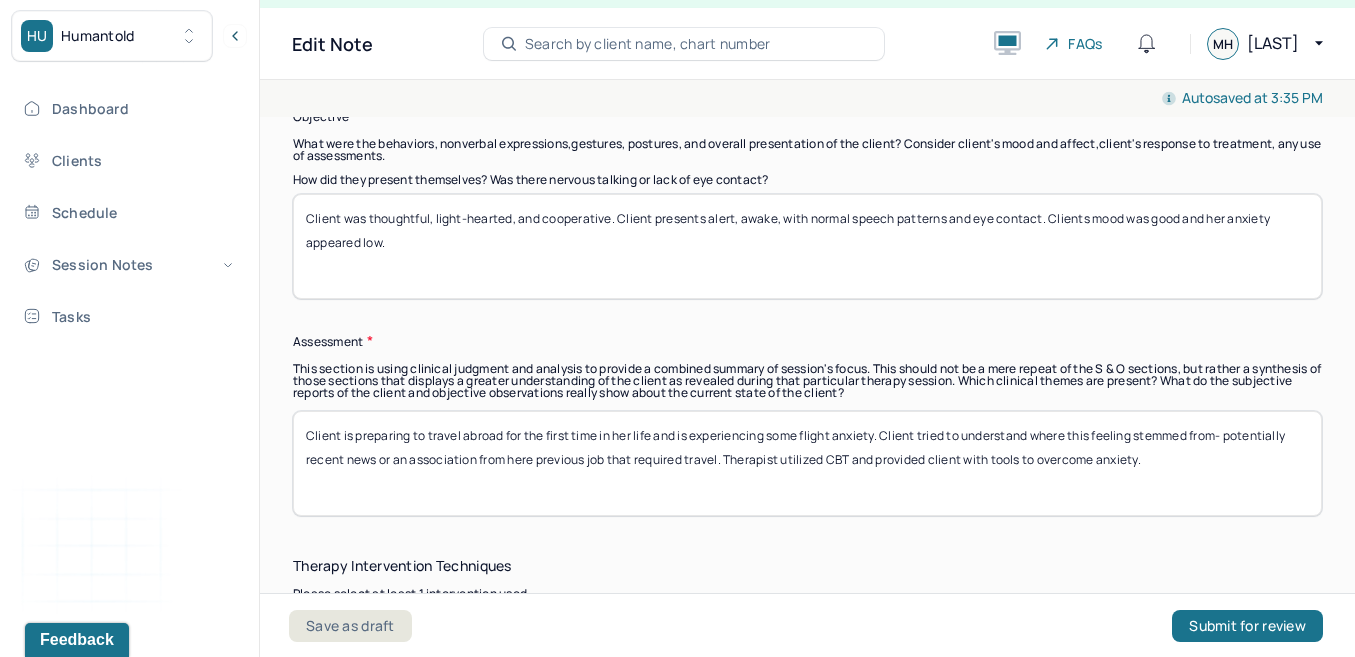 scroll, scrollTop: 1678, scrollLeft: 0, axis: vertical 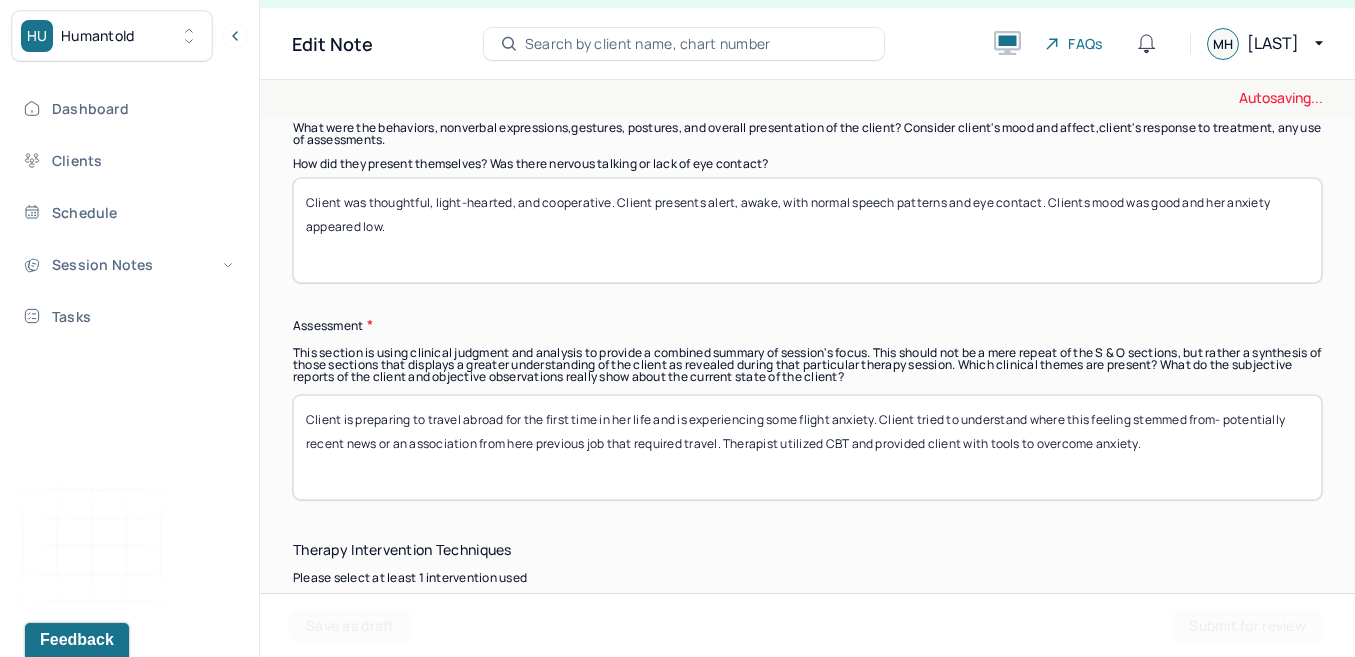 type on "Client was thoughtful, light-hearted, and cooperative. Client presents alert, awake, with normal speech patterns and eye contact. Clients mood was good and her anxiety appeared low." 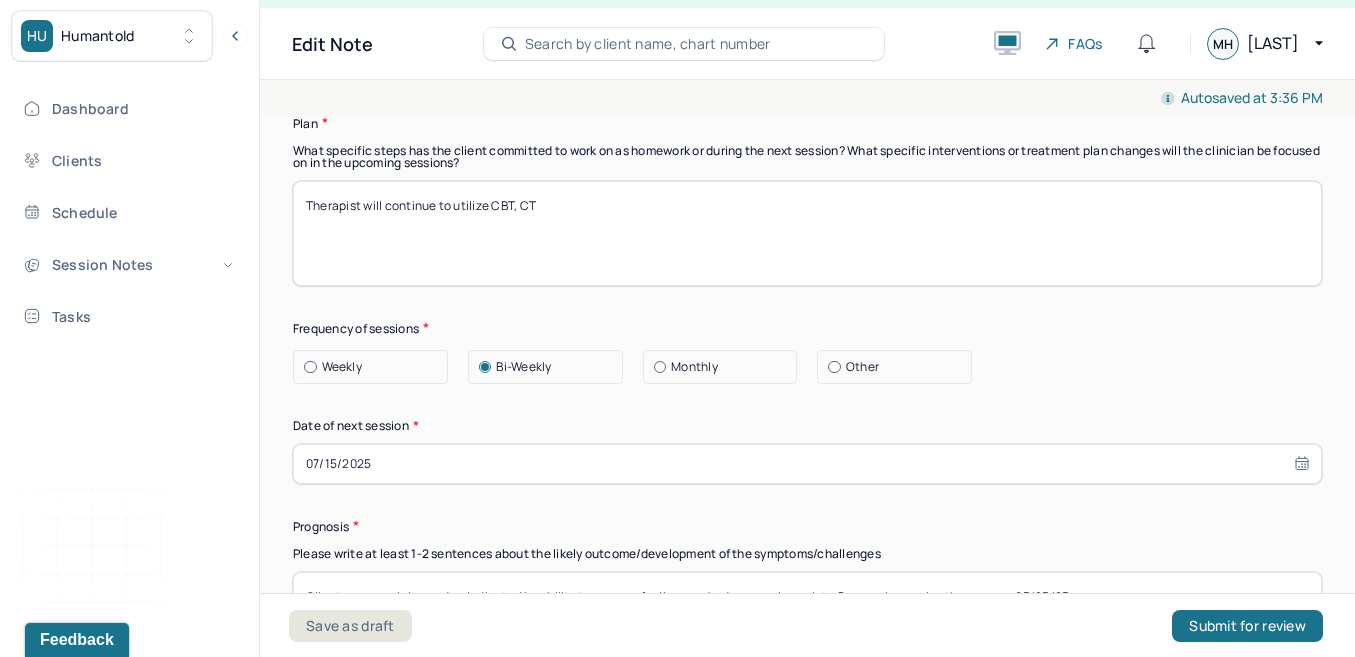 scroll, scrollTop: 2607, scrollLeft: 0, axis: vertical 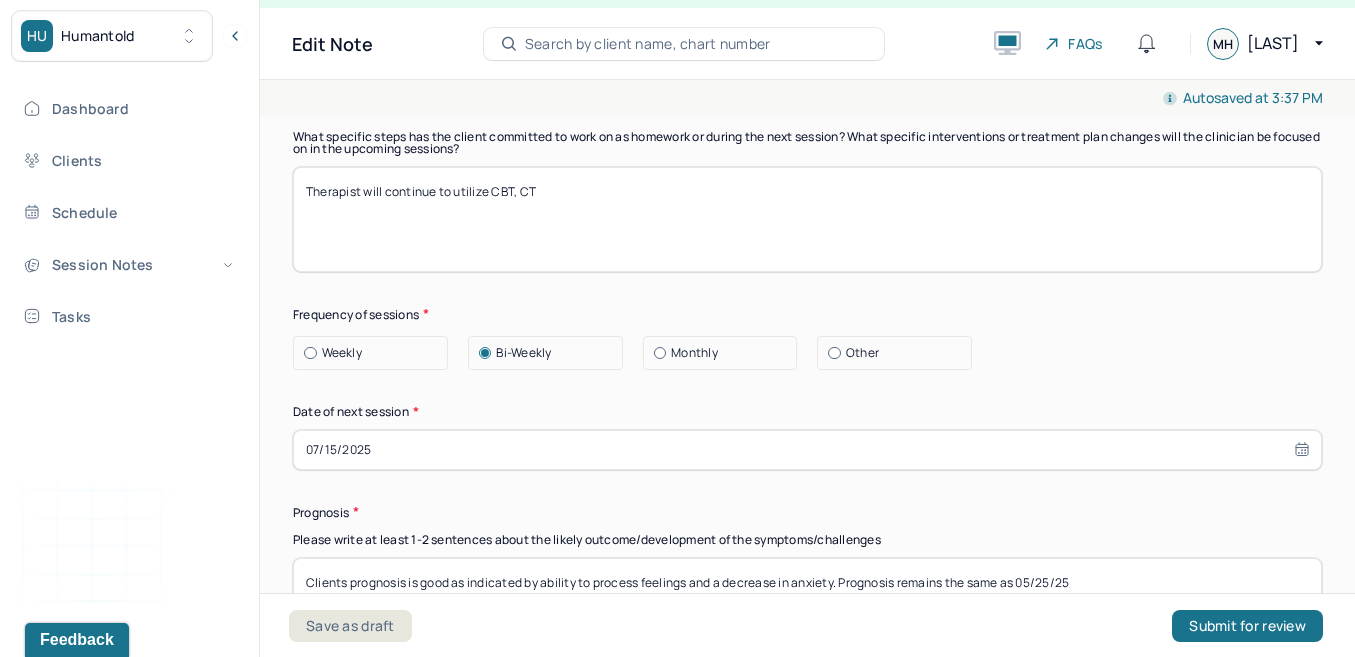 type on "Client talked about the process she went through to ease her anxiety about upcoming events in her summer. Client recognized that when something feels unknown/uncertain she becomes very anxious. Client coped by learning more about what the events entailed, being able to visualize and plan for them. Therapist aided client in letting go of the parts she is unable to control." 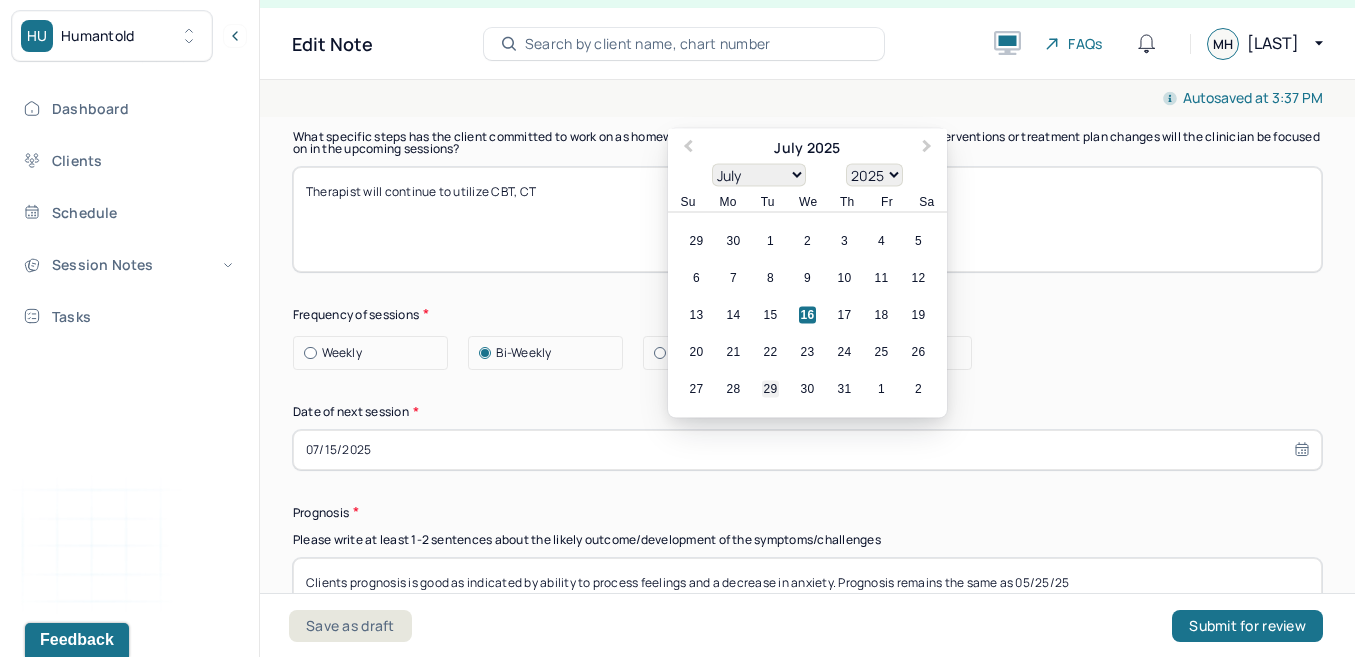 click on "29" at bounding box center (770, 388) 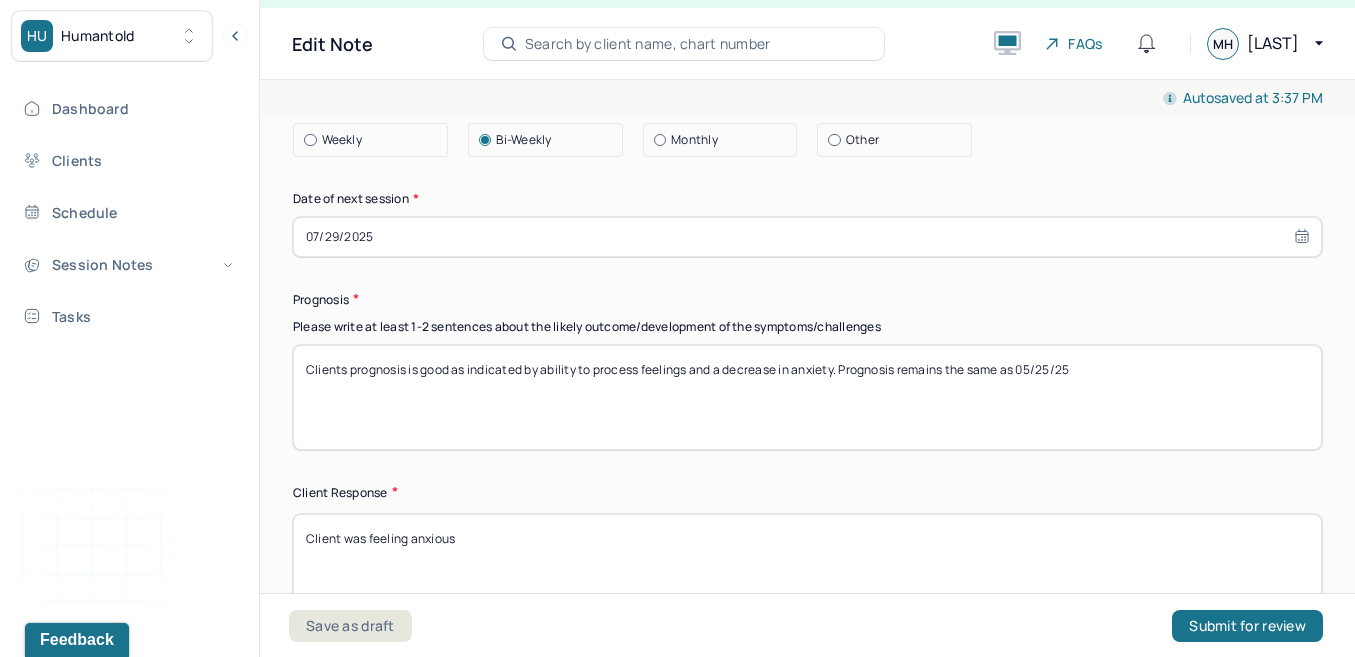 scroll, scrollTop: 2948, scrollLeft: 0, axis: vertical 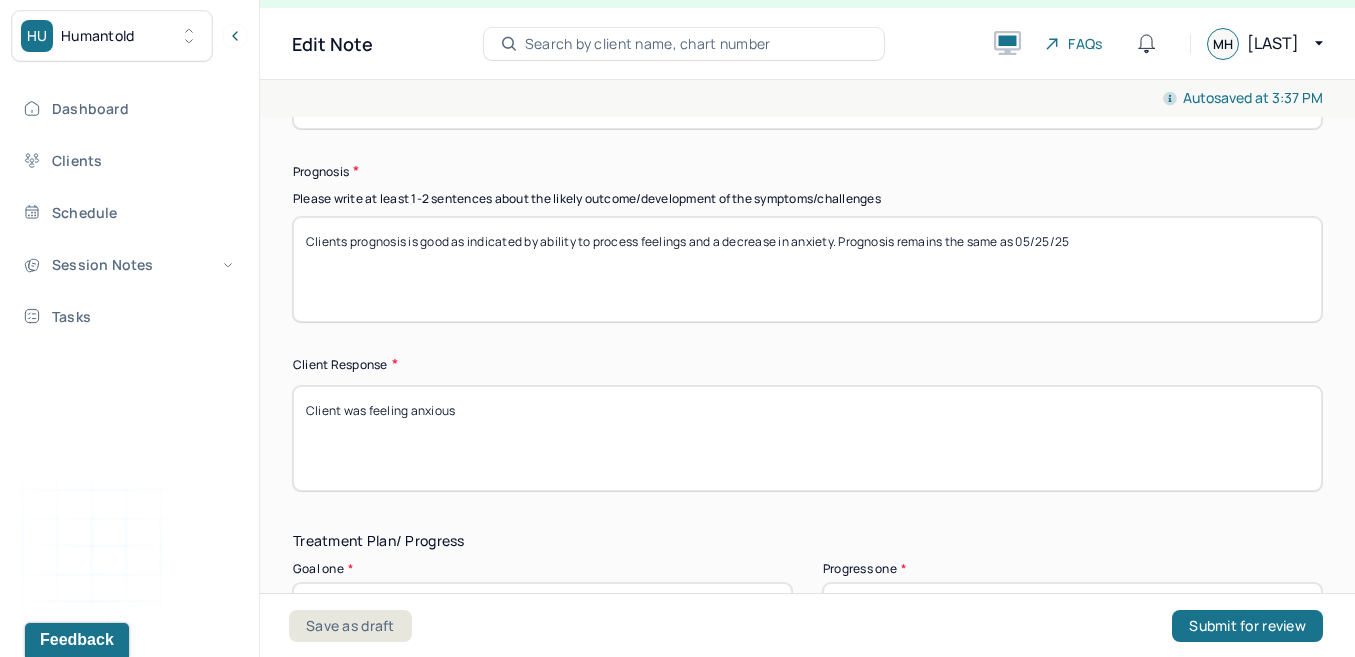 drag, startPoint x: 367, startPoint y: 406, endPoint x: 719, endPoint y: 438, distance: 353.45154 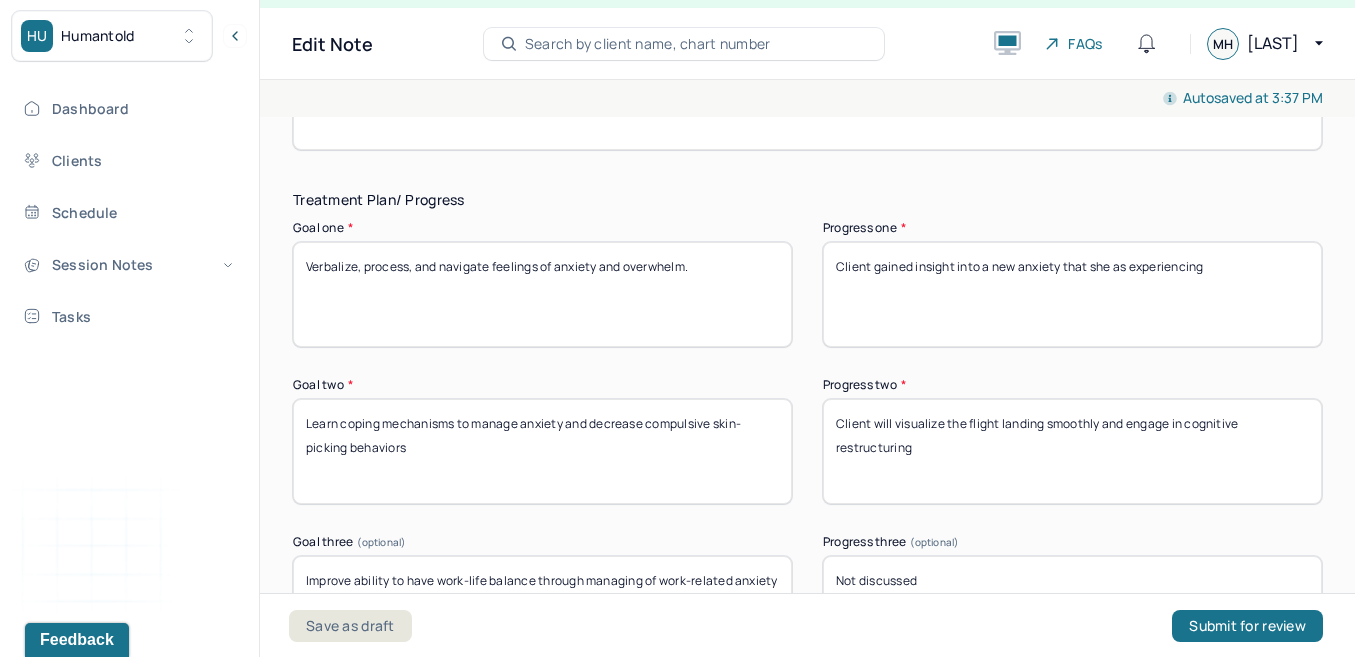 scroll, scrollTop: 3297, scrollLeft: 0, axis: vertical 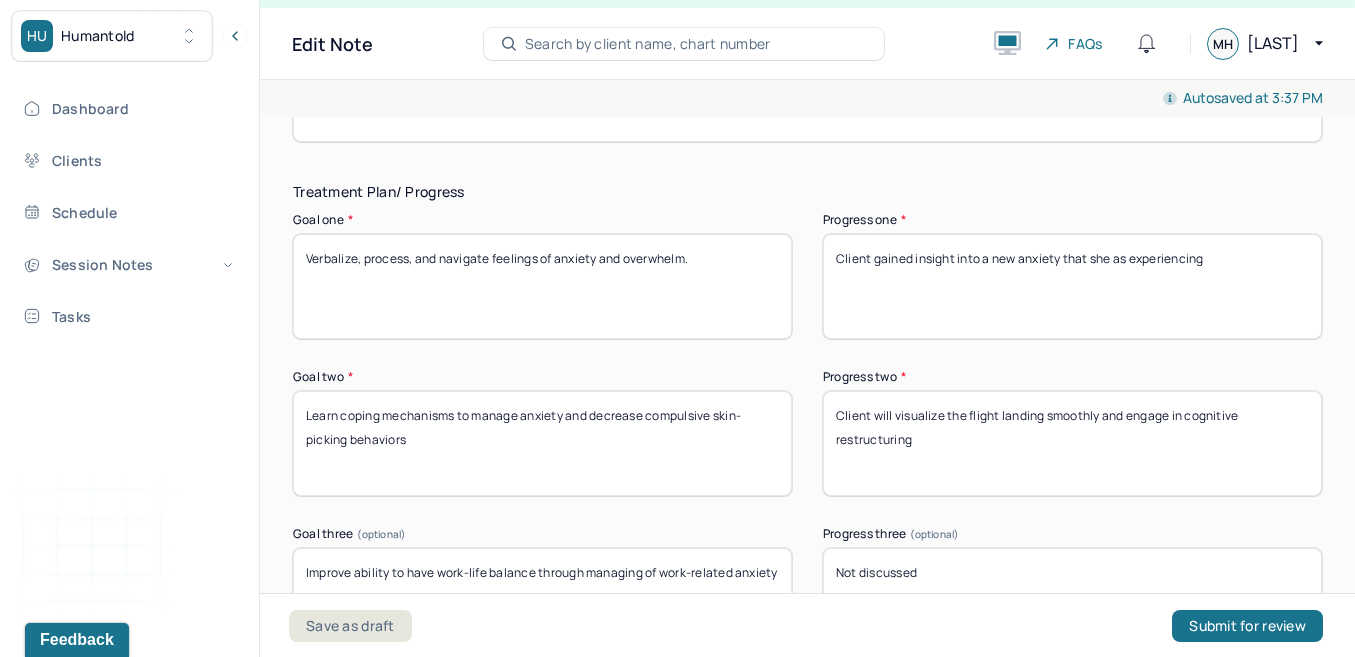 type on "Client was open" 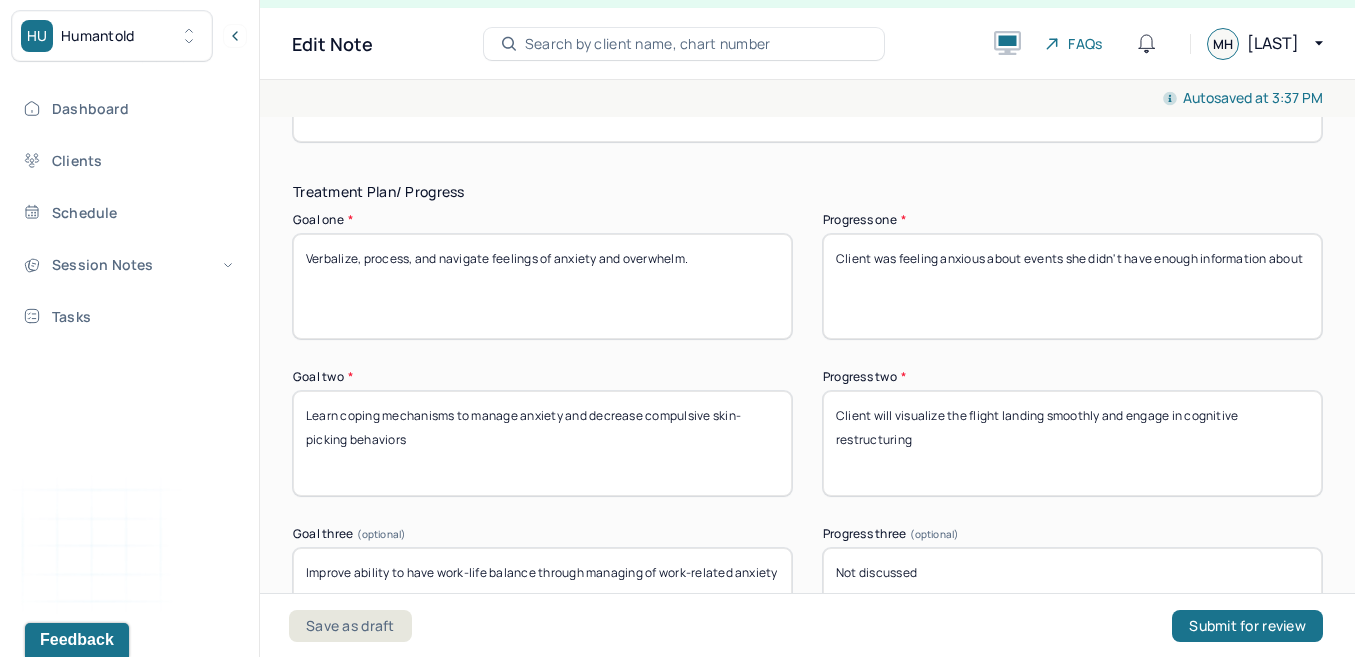 type on "Client was feeling anxious about events she didn't have enough information about" 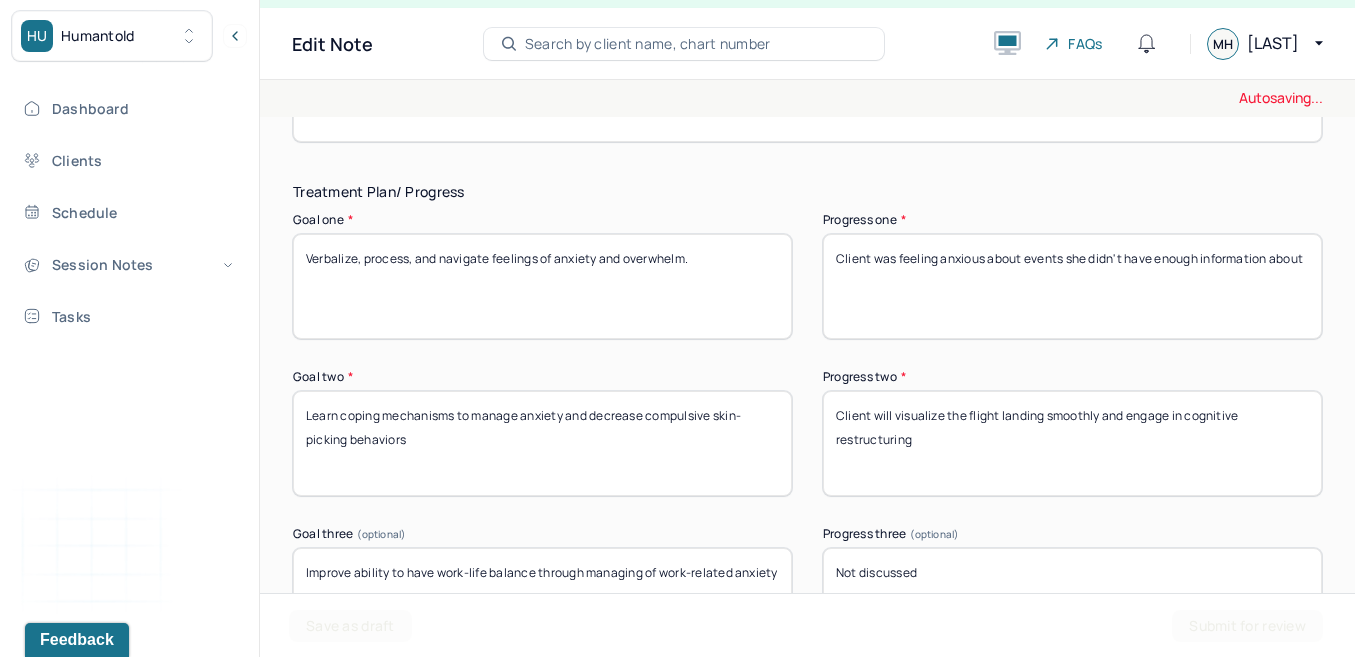 click on "Client will visualize the flight landing smoothly and engage in cognitive restructuring" at bounding box center (1072, 443) 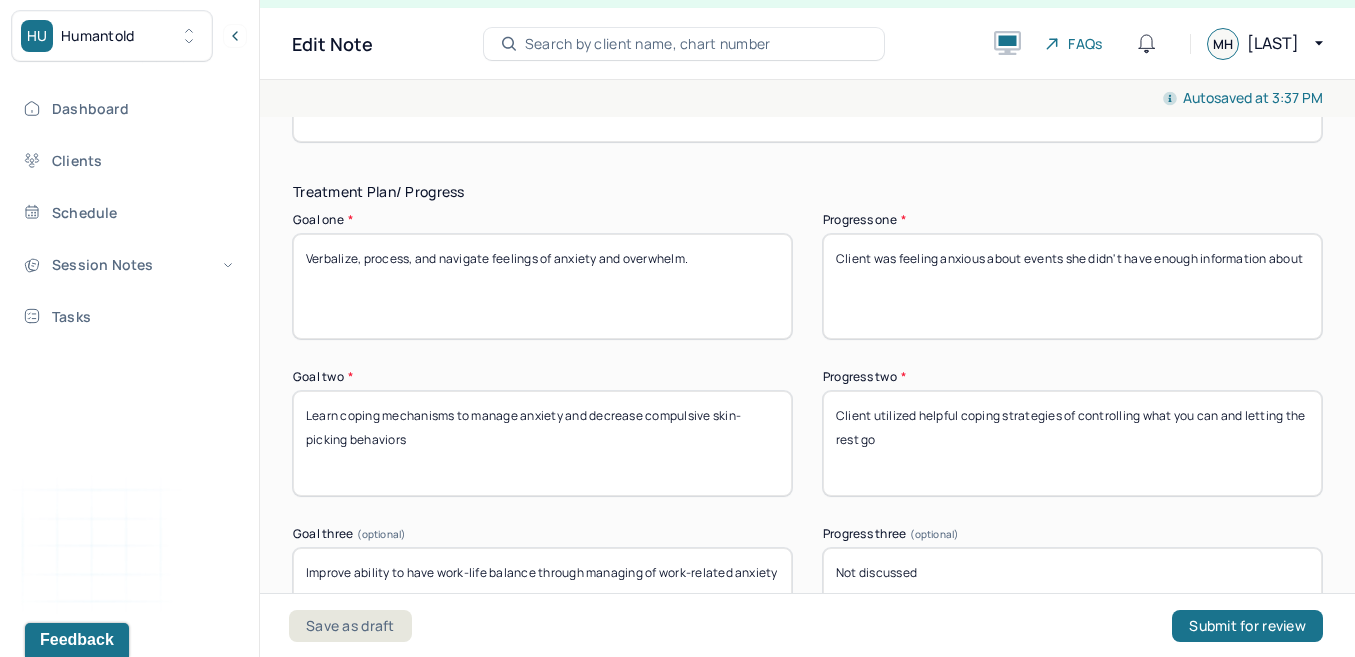 scroll, scrollTop: 3396, scrollLeft: 0, axis: vertical 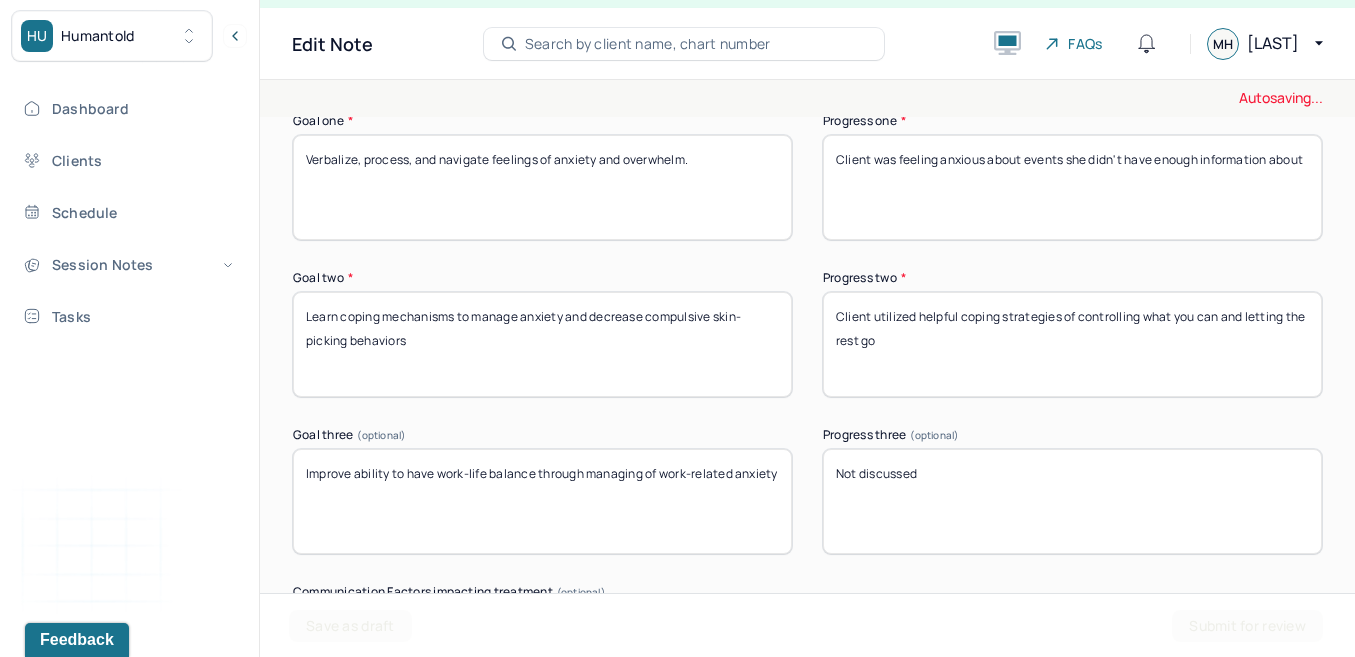 type on "Client utilized helpful coping strategies of controlling what you can and letting the rest go" 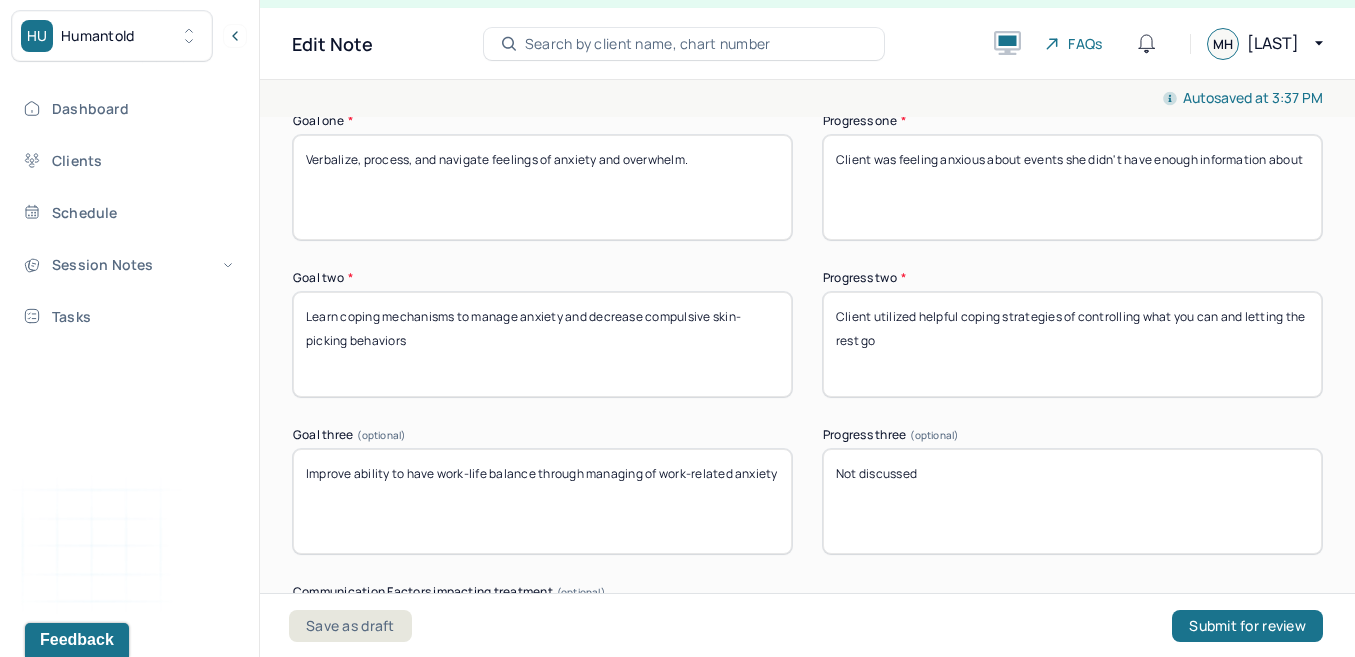 click on "Not discussed" at bounding box center [1072, 501] 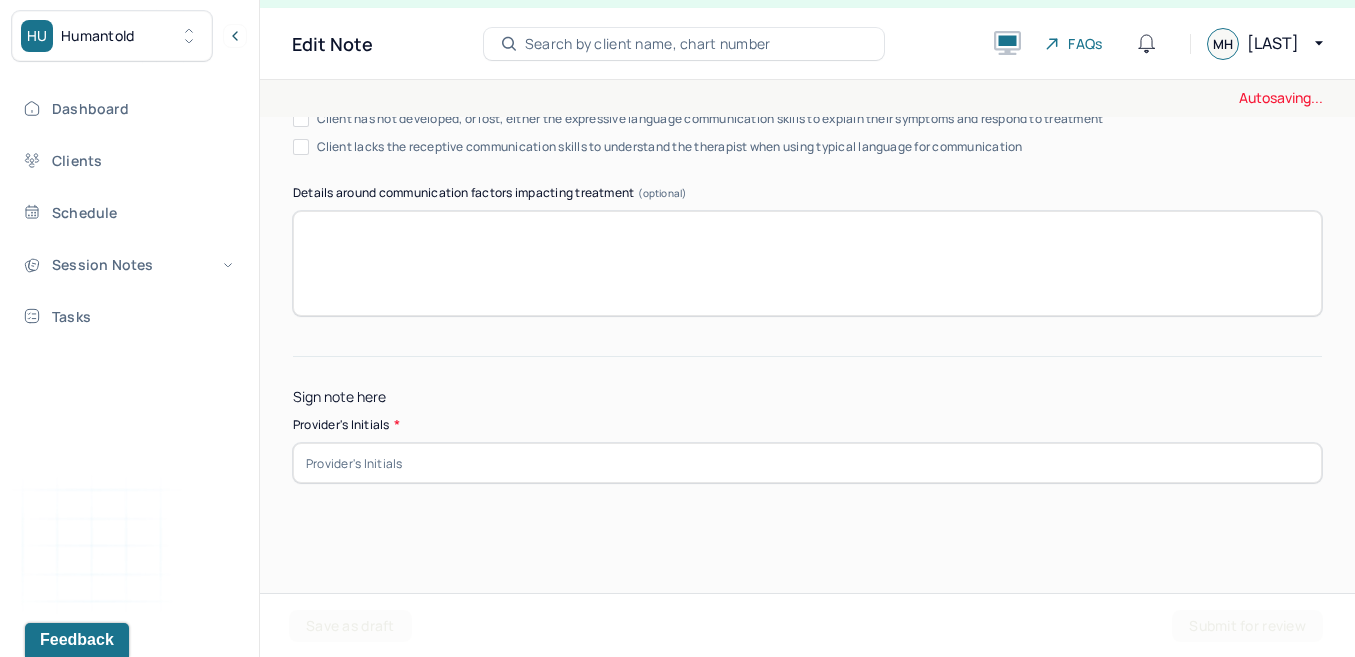 scroll, scrollTop: 4002, scrollLeft: 0, axis: vertical 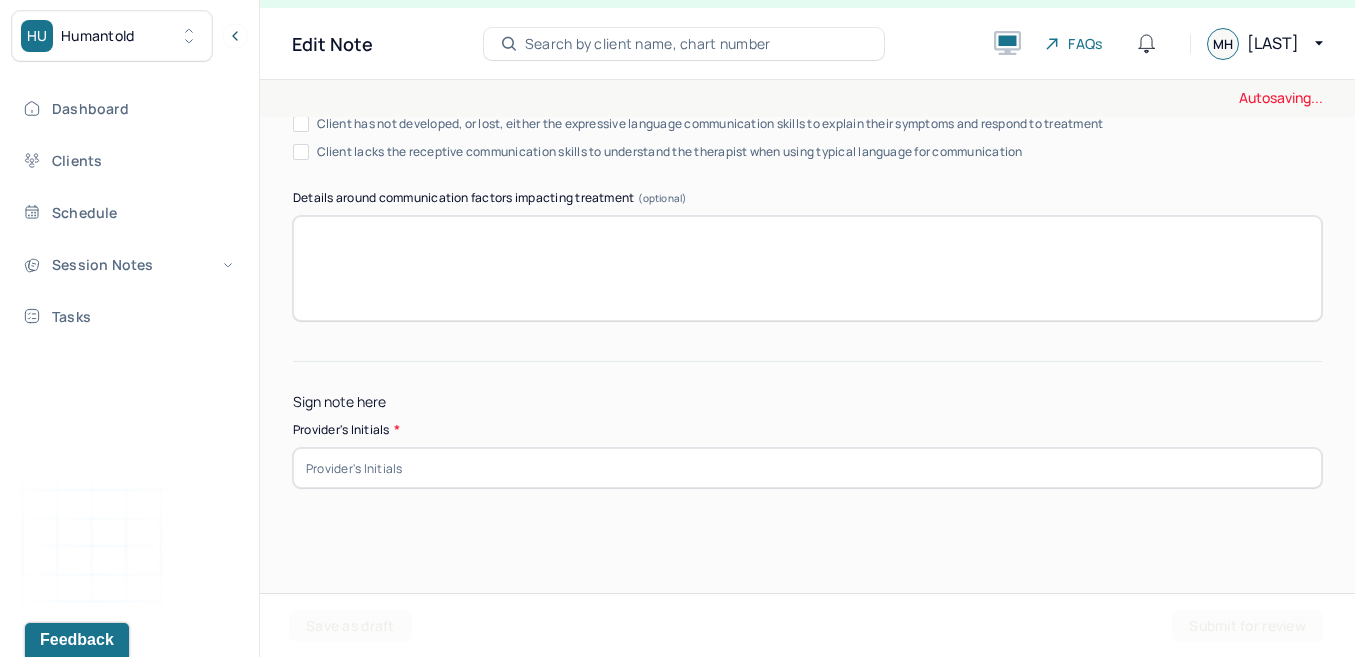 type on "Client coped through anxiety so she could focus more on her job" 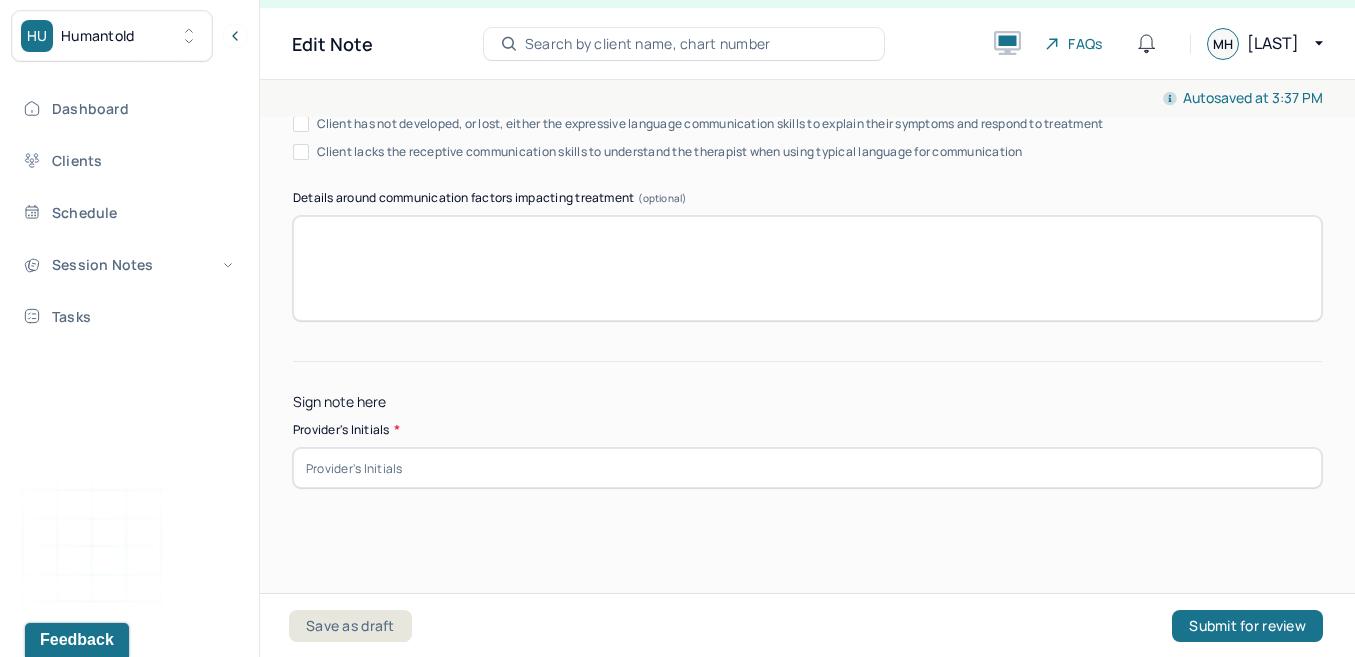 click at bounding box center [807, 468] 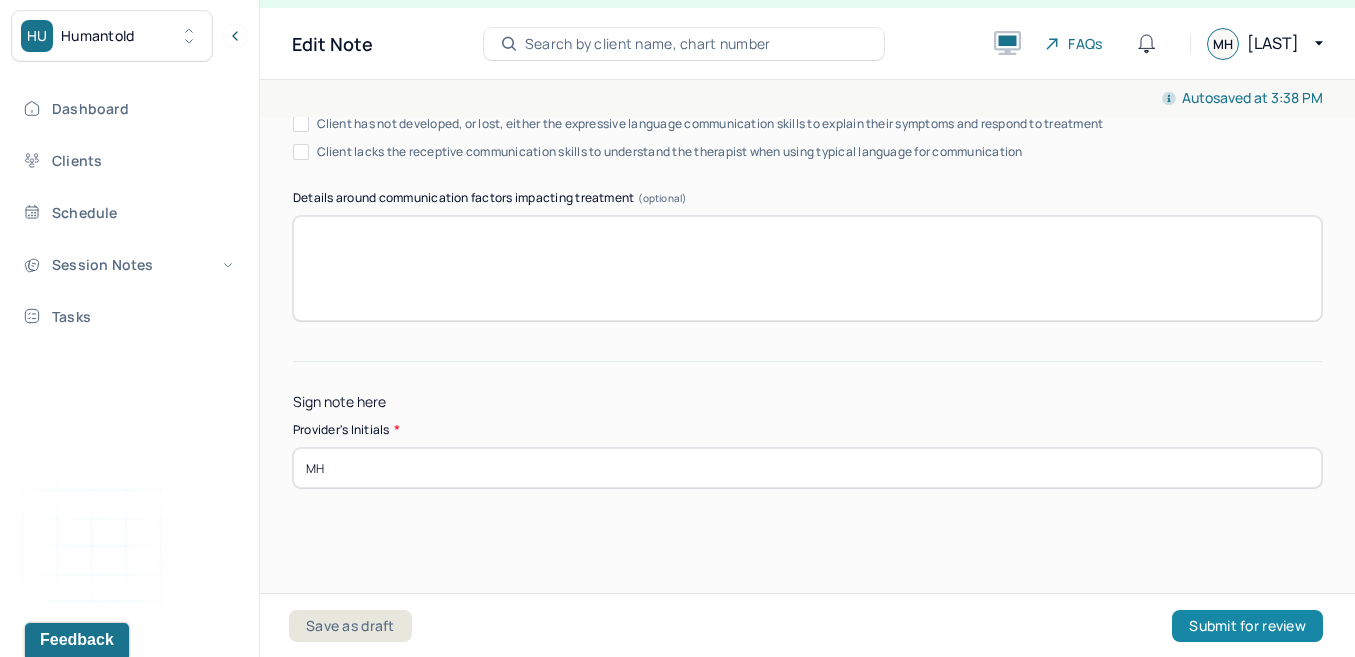 type on "MH" 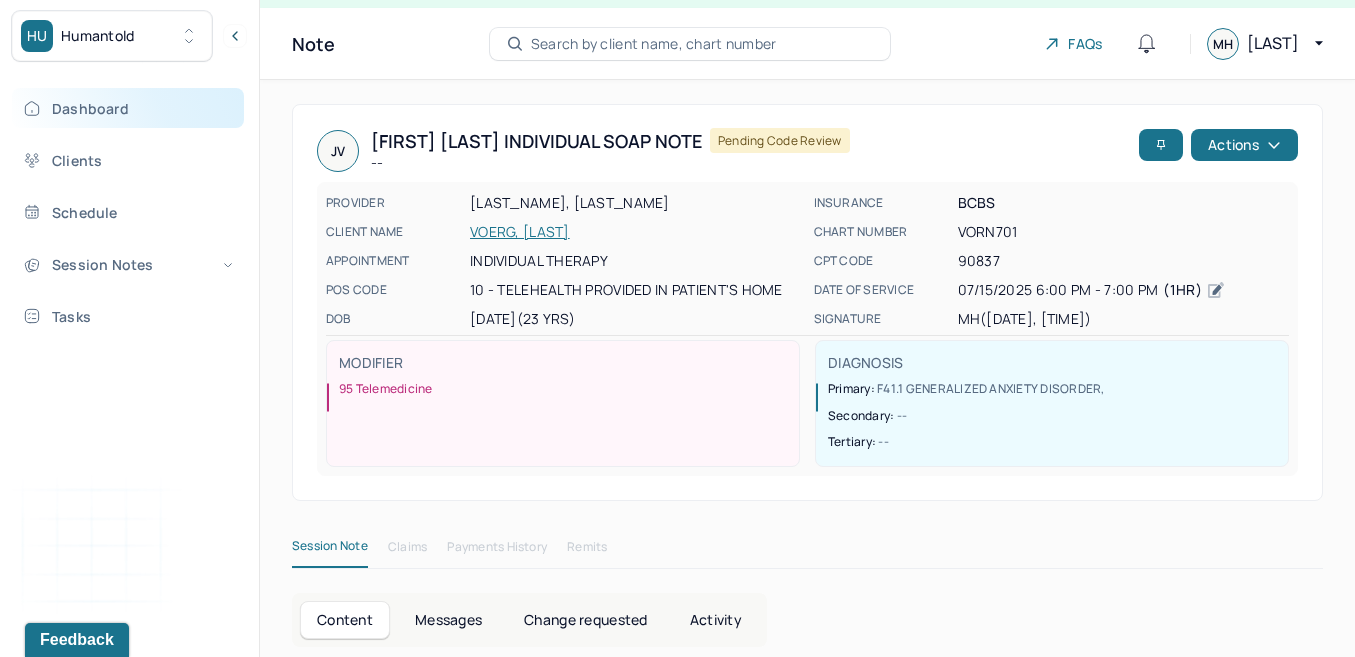 click on "Dashboard" at bounding box center (128, 108) 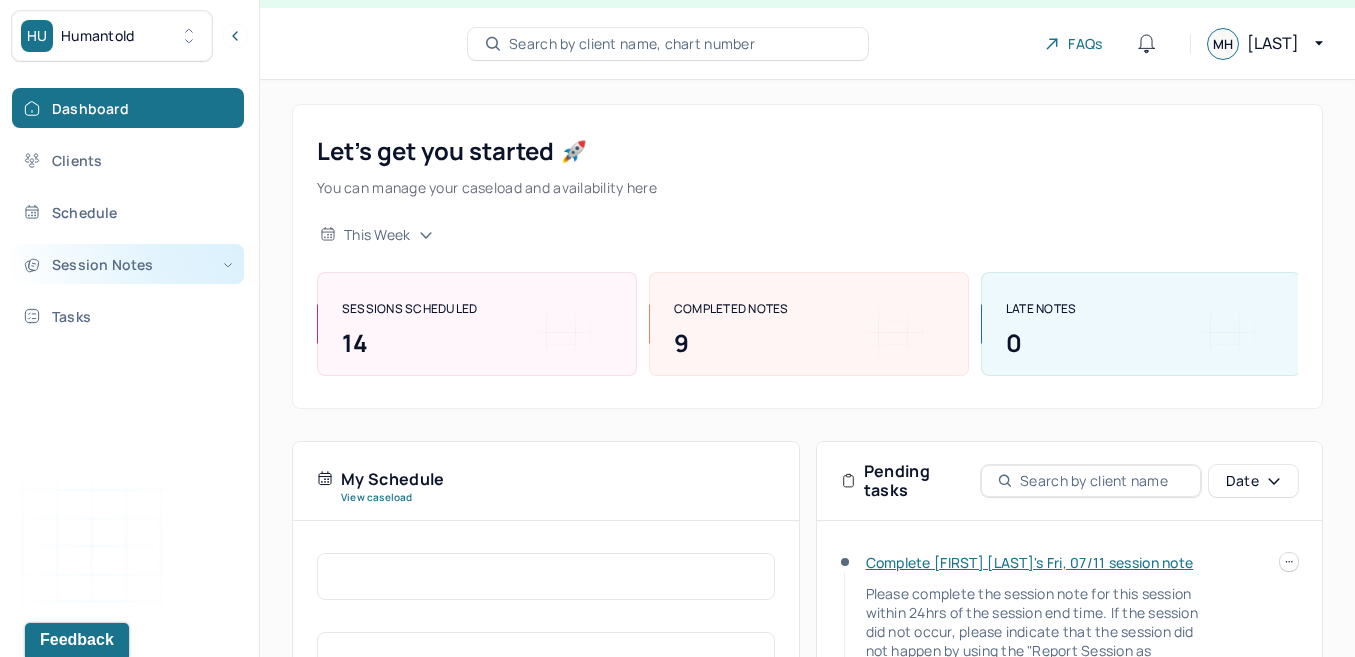 click on "Session Notes" at bounding box center (128, 264) 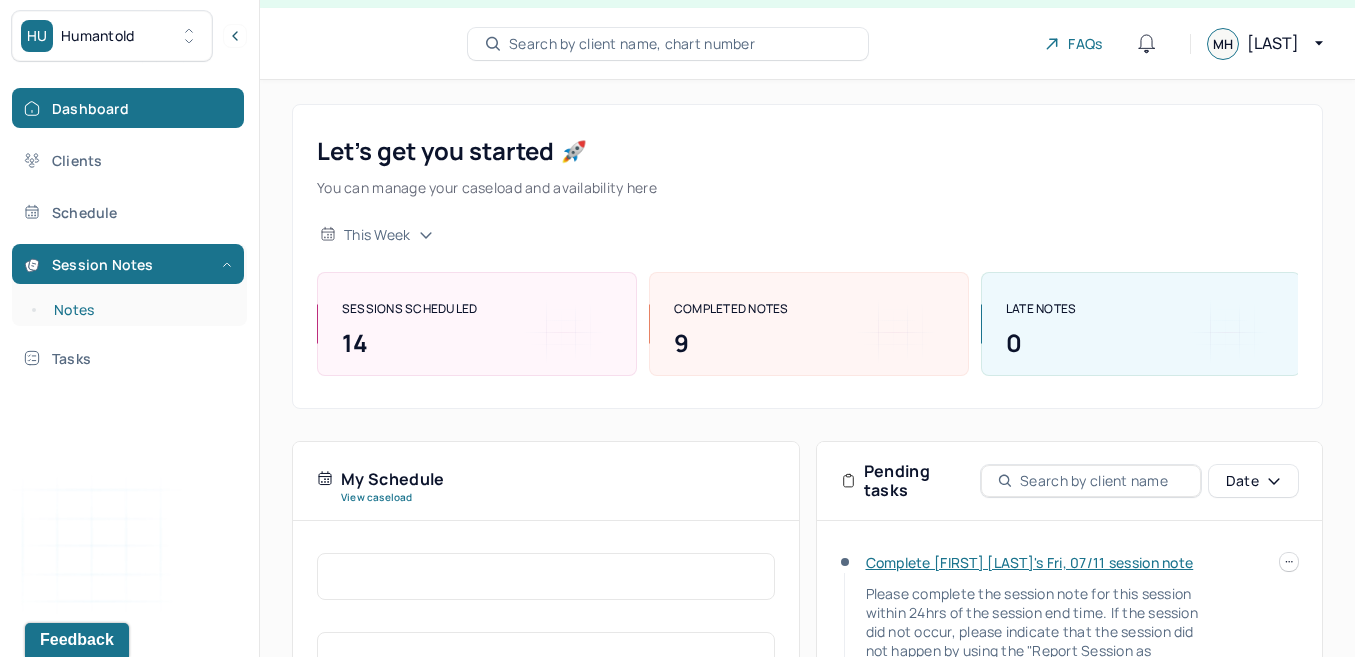 click on "Notes" at bounding box center [139, 310] 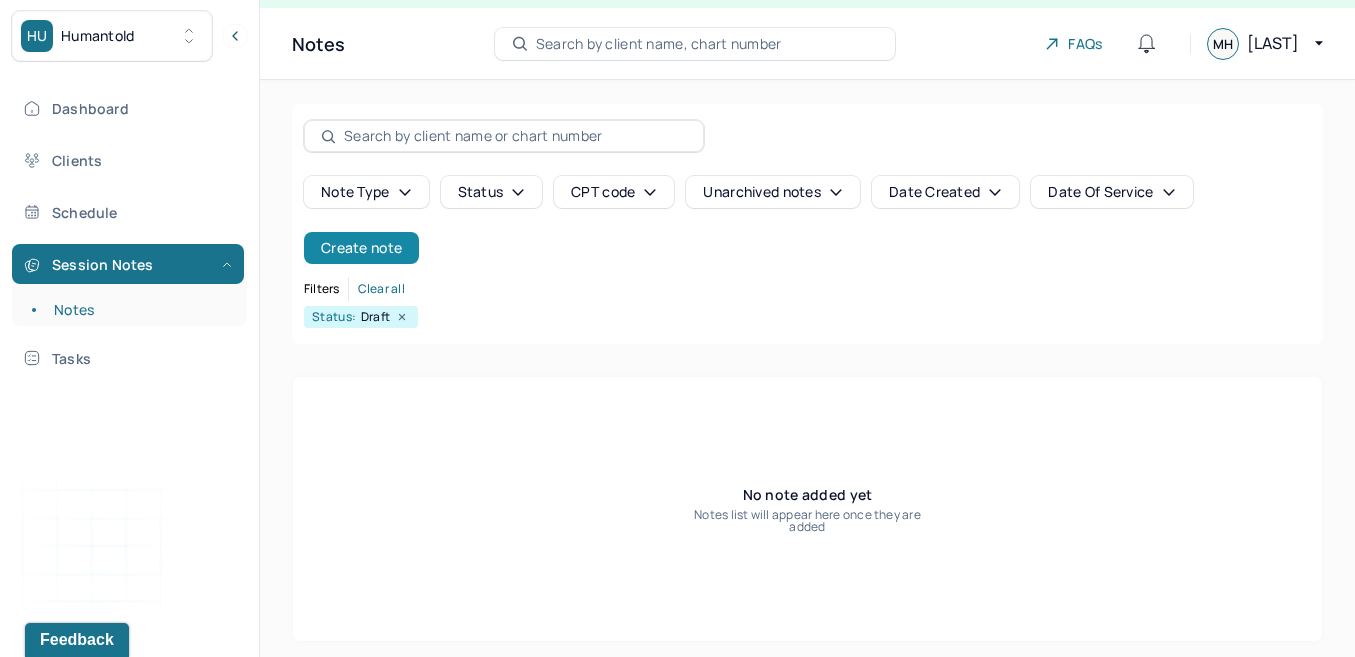 click on "Create note" at bounding box center (361, 248) 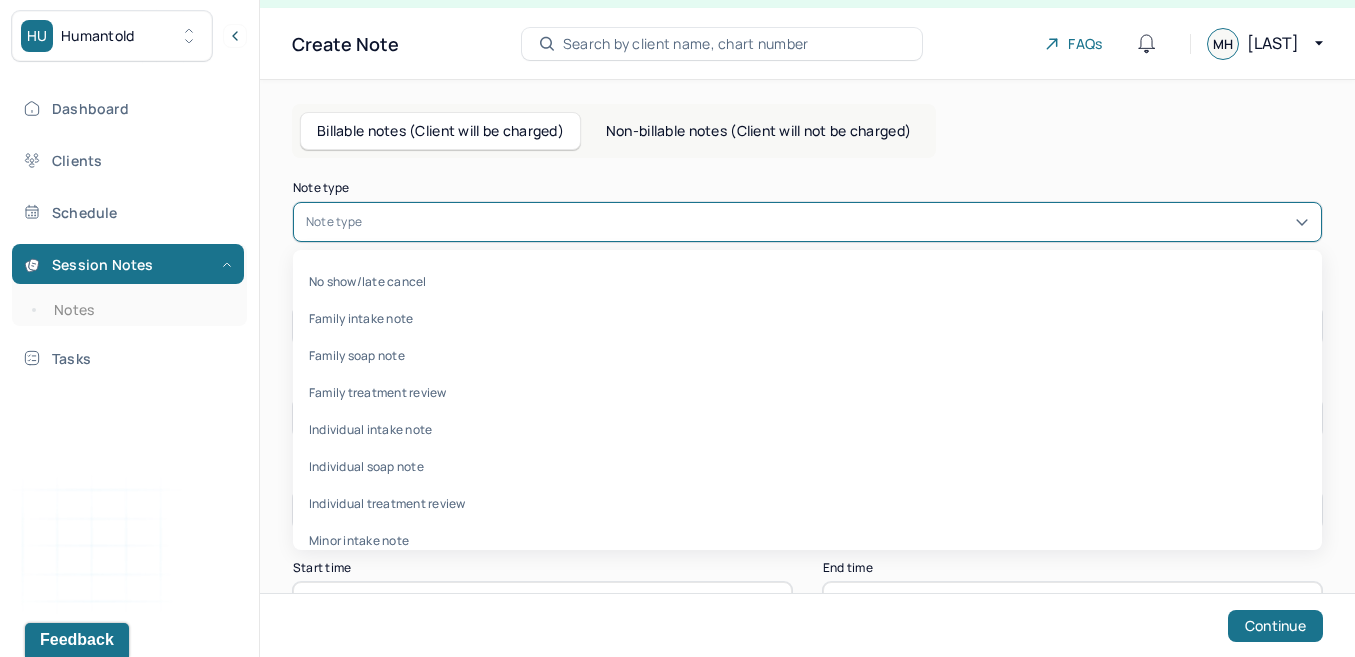 click on "Note type" at bounding box center [807, 222] 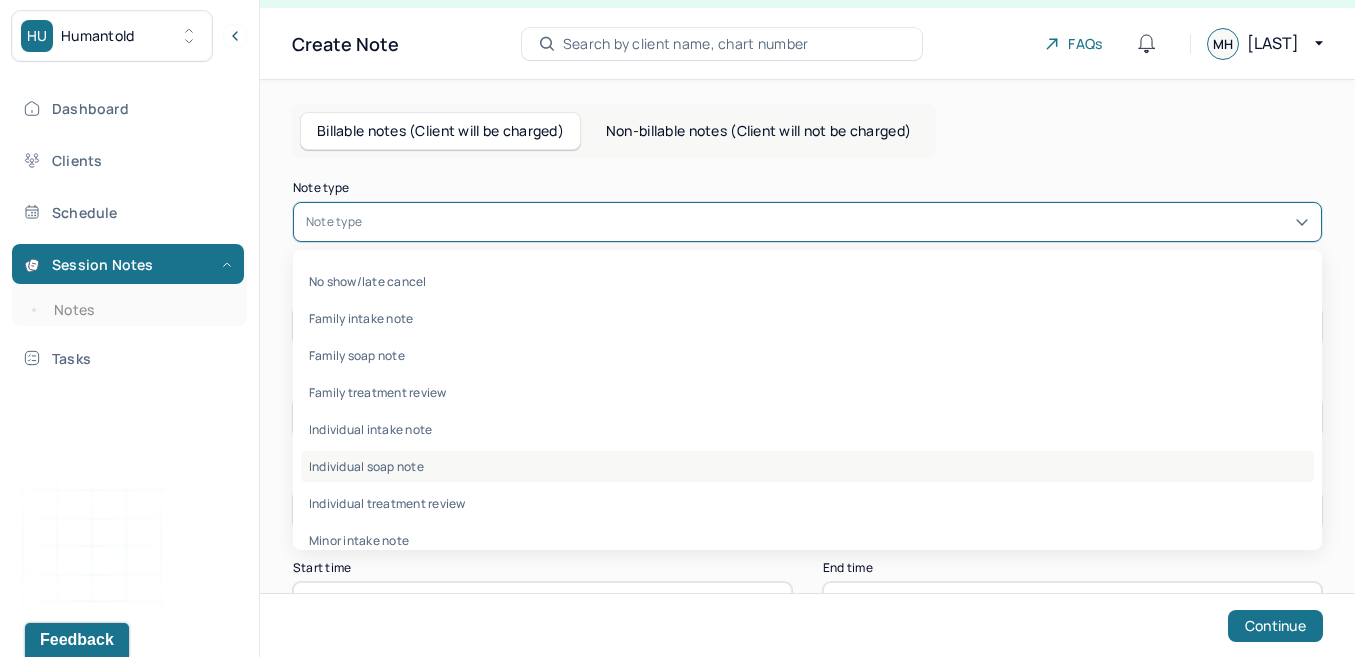 click on "Individual soap note" at bounding box center (807, 466) 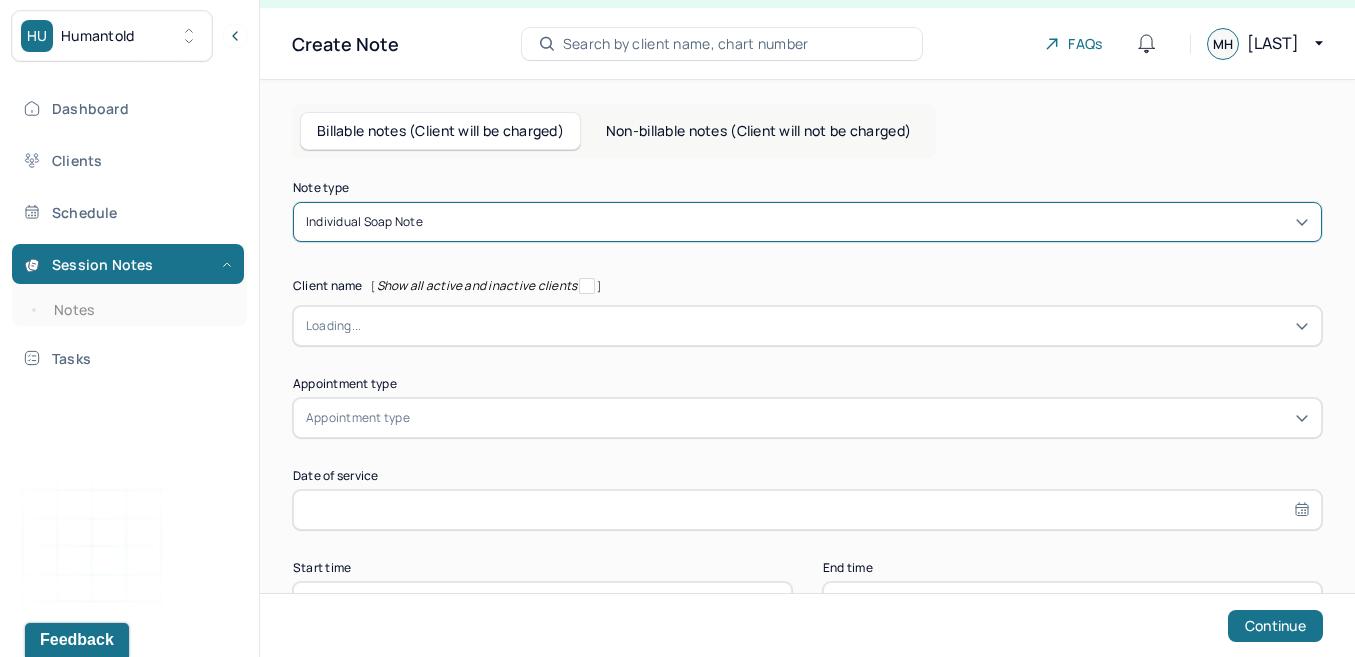 click at bounding box center [835, 326] 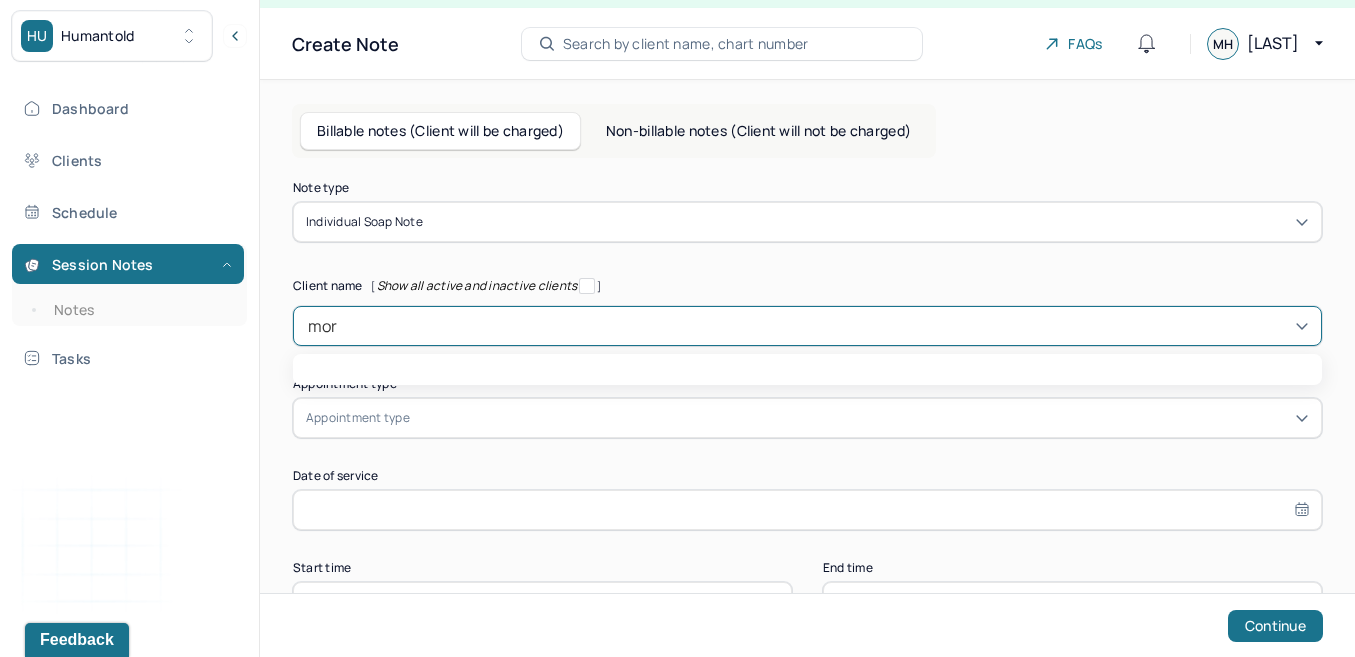 type on "morg" 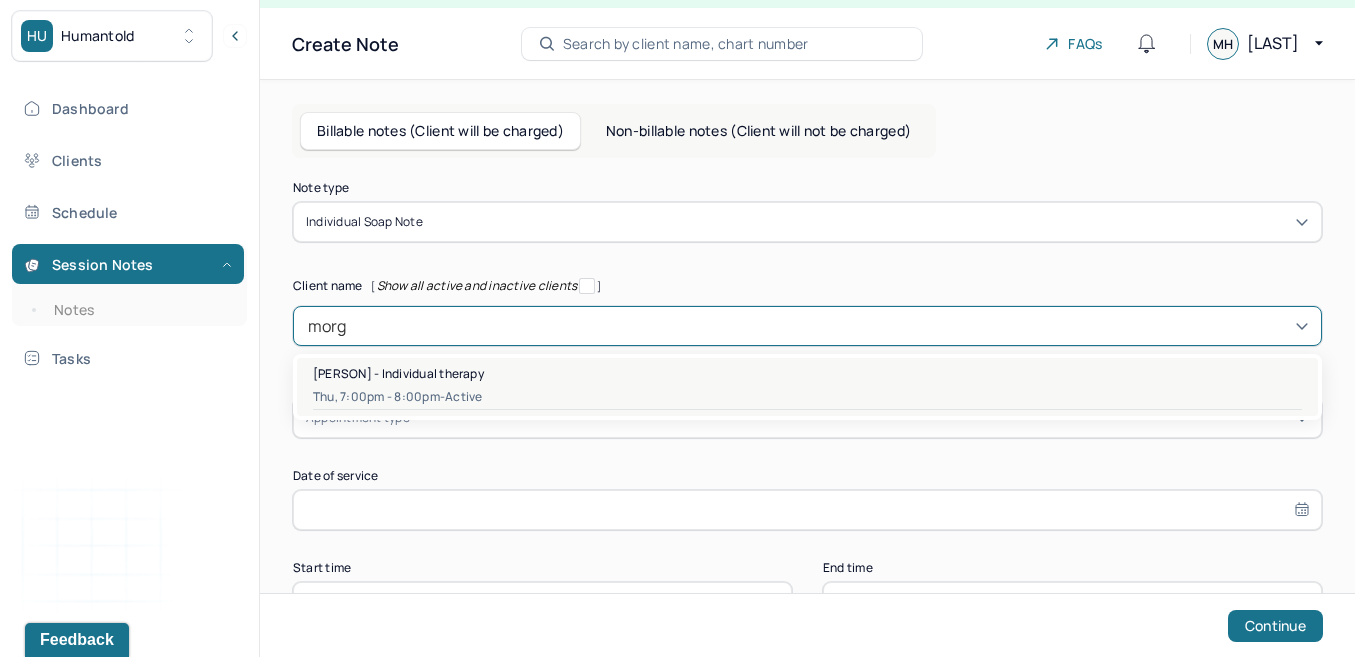 click on "[PERSON] - Individual therapy" at bounding box center [398, 373] 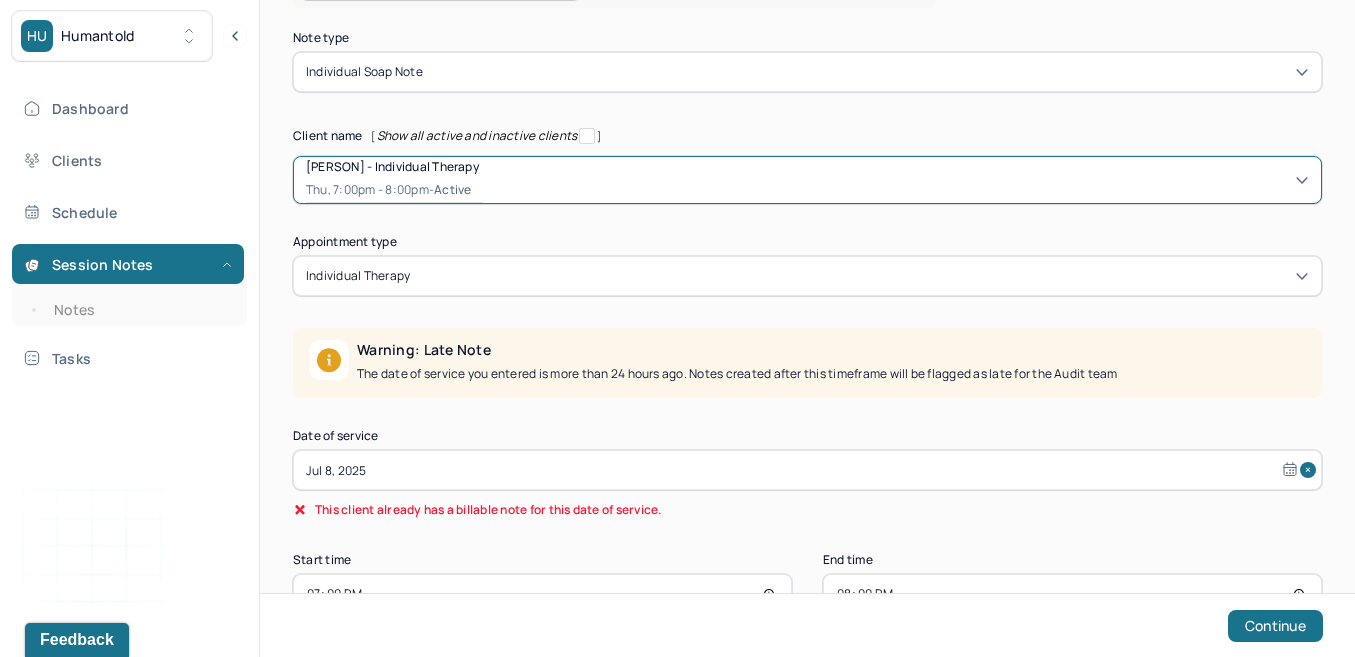 scroll, scrollTop: 199, scrollLeft: 0, axis: vertical 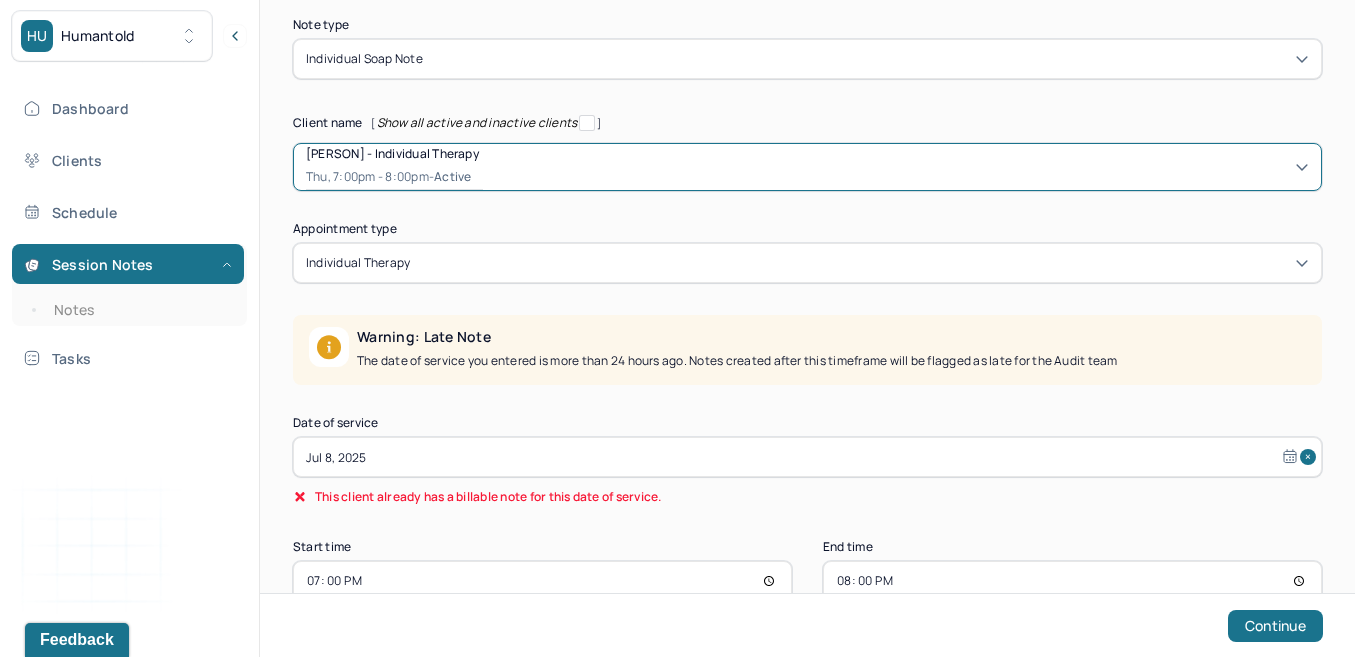 click on "Jul 8, 2025" at bounding box center (807, 457) 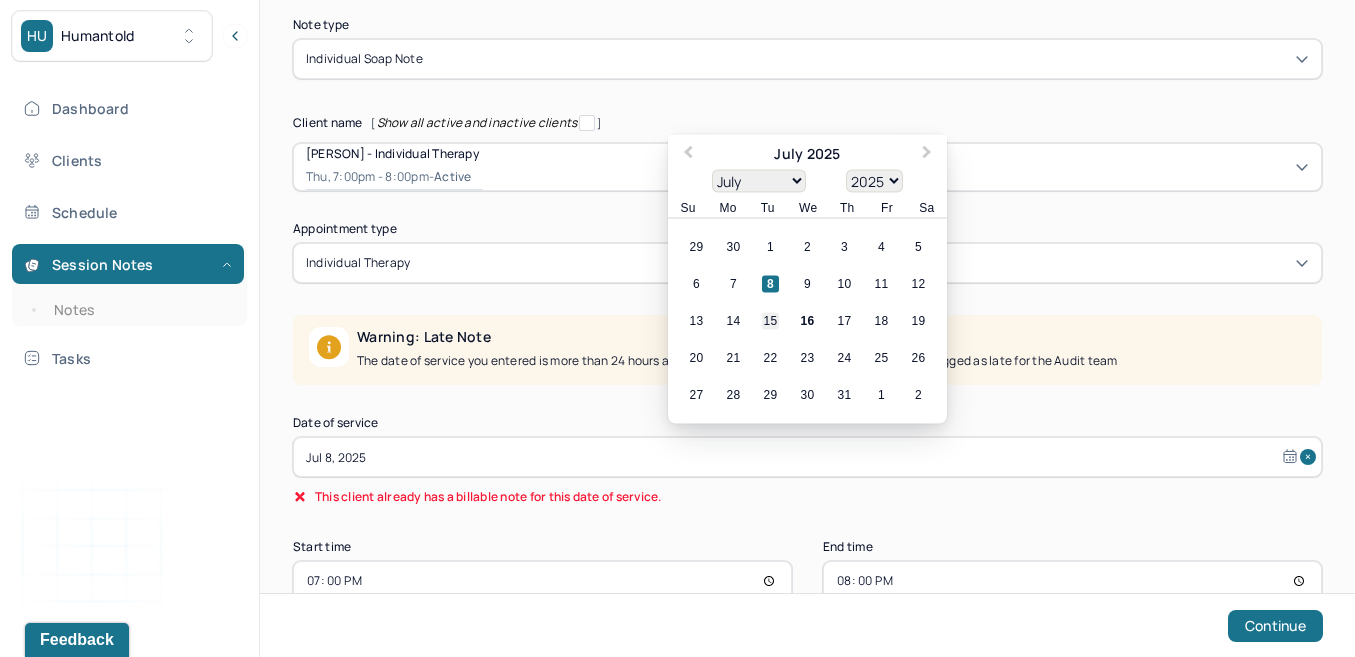 click on "15" at bounding box center [770, 321] 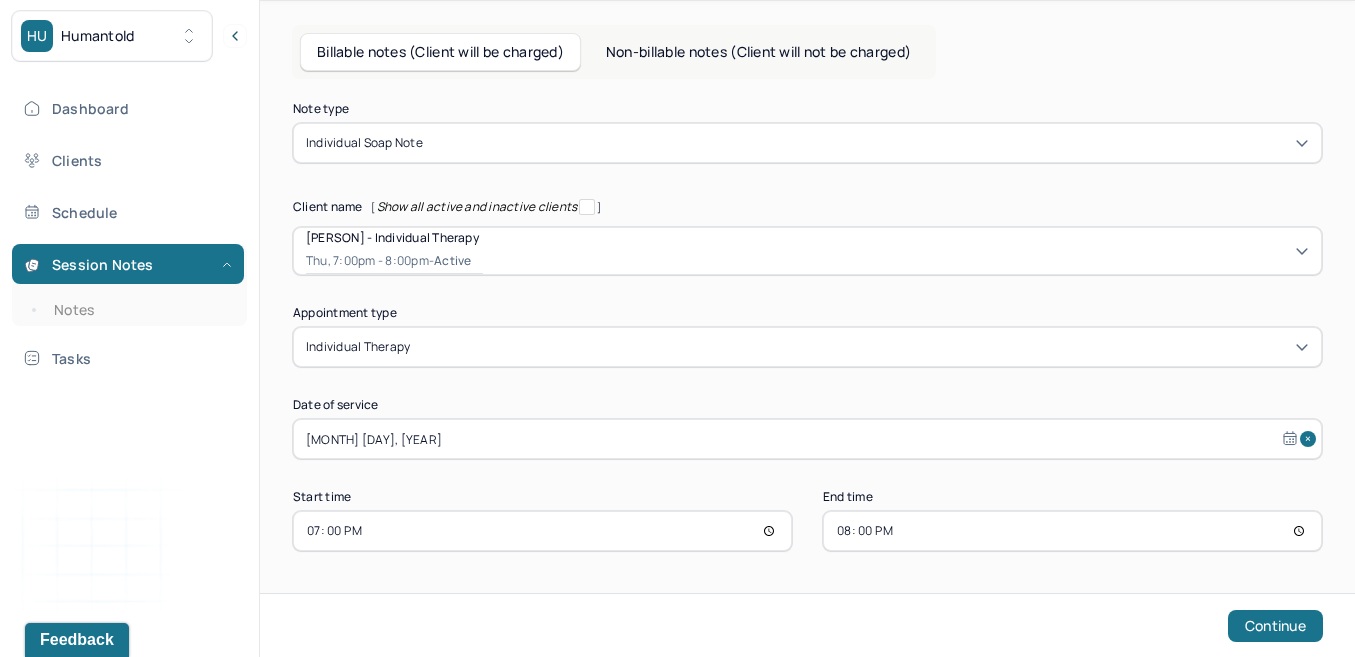 scroll, scrollTop: 115, scrollLeft: 0, axis: vertical 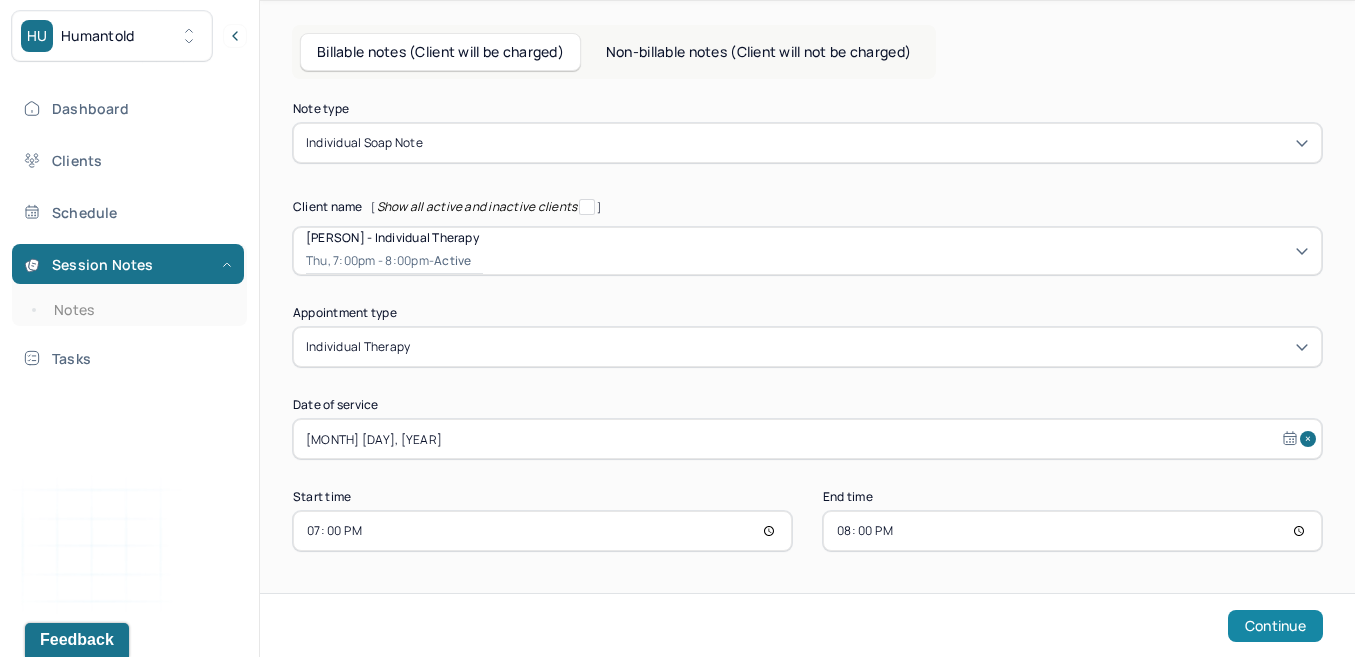 click on "Continue" at bounding box center (1275, 626) 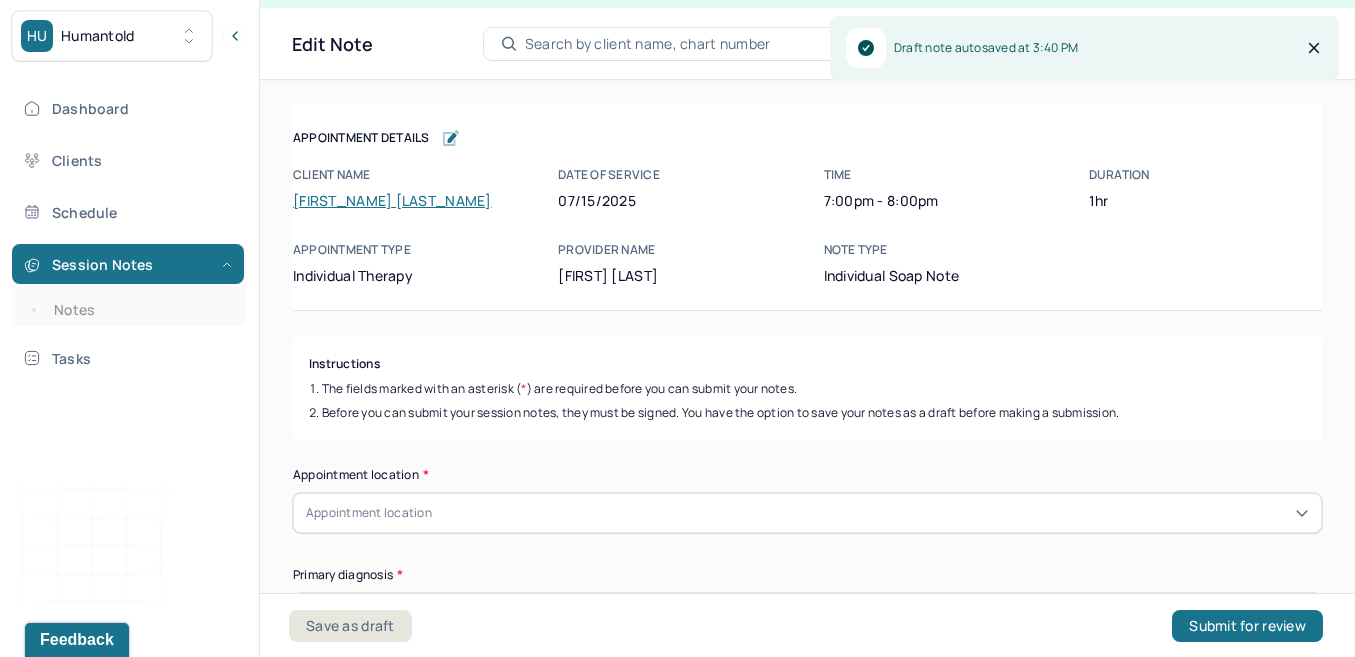 scroll, scrollTop: 36, scrollLeft: 0, axis: vertical 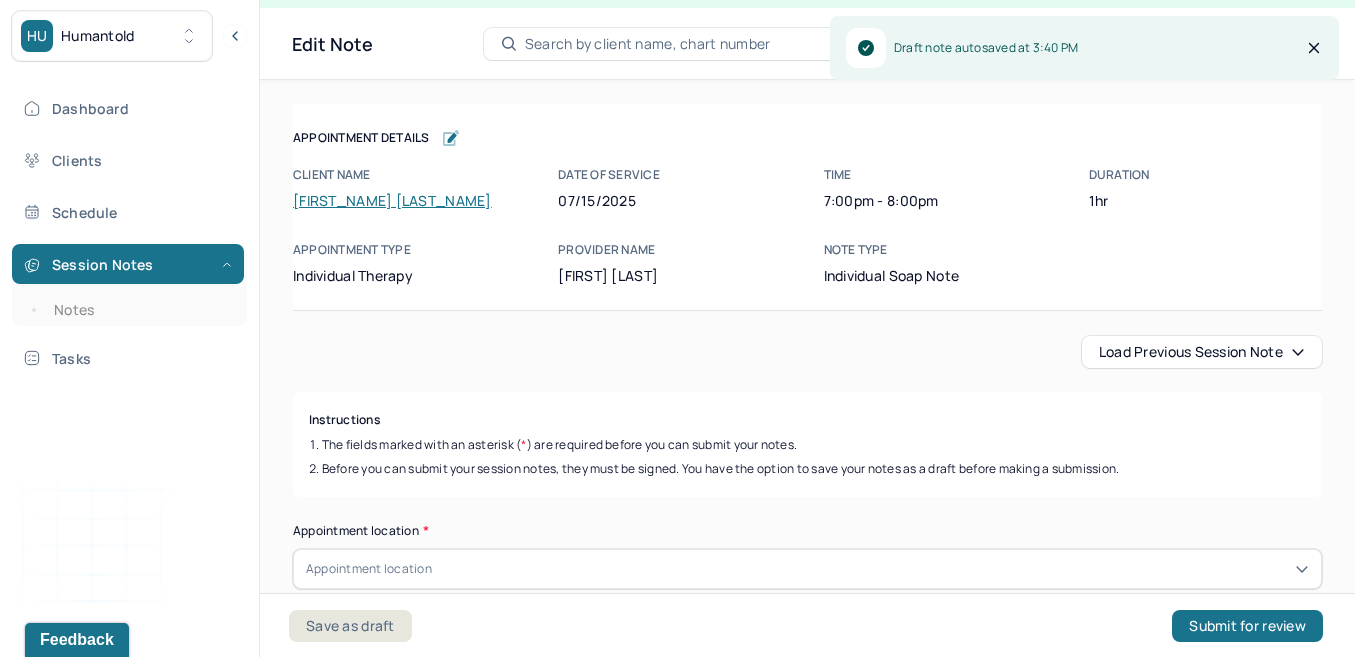 click on "Load previous session note" at bounding box center (1202, 352) 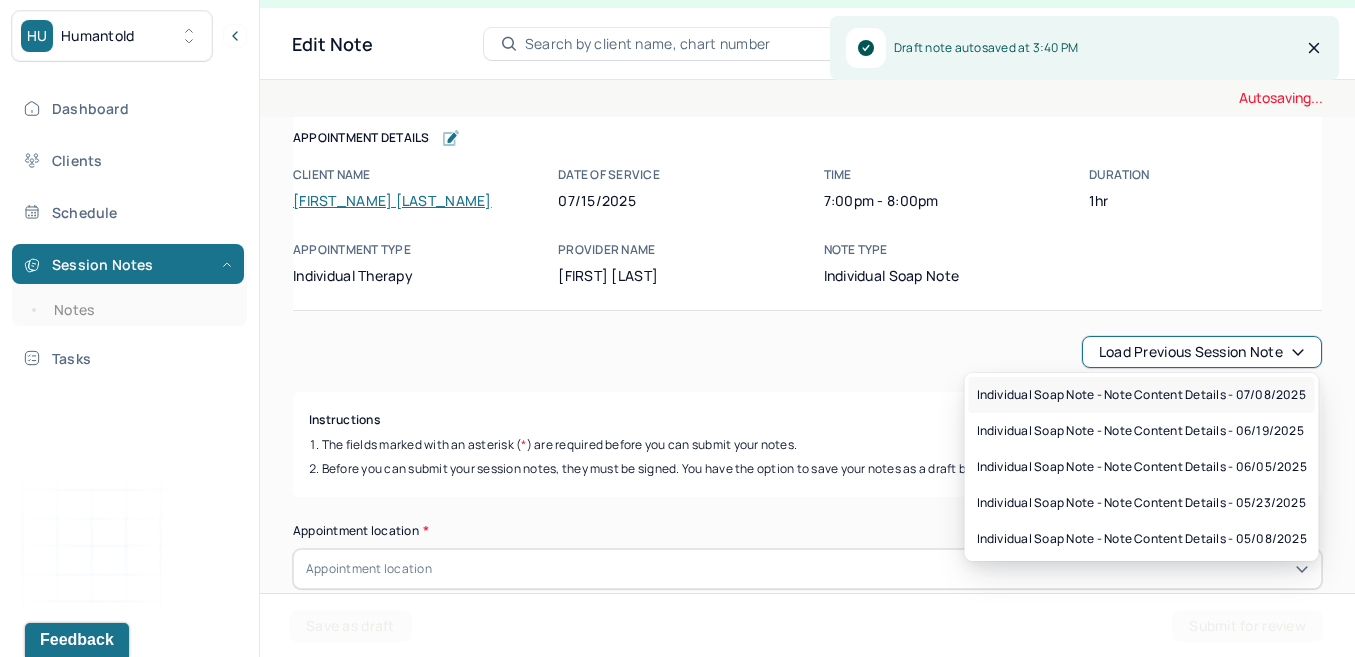 click on "Individual soap note   - Note content Details -   07/08/2025" at bounding box center (1141, 395) 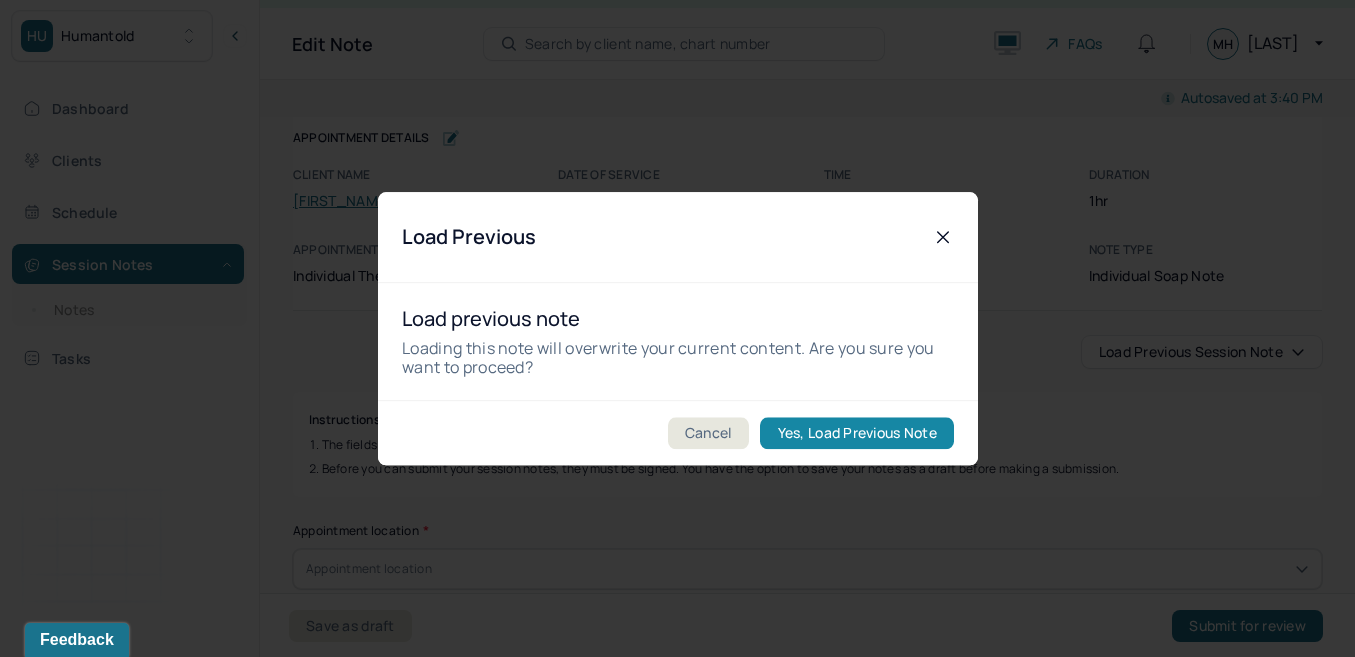 click on "Yes, Load Previous Note" at bounding box center (856, 433) 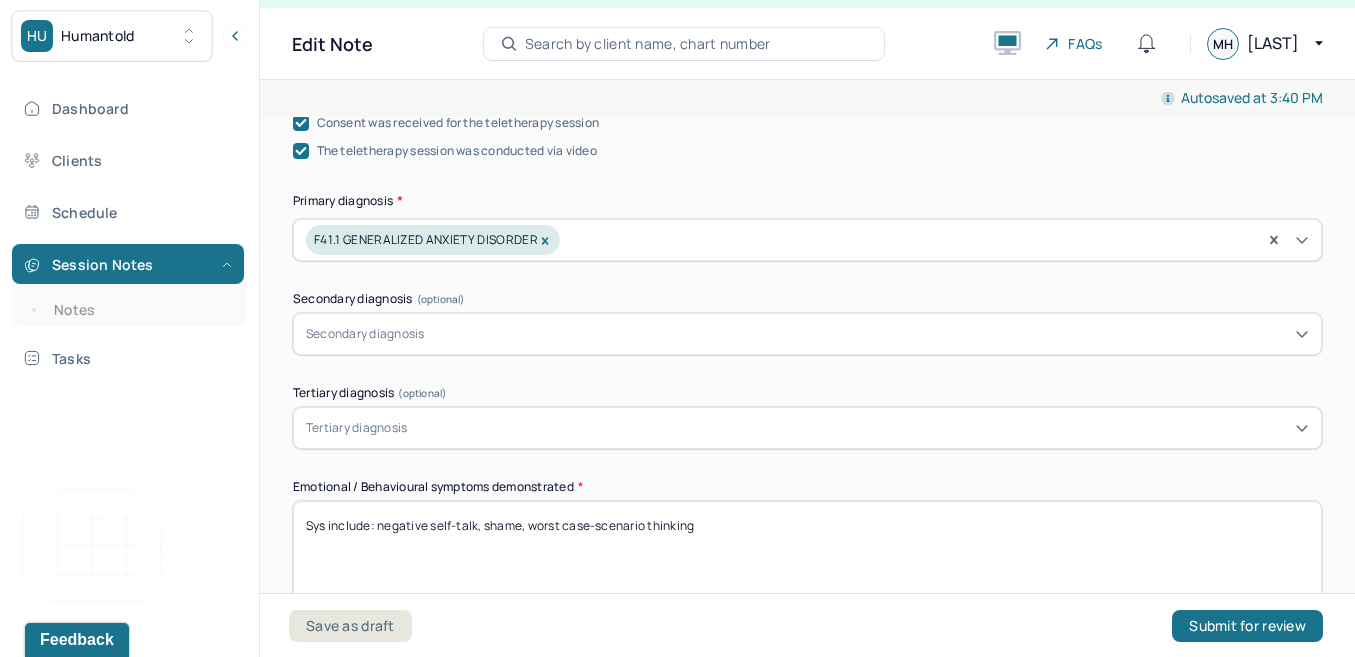 scroll, scrollTop: 712, scrollLeft: 0, axis: vertical 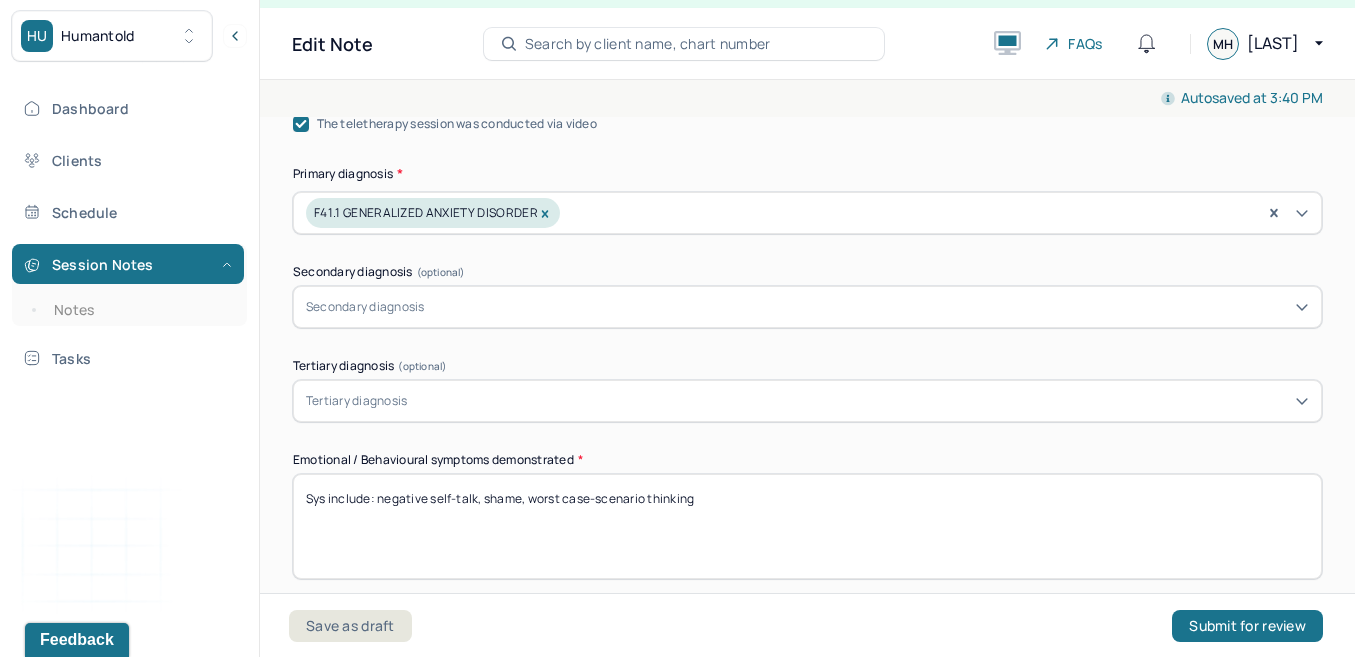 drag, startPoint x: 484, startPoint y: 493, endPoint x: 763, endPoint y: 492, distance: 279.0018 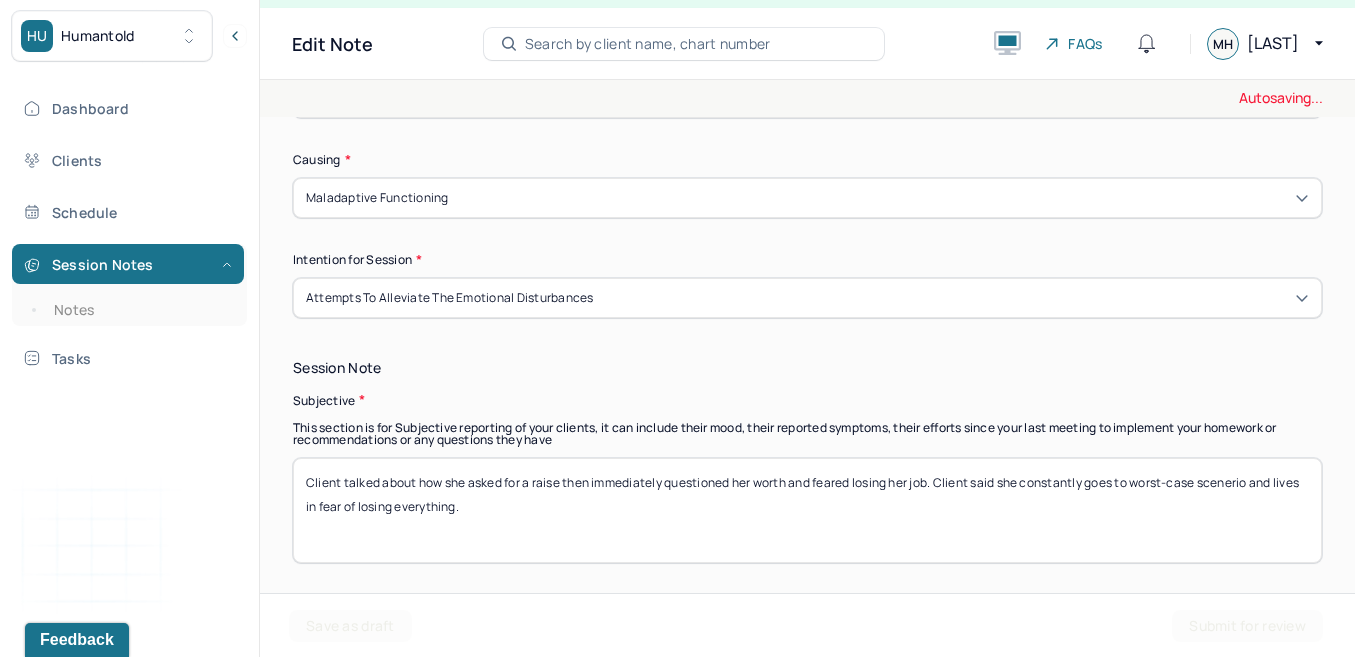 scroll, scrollTop: 1193, scrollLeft: 0, axis: vertical 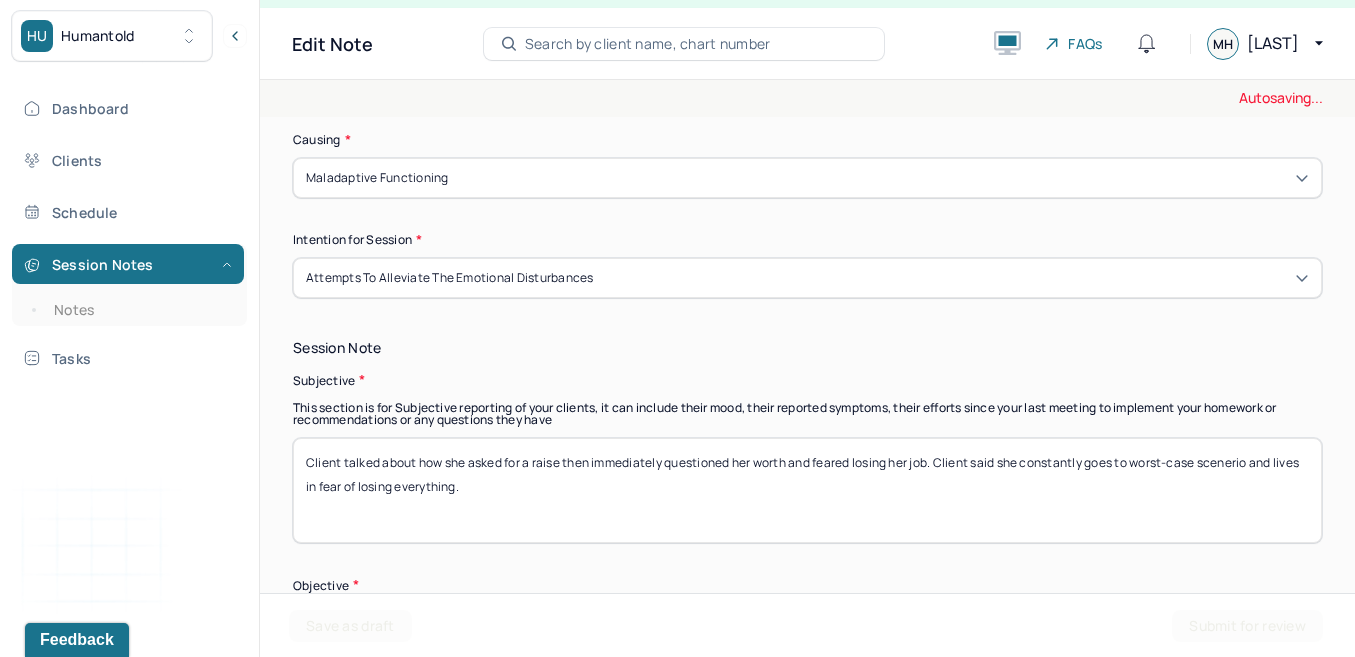 type on "Sys include: negative self-talk, guilt, sadness" 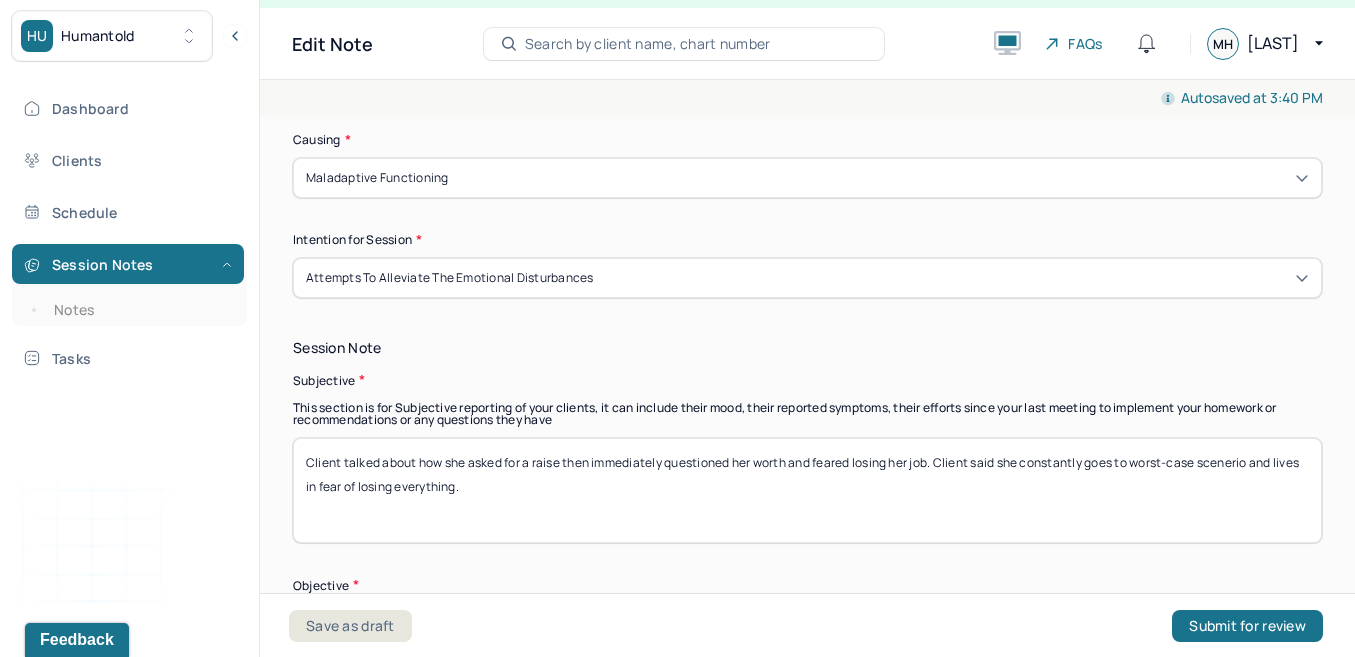click on "Client talked about how she asked for a raise then immediately questioned her worth and feared losing her job. Client said she constantly goes to worst-case scenerio and lives in fear of losing everything." at bounding box center (807, 490) 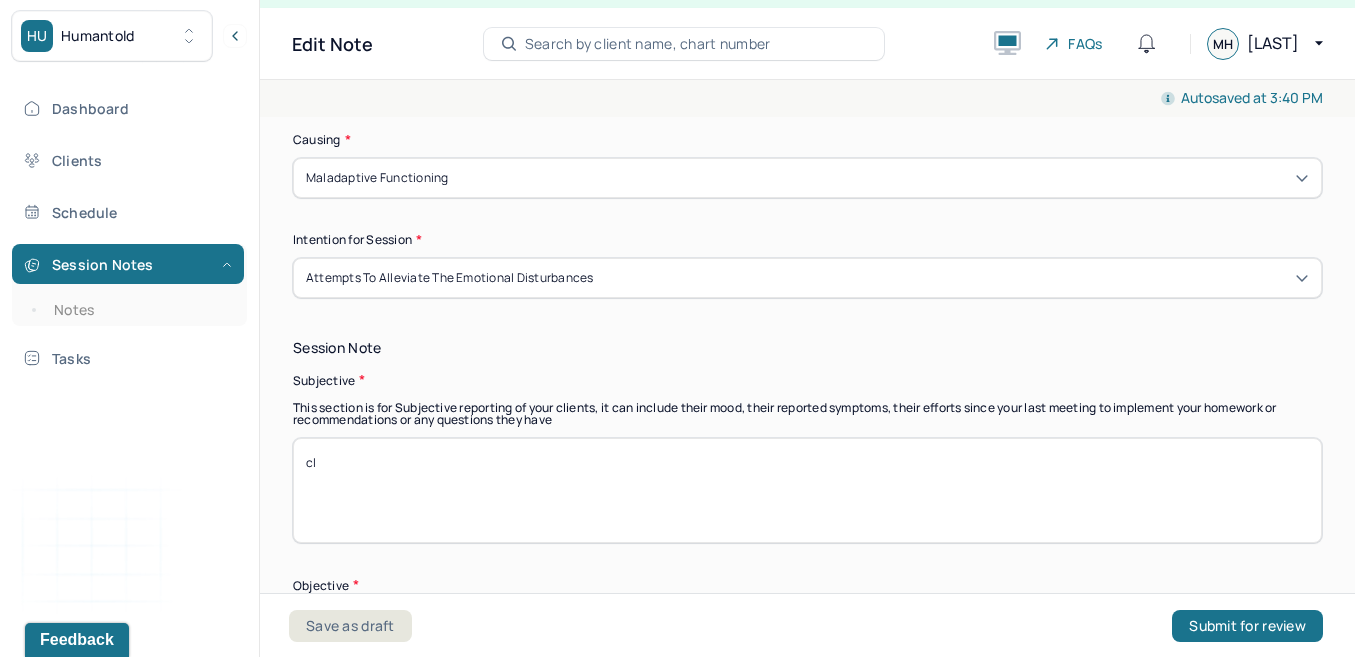type on "c" 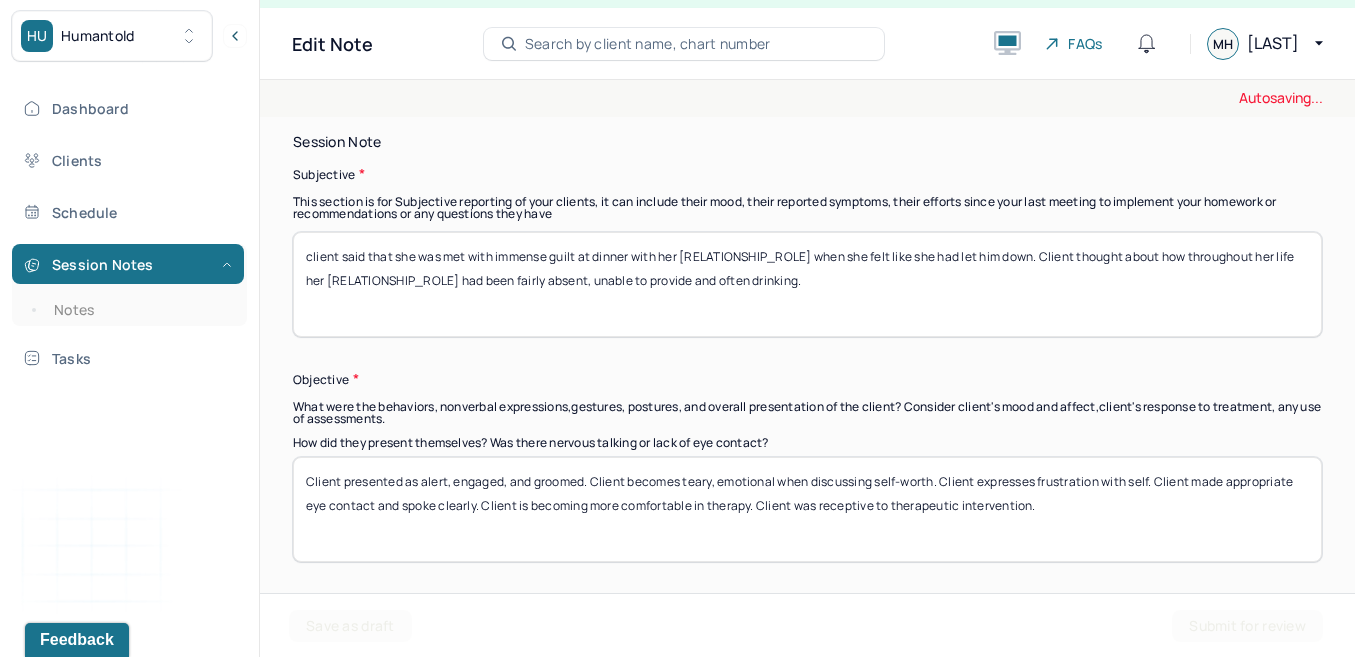 scroll, scrollTop: 1400, scrollLeft: 0, axis: vertical 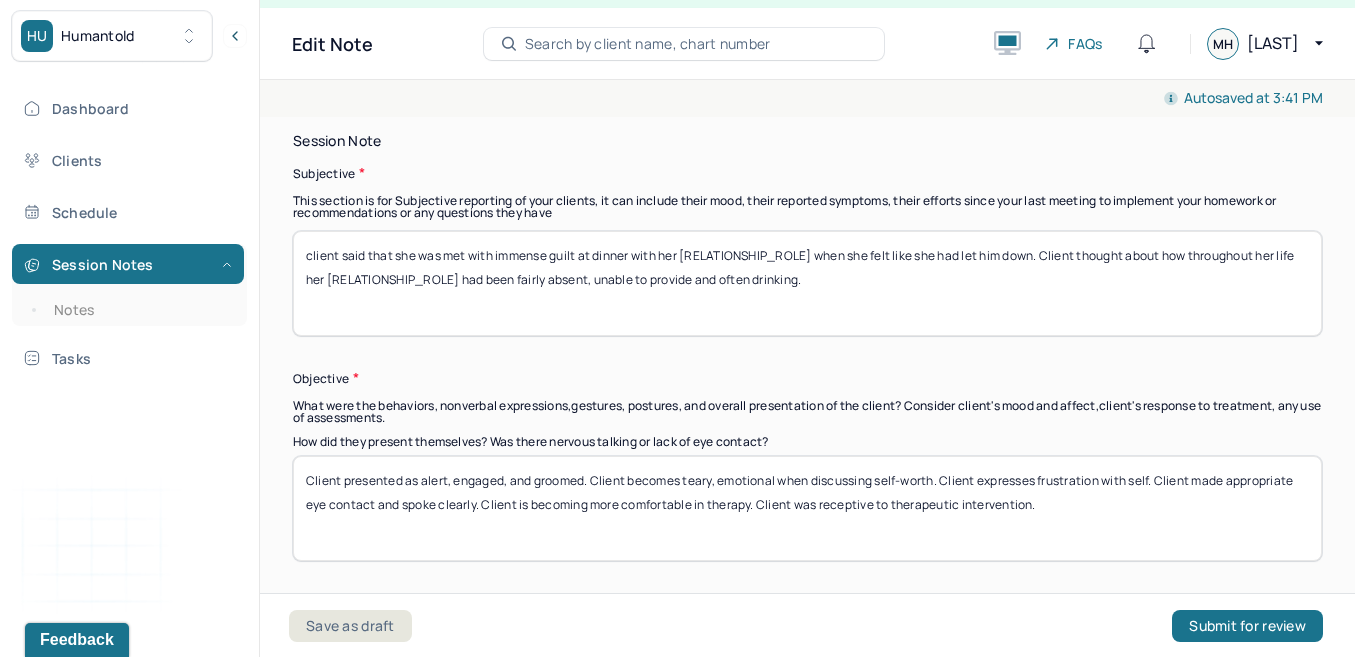type on "client said that she was met with immense guilt at dinner with her [RELATIONSHIP_ROLE] when she felt like she had let him down. Client thought about how throughout her life her [RELATIONSHIP_ROLE] had been fairly absent, unable to provide and often drinking." 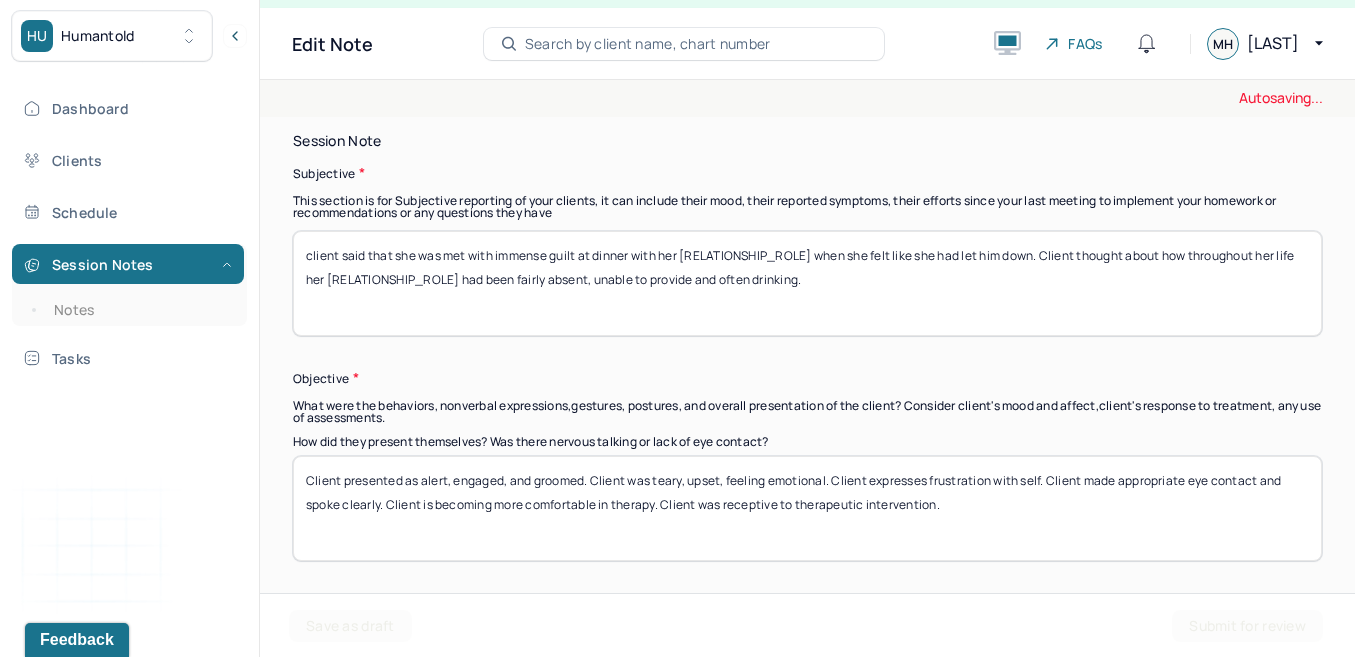 click on "Client presented as alert, engaged, and groomed. Client was teary, upset, . Client expresses frustration with self. Client made appropriate eye contact and spoke clearly. Client is becoming more comfortable in therapy. Client was receptive to therapeutic intervention." at bounding box center [807, 508] 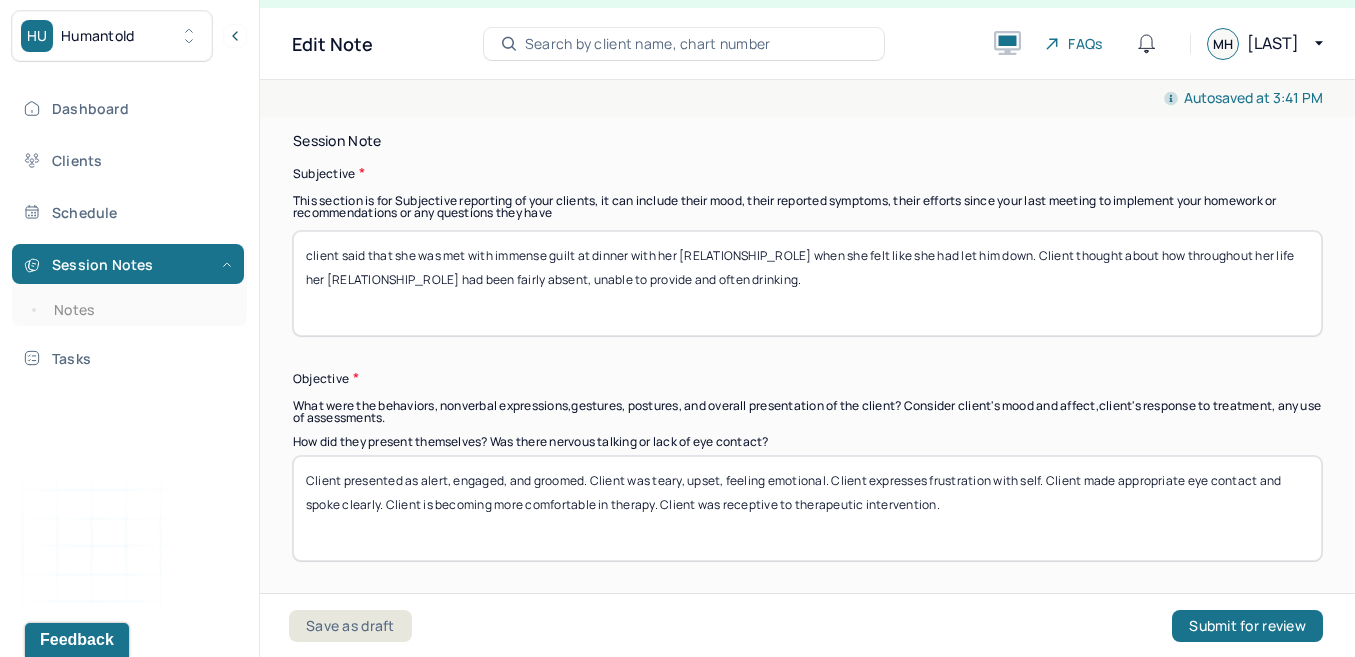 drag, startPoint x: 1047, startPoint y: 479, endPoint x: 942, endPoint y: 471, distance: 105.30432 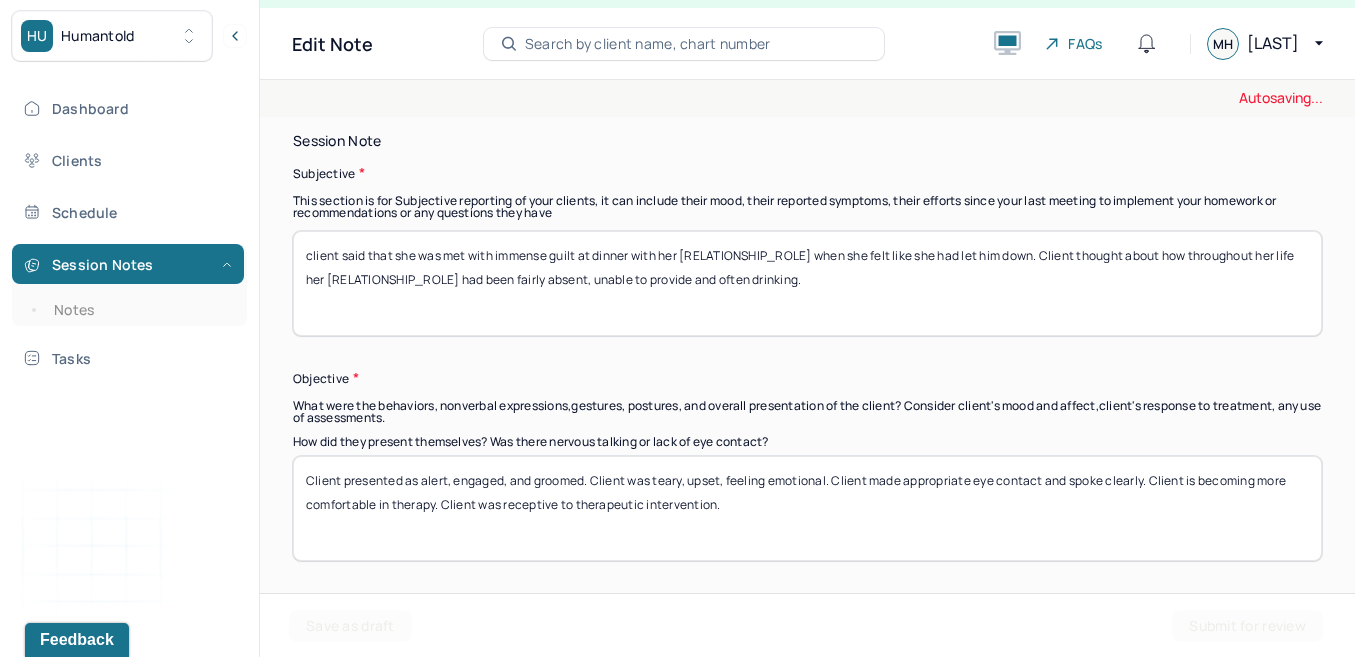 click on "Client presented as alert, engaged, and groomed. Client was teary, upset, feeling emotional. Client expresses frustration with self. Client made appropriate eye contact and spoke clearly. Client is becoming more comfortable in therapy. Client was receptive to therapeutic intervention." at bounding box center [807, 508] 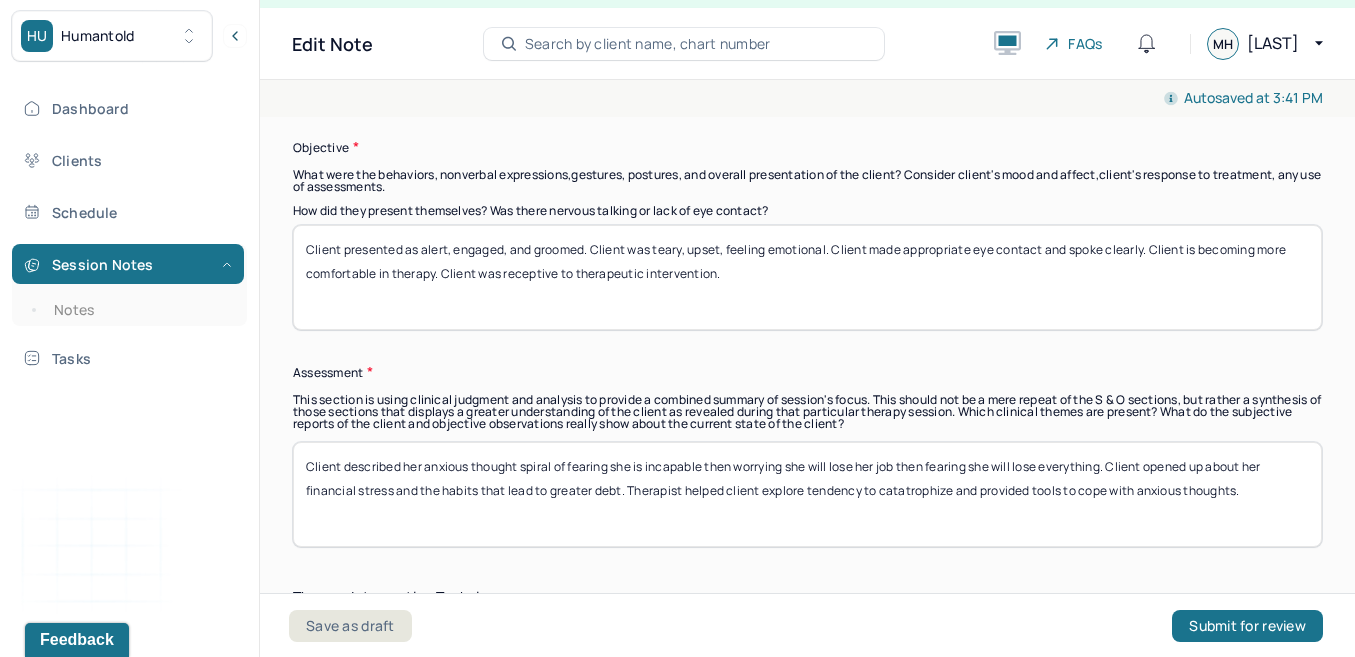 scroll, scrollTop: 1635, scrollLeft: 0, axis: vertical 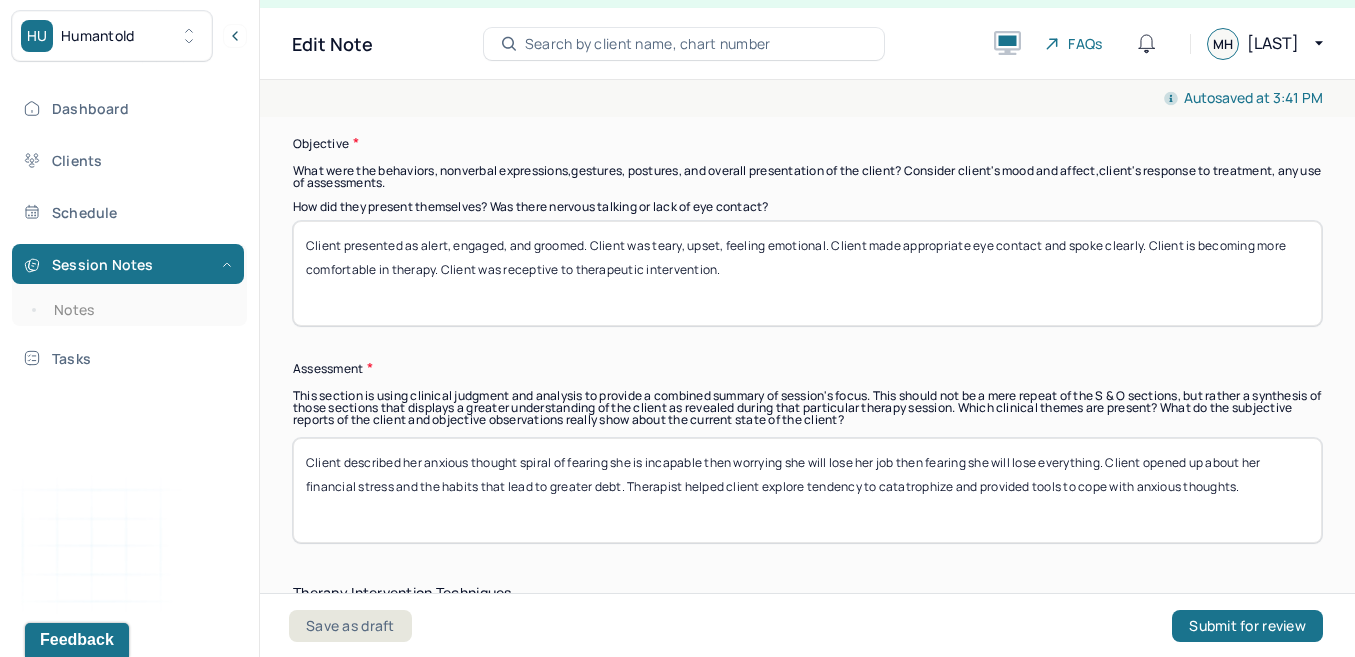 type on "Client presented as alert, engaged, and groomed. Client was teary, upset, feeling emotional. Client made appropriate eye contact and spoke clearly. Client is becoming more comfortable in therapy. Client was receptive to therapeutic intervention." 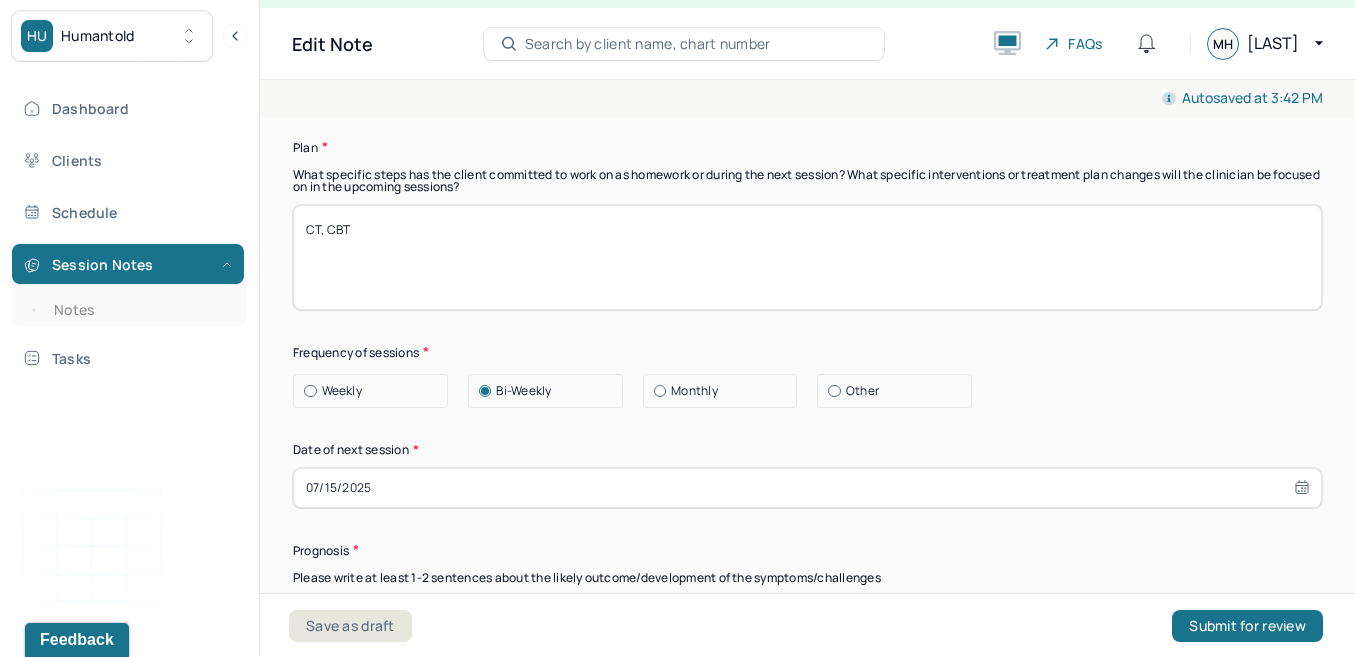 scroll, scrollTop: 2581, scrollLeft: 0, axis: vertical 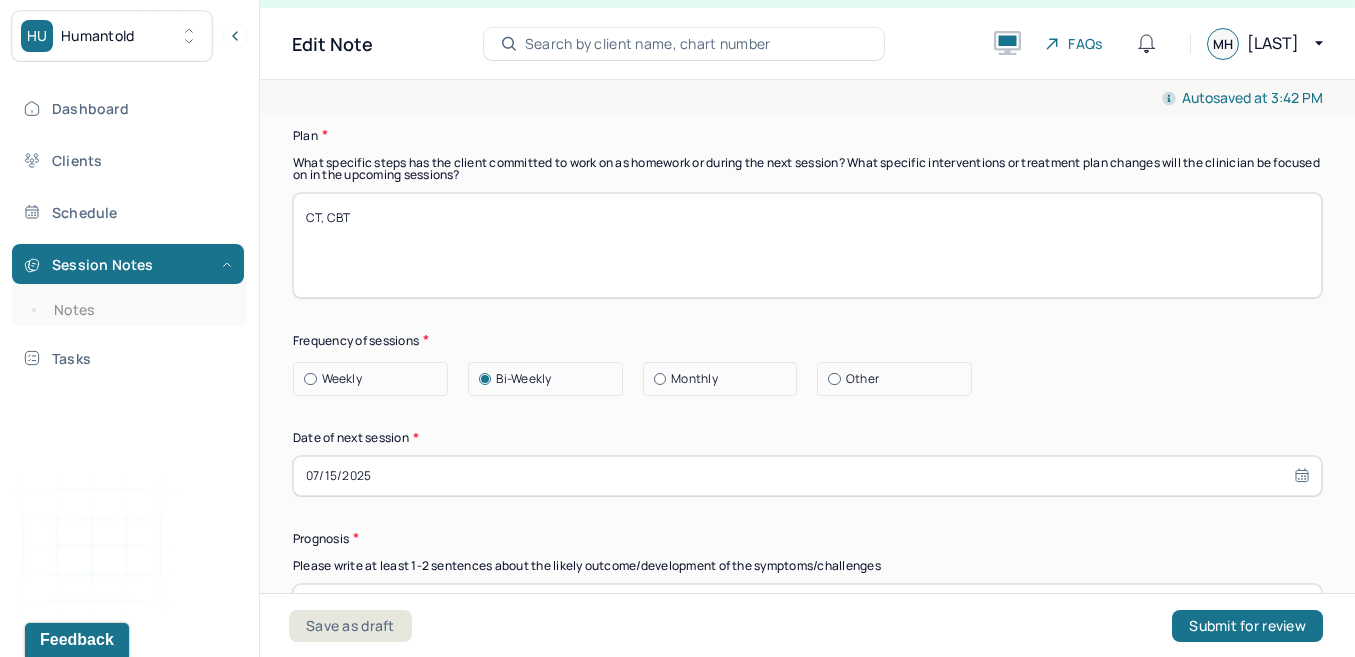 type on "Client processed mixed feelings she has about her relationship with her dad. Client said she feels guilt because she is supposed to help him more through his illness but she also holds a lot of resentment and anger for how absent he was as a father. Therapist utilized psychodynamic and CT therapy to help client process feeling and gain insight into self." 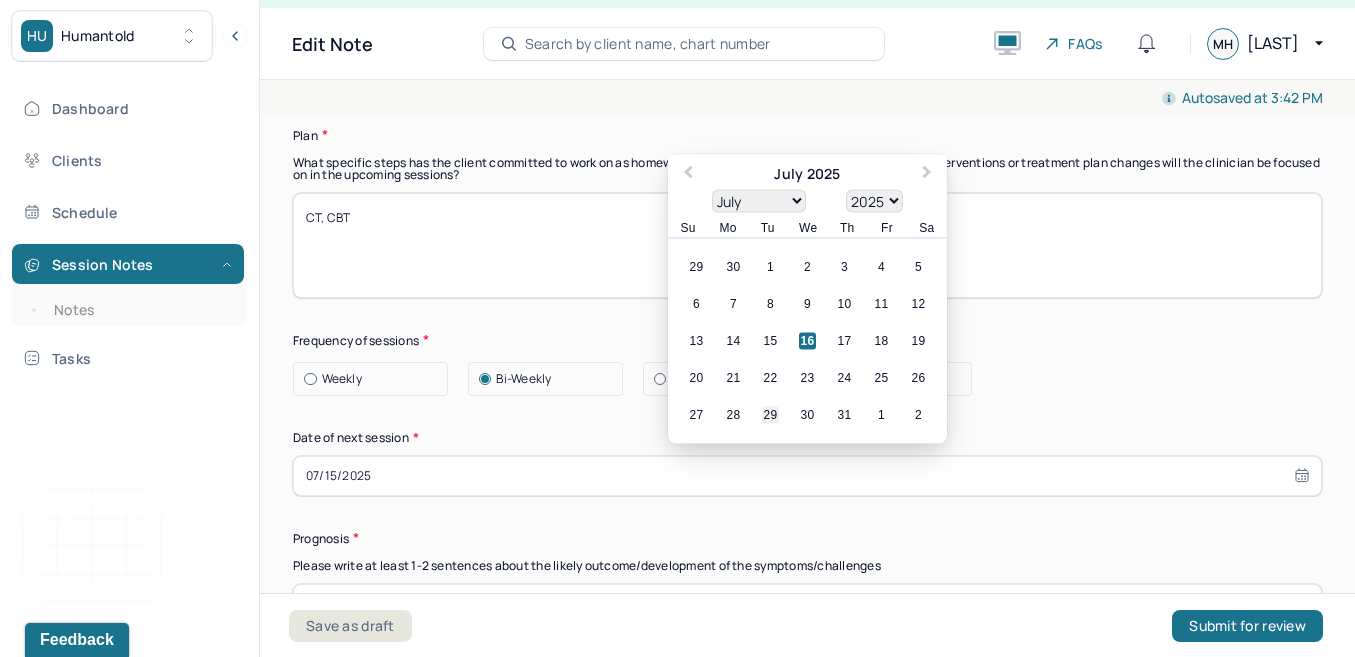 click on "29" at bounding box center [770, 414] 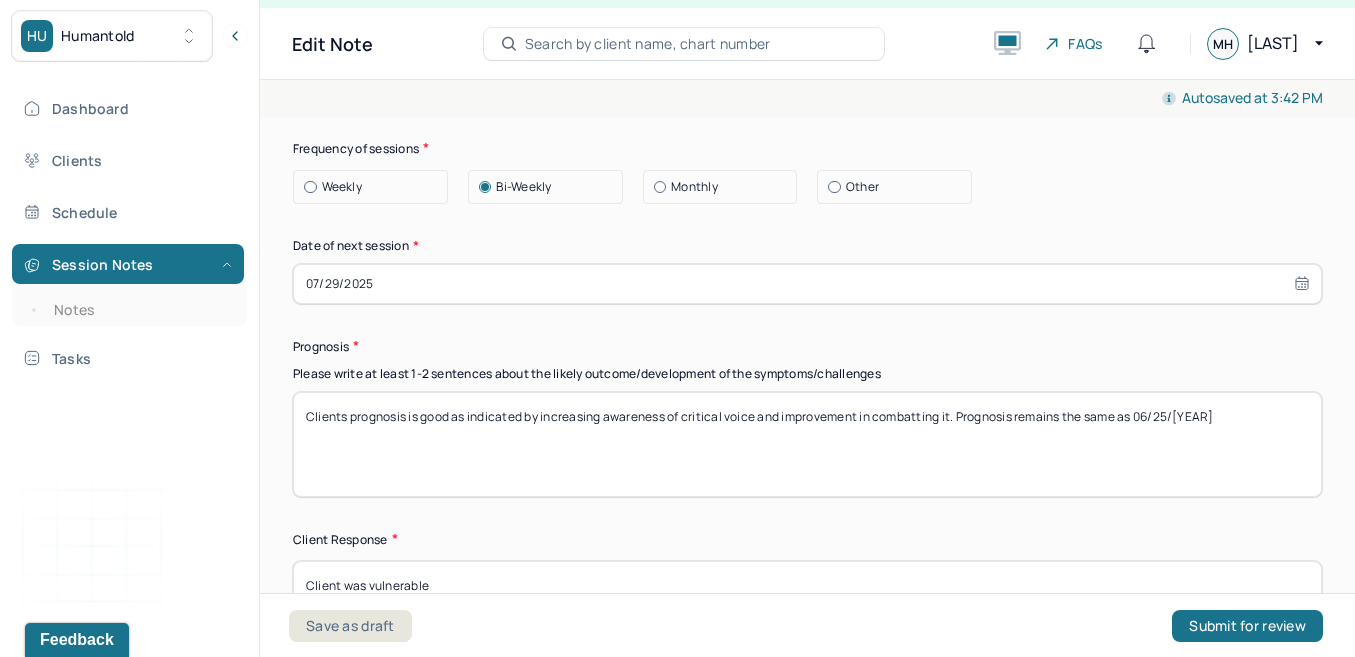 scroll, scrollTop: 2936, scrollLeft: 0, axis: vertical 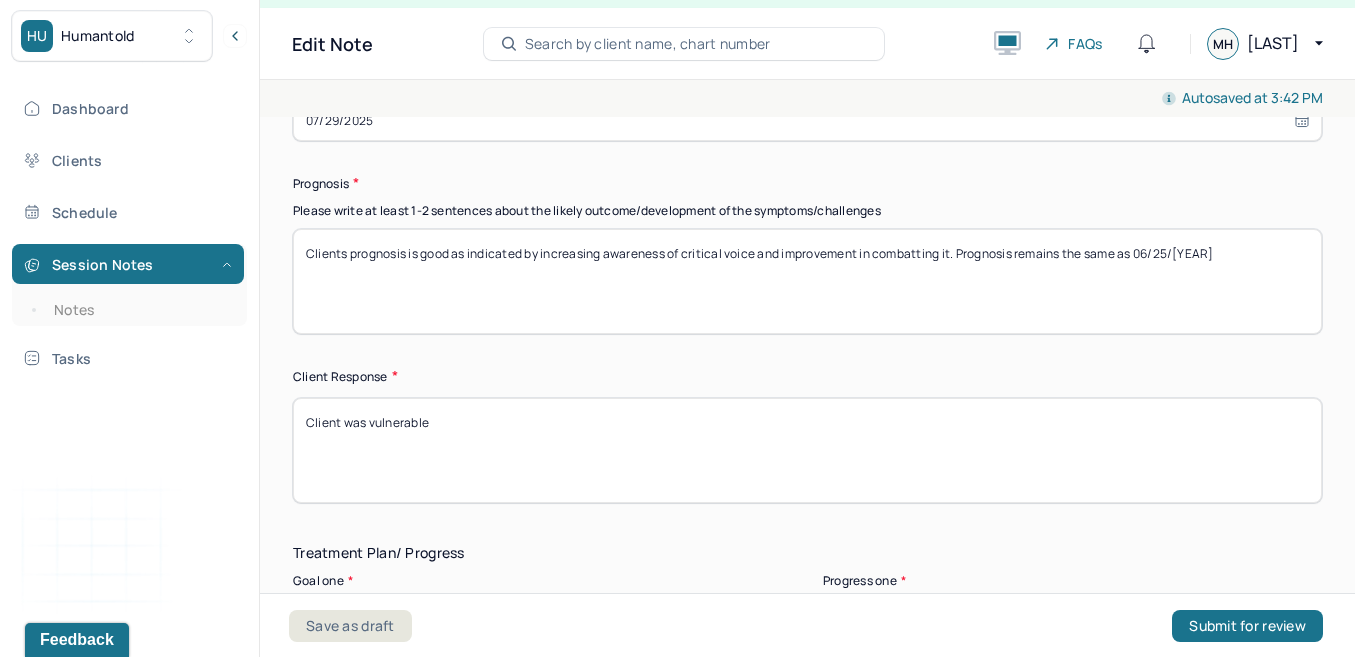 click on "Client was vulnerable" at bounding box center (807, 450) 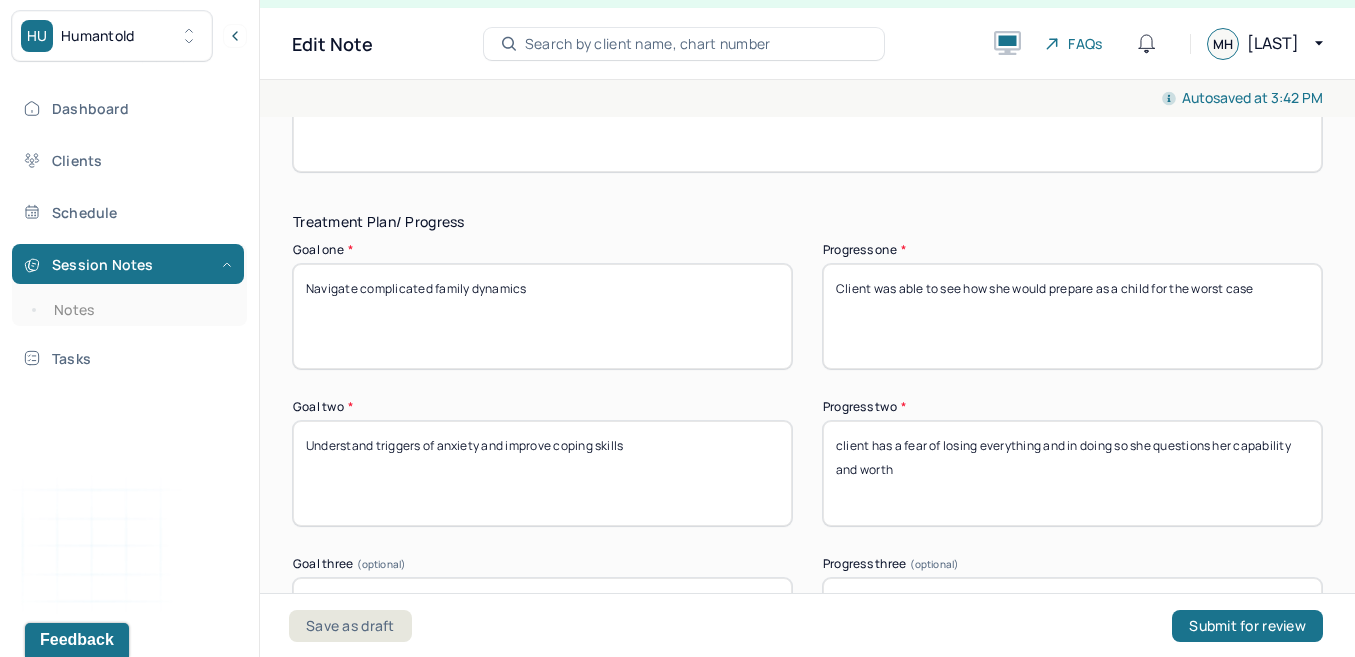scroll, scrollTop: 3265, scrollLeft: 0, axis: vertical 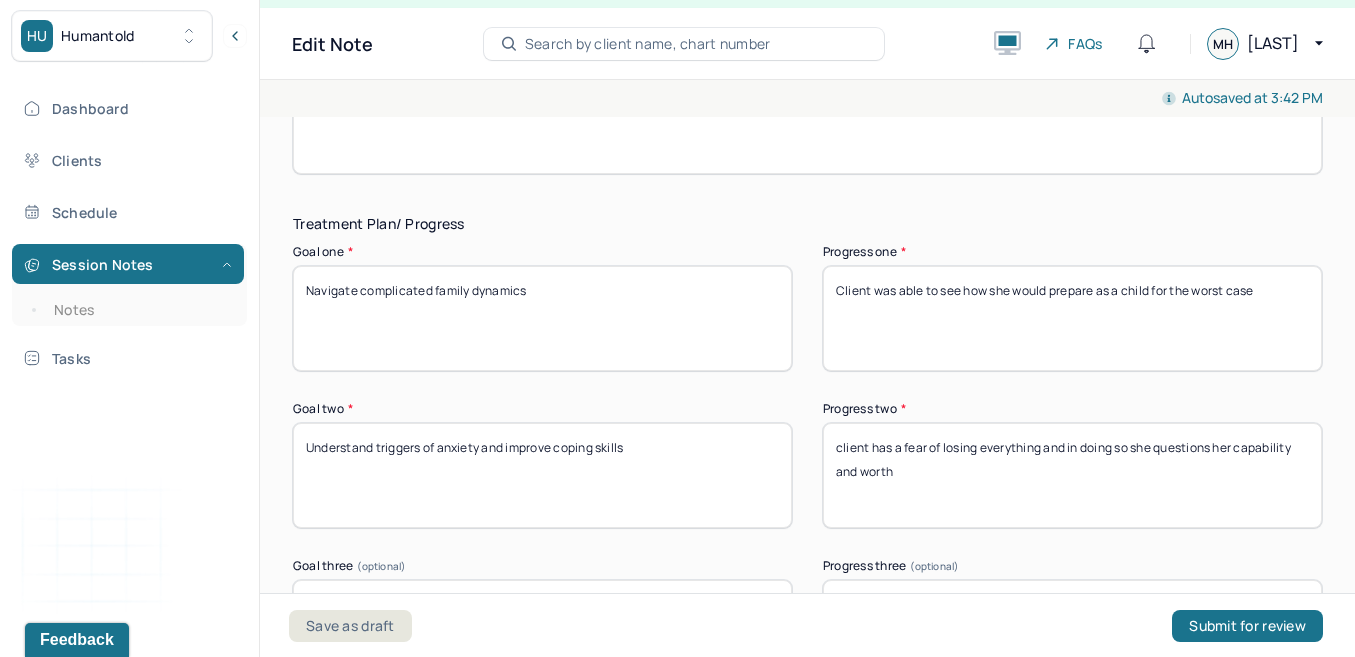 type on "Client was emotional" 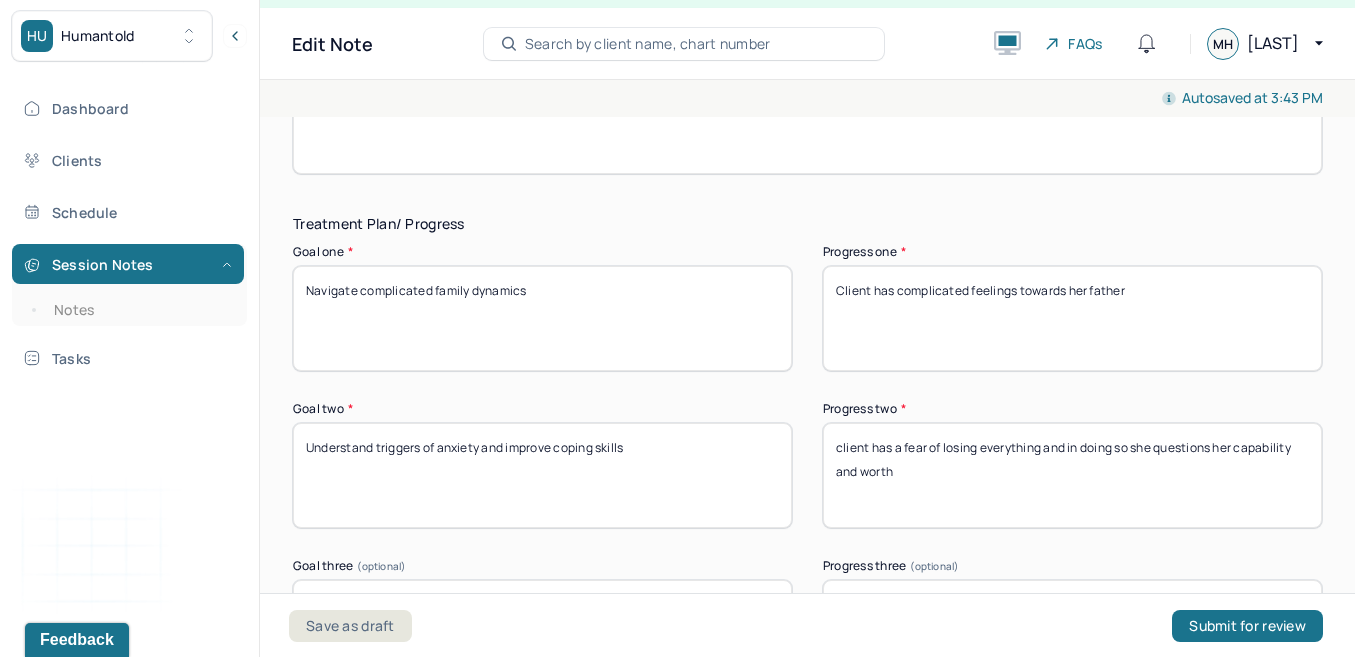 type on "Client has complicated feelings towards her father" 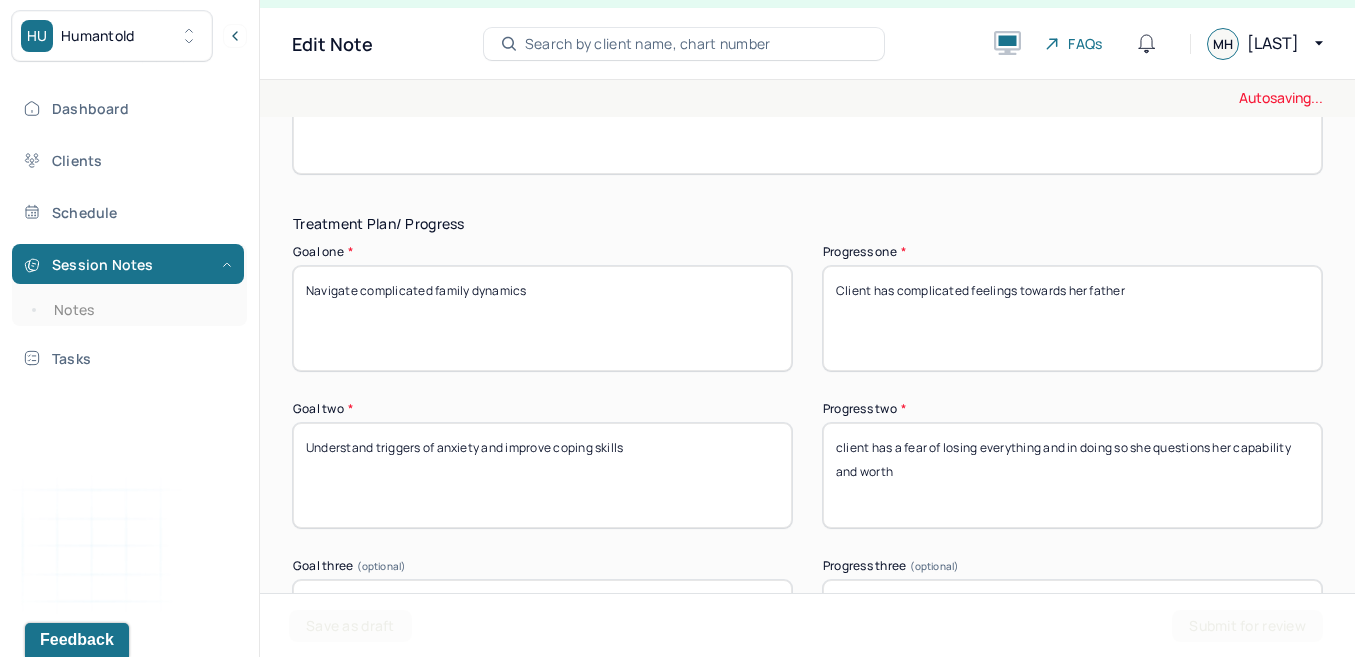 click on "client has a fear of losing everything and in doing so she questions her capability and worth" at bounding box center (1072, 475) 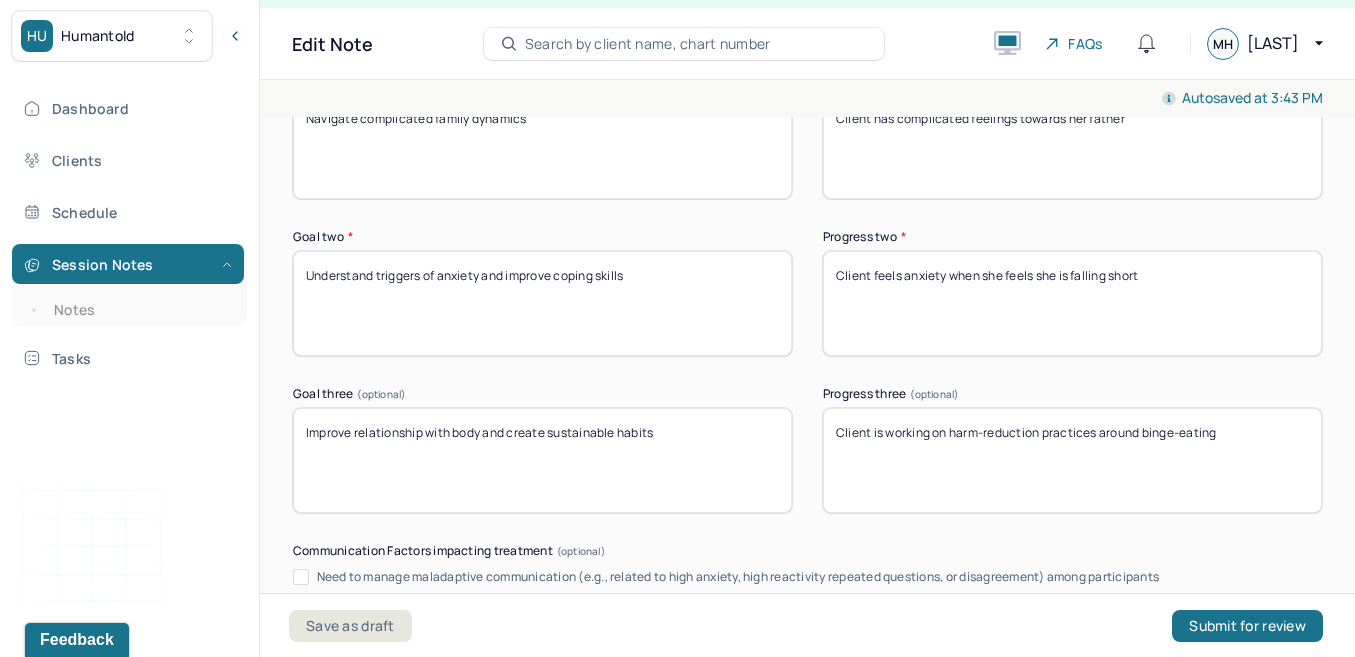 scroll, scrollTop: 3450, scrollLeft: 0, axis: vertical 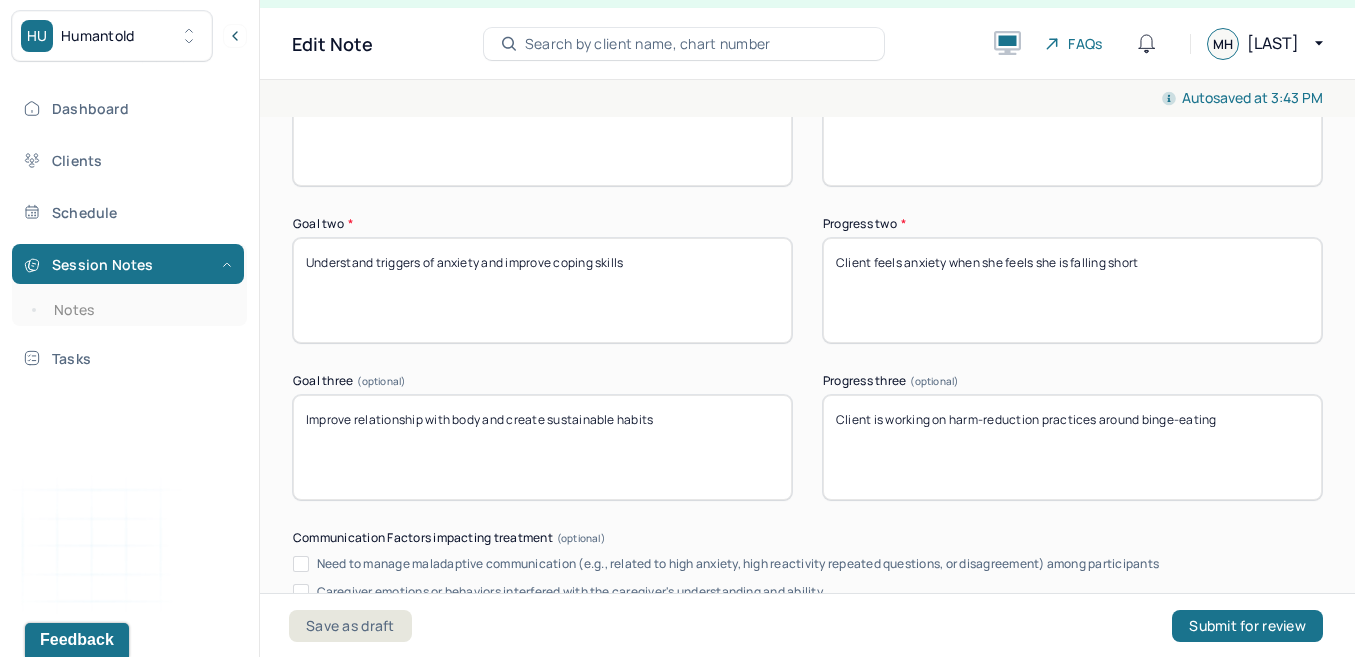 type on "Client feels anxiety when she feels she is falling short" 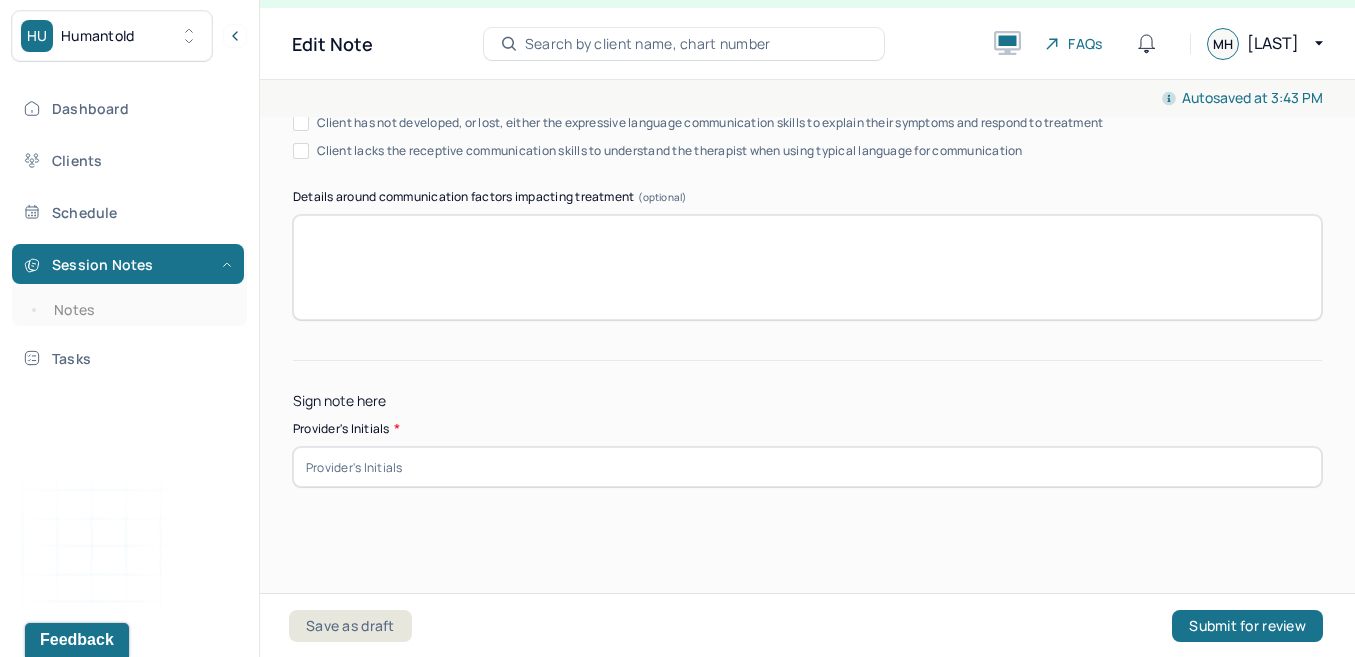 type on "Client thought back to how her [RELATIONSHIP] would shame her for food choices" 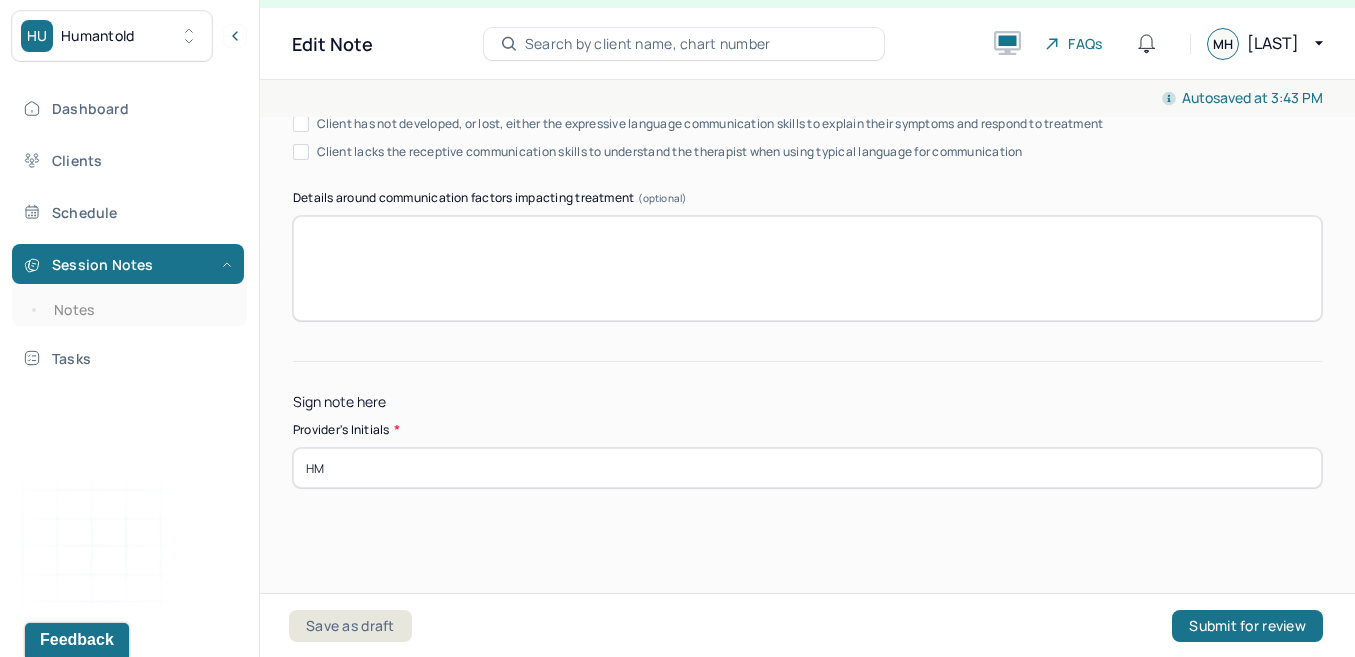 type on "H" 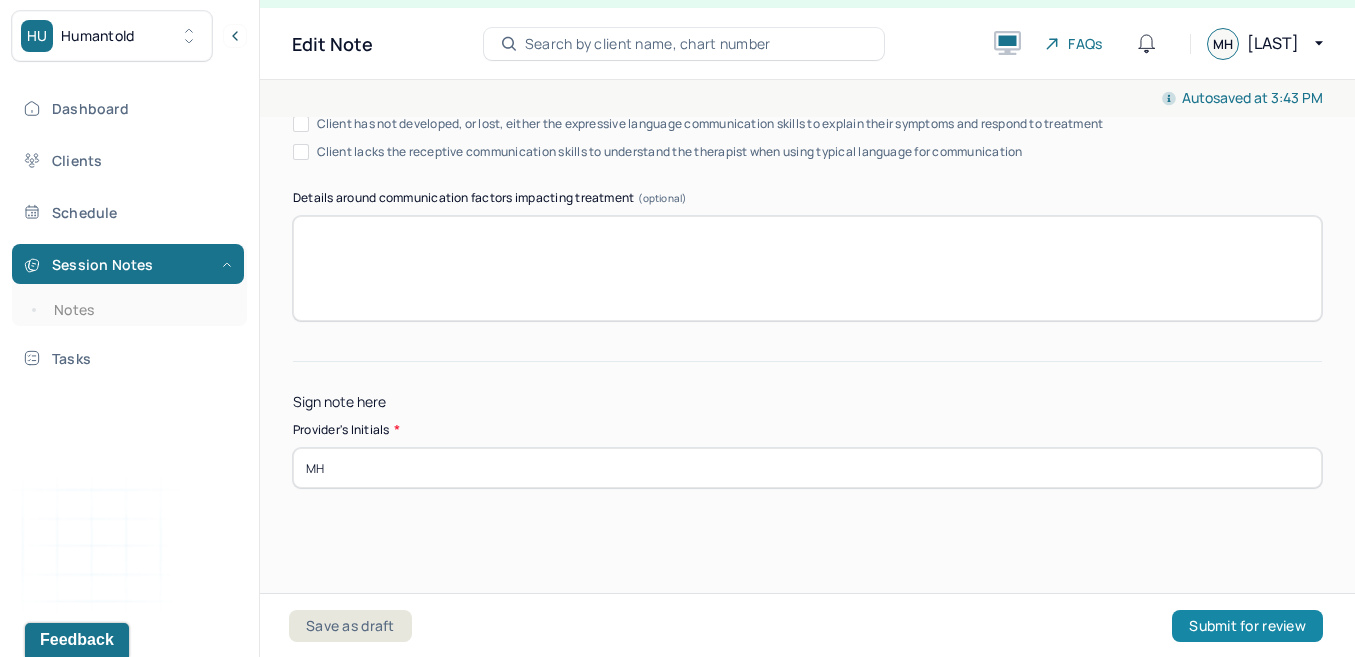type on "MH" 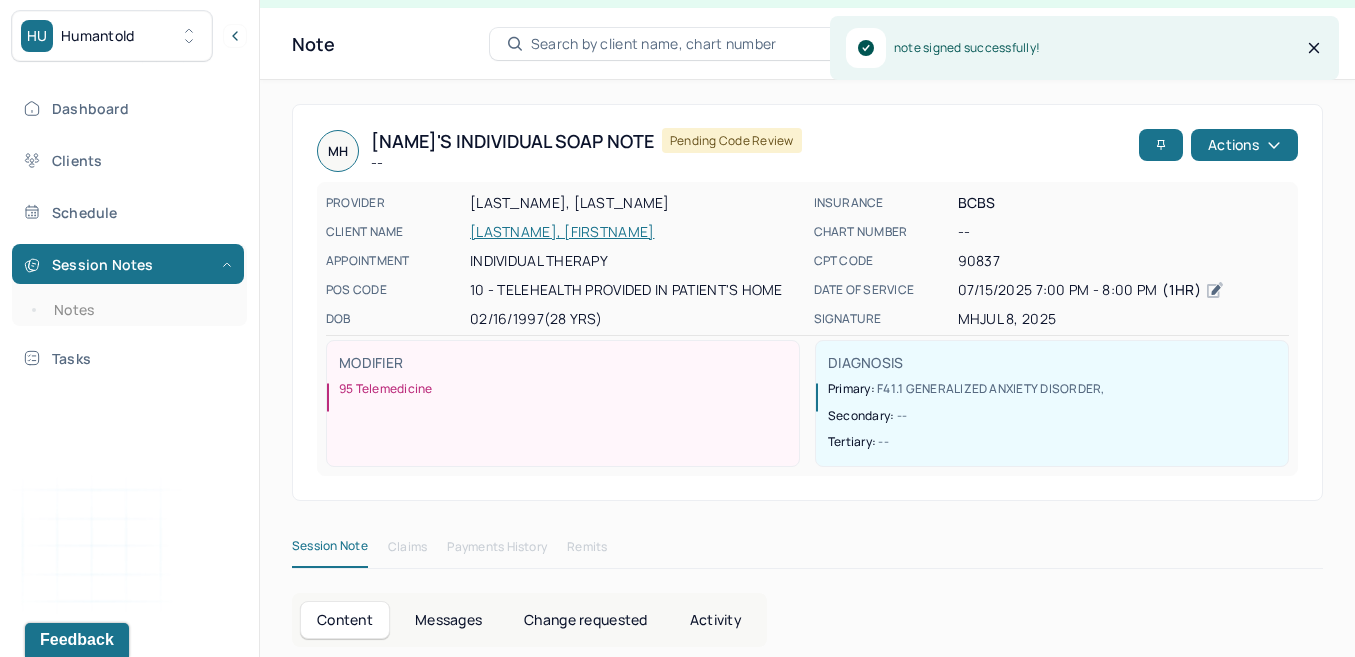 scroll, scrollTop: 0, scrollLeft: 0, axis: both 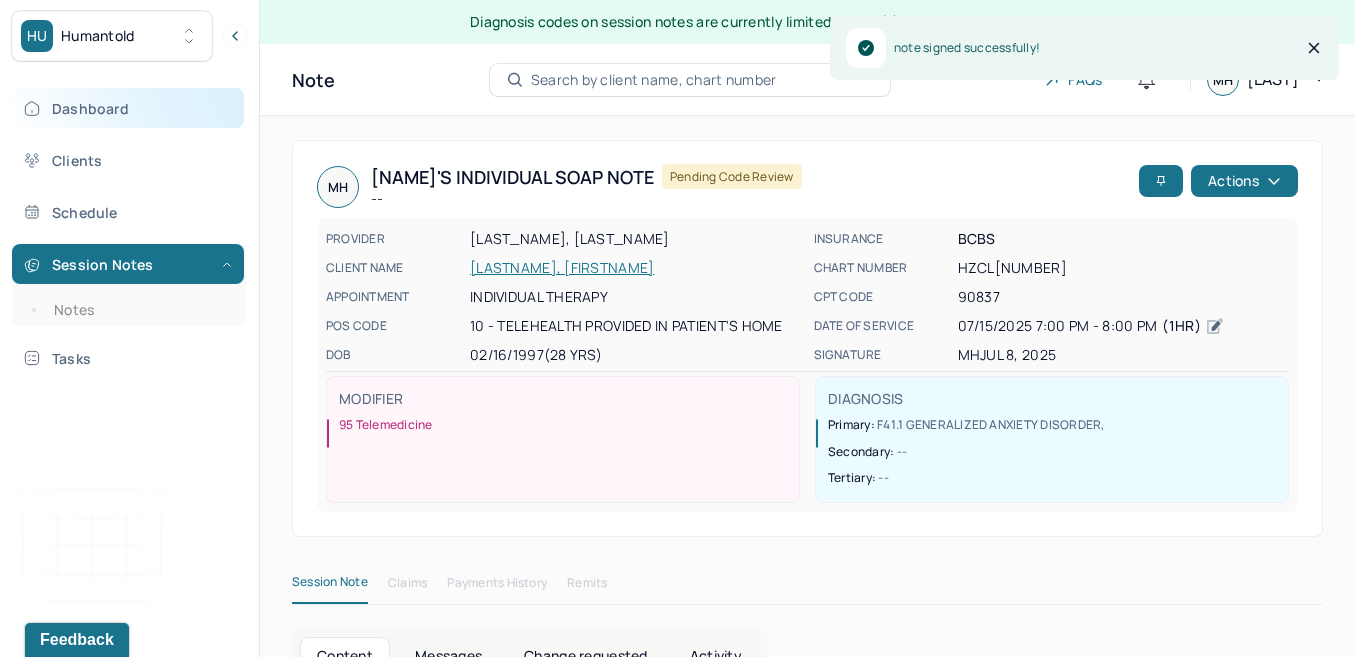 click on "Dashboard" at bounding box center (128, 108) 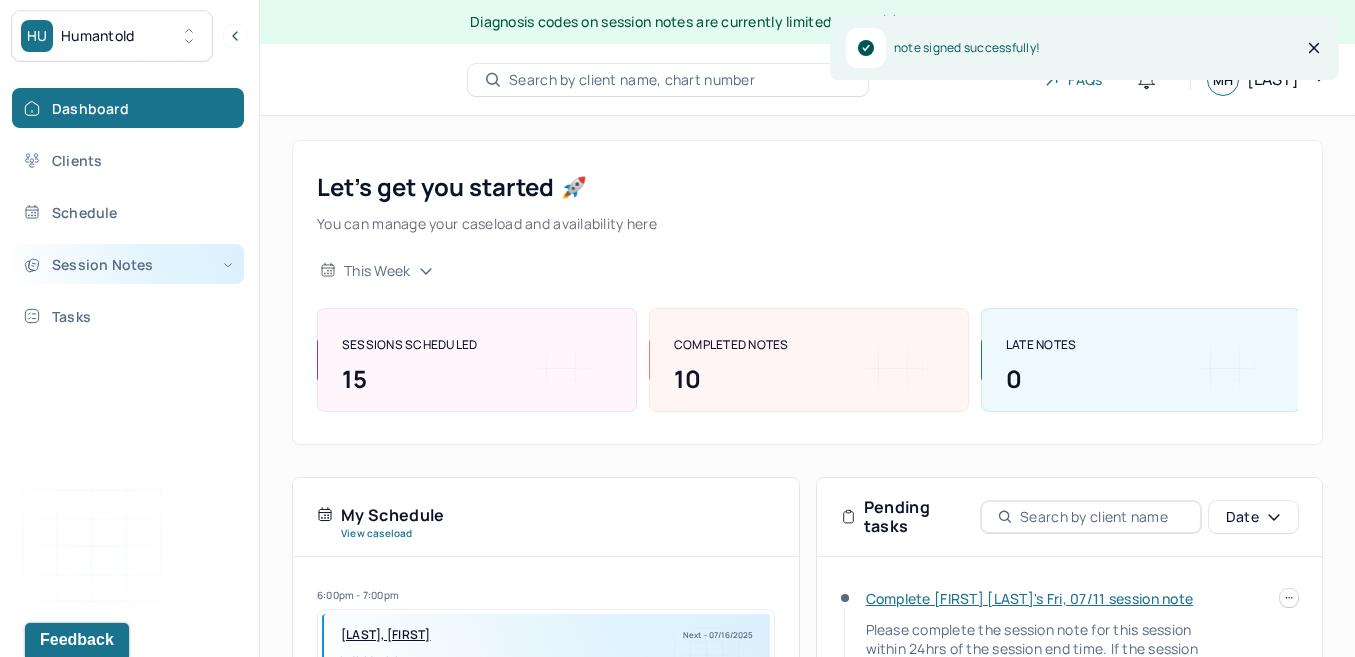 click on "Session Notes" at bounding box center [128, 264] 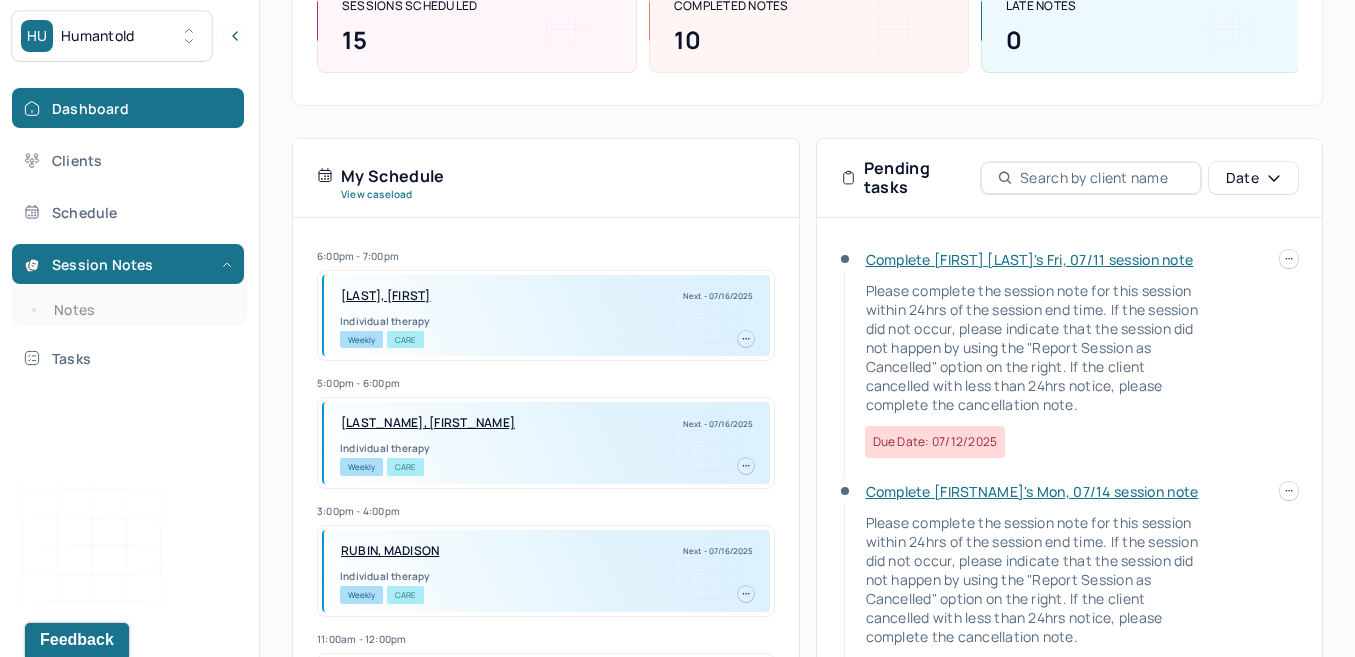 scroll, scrollTop: 341, scrollLeft: 0, axis: vertical 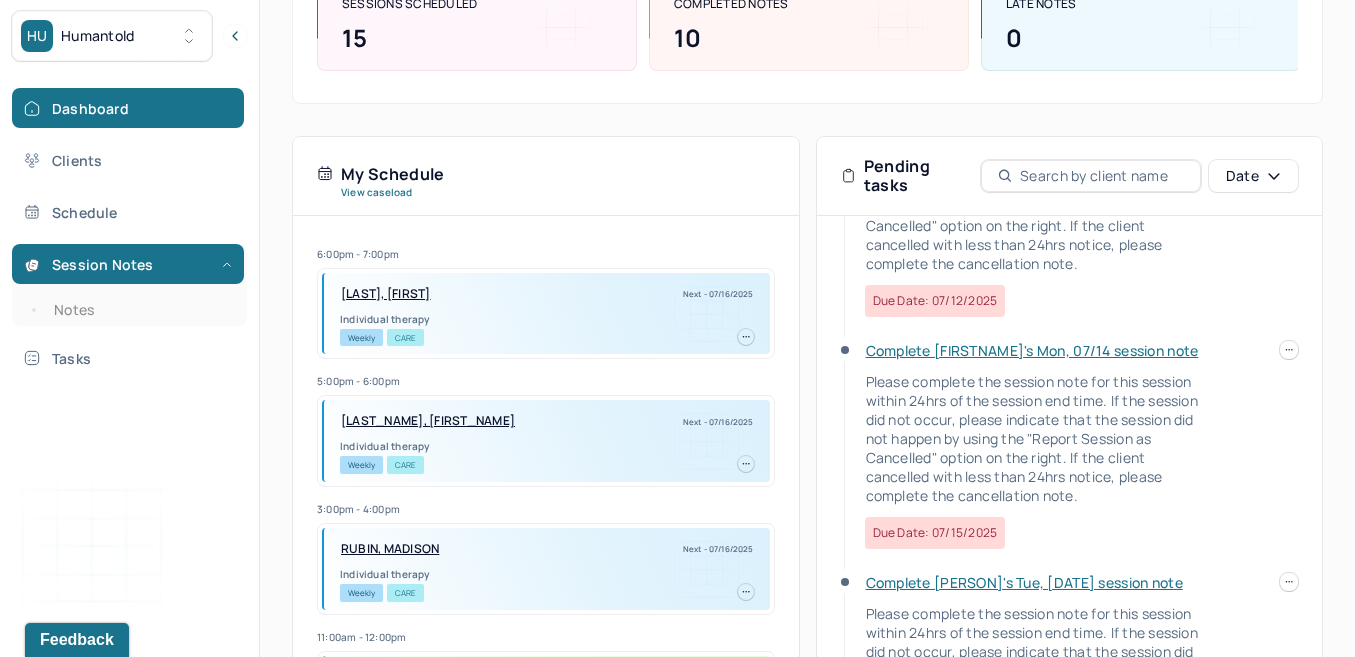 click on "Complete [FIRSTNAME]'s Mon, 07/14 session note" at bounding box center (1032, 350) 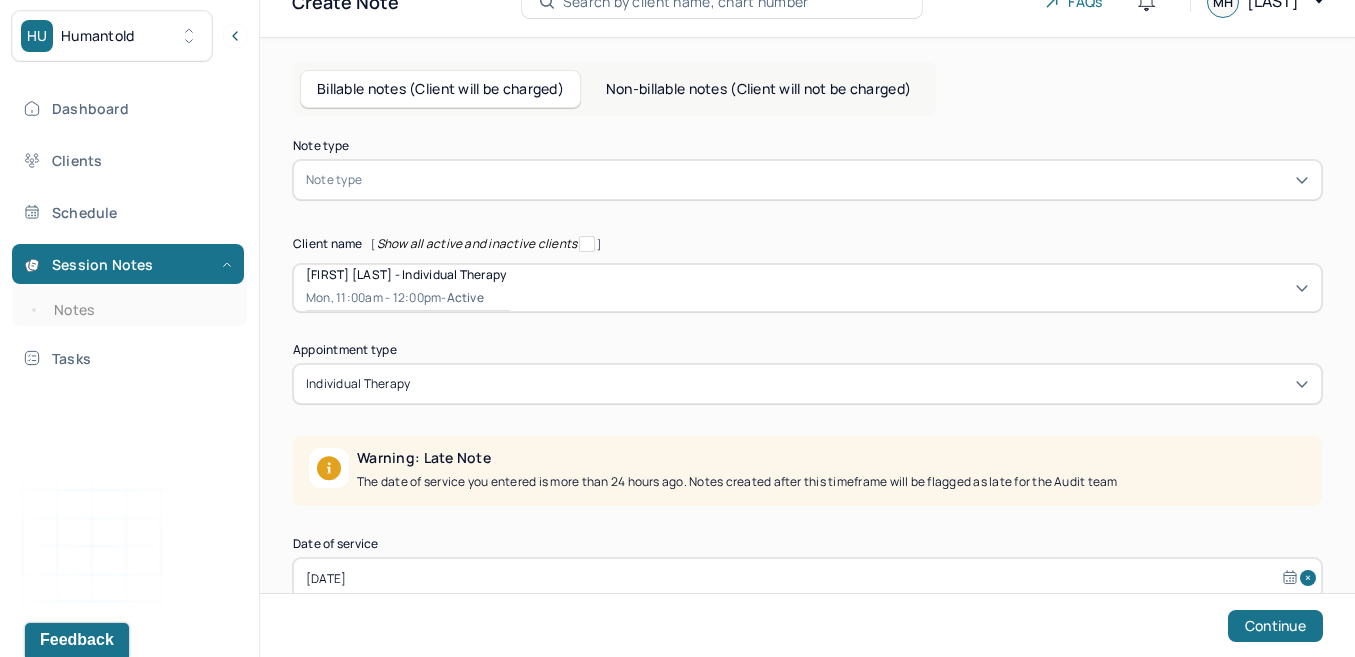 click at bounding box center (837, 180) 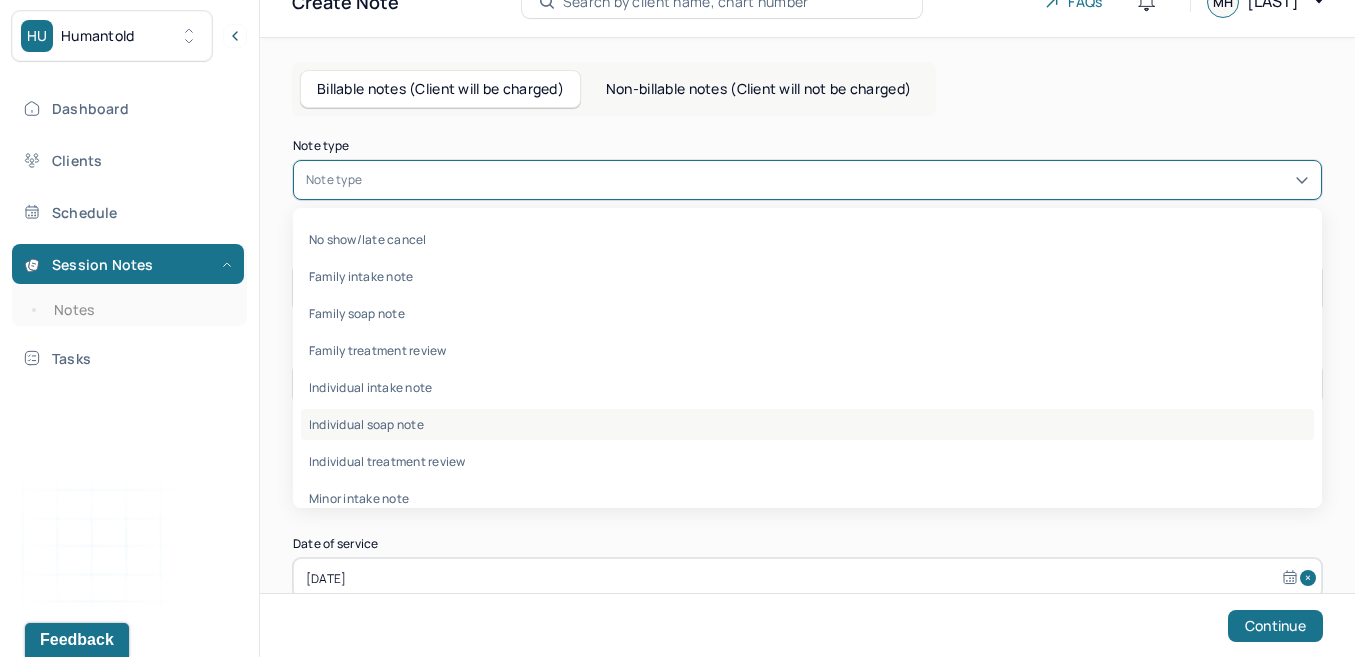 click on "Individual soap note" at bounding box center [807, 424] 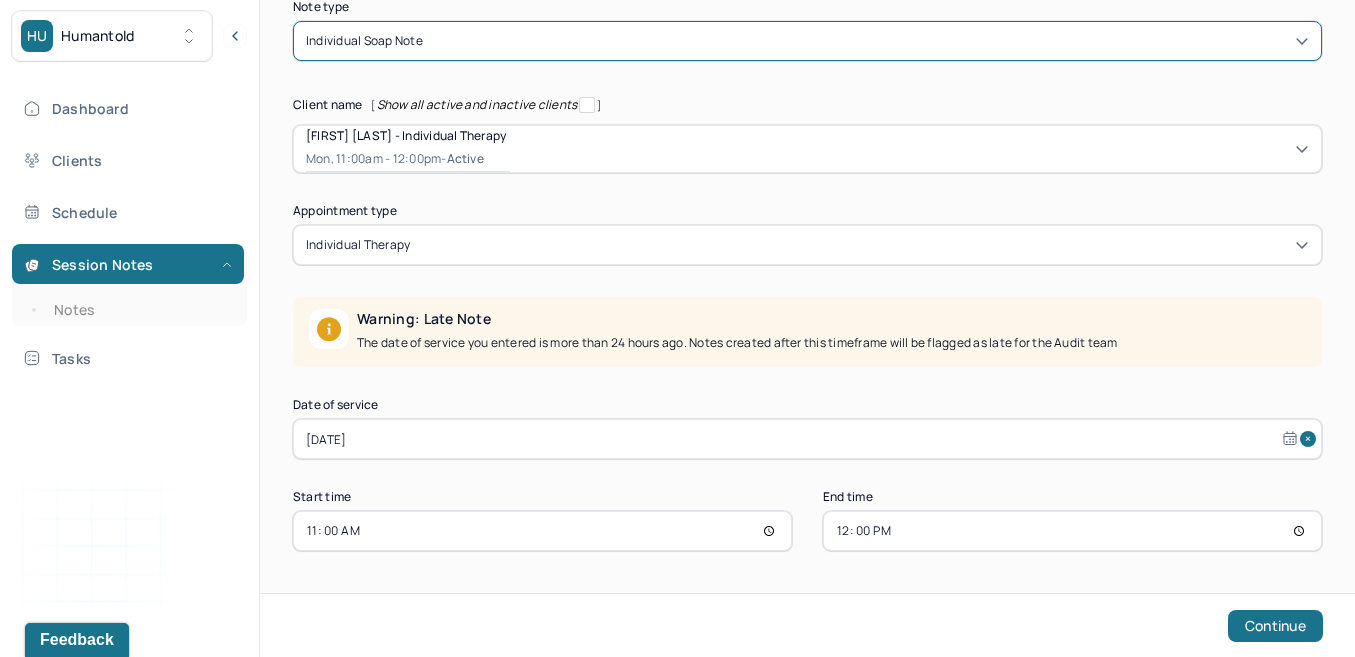 scroll, scrollTop: 217, scrollLeft: 0, axis: vertical 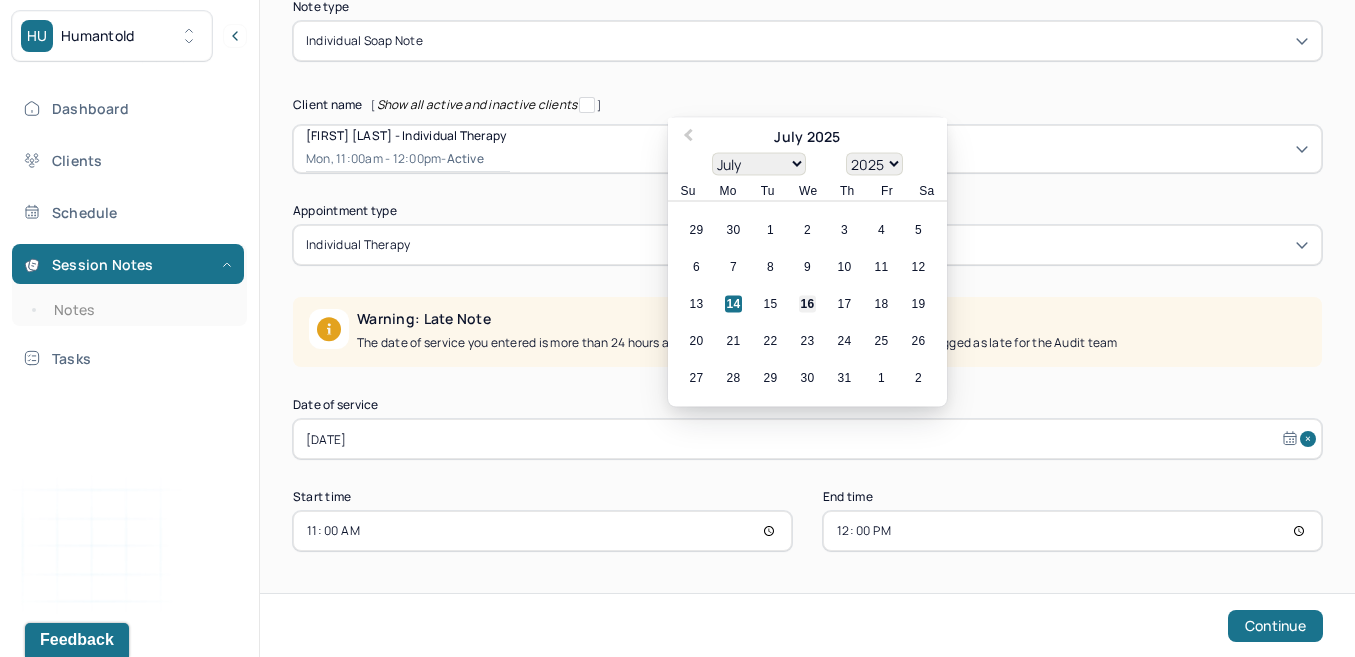click on "16" at bounding box center (807, 304) 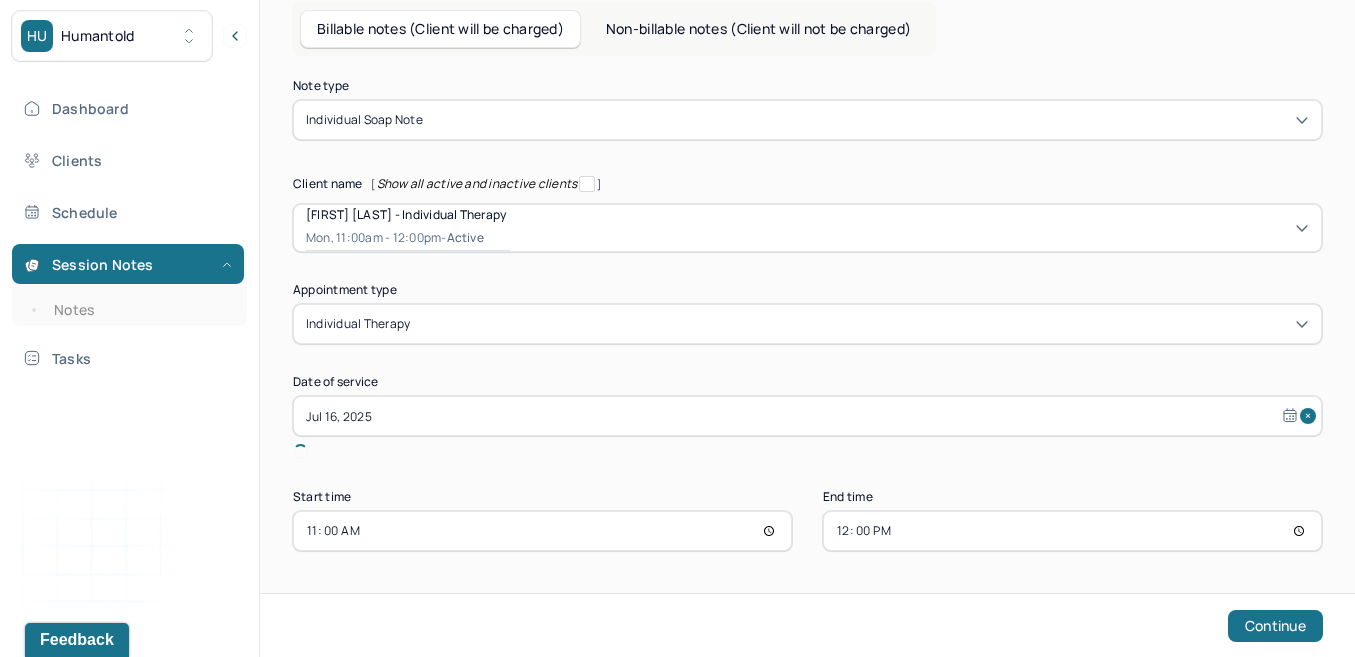 scroll, scrollTop: 115, scrollLeft: 0, axis: vertical 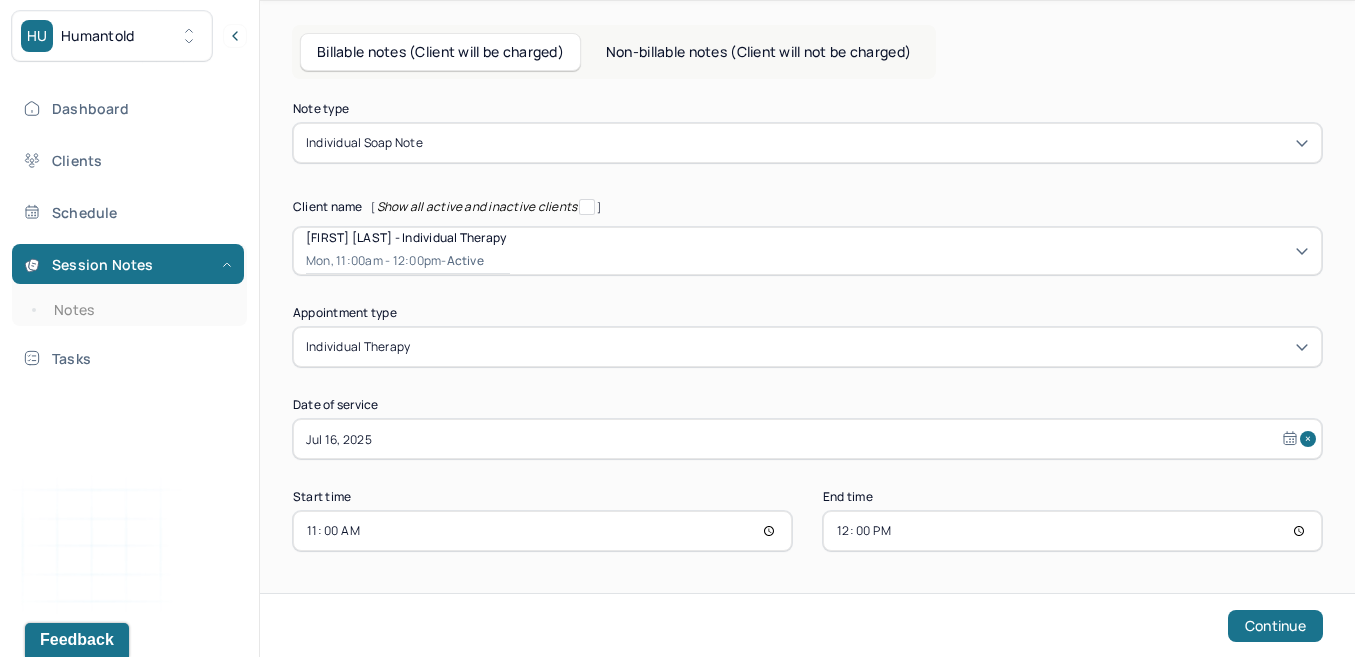 click on "11:00" at bounding box center (542, 531) 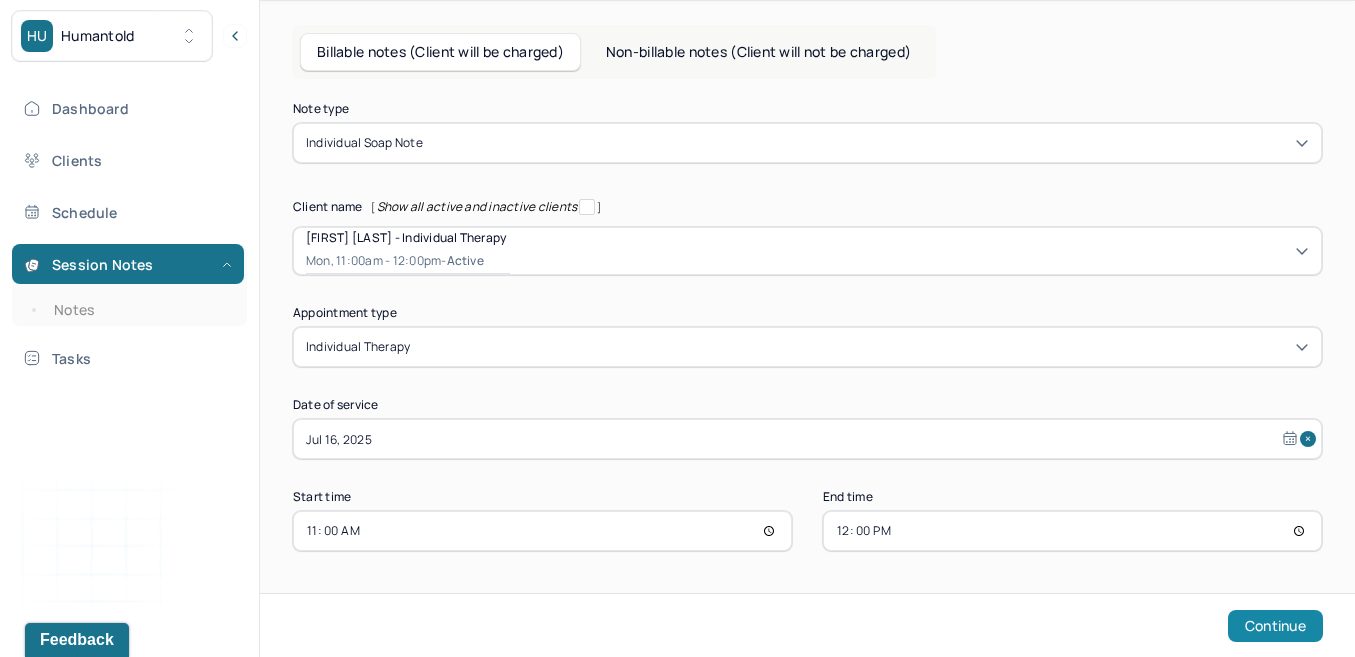 click on "Continue" at bounding box center [1275, 626] 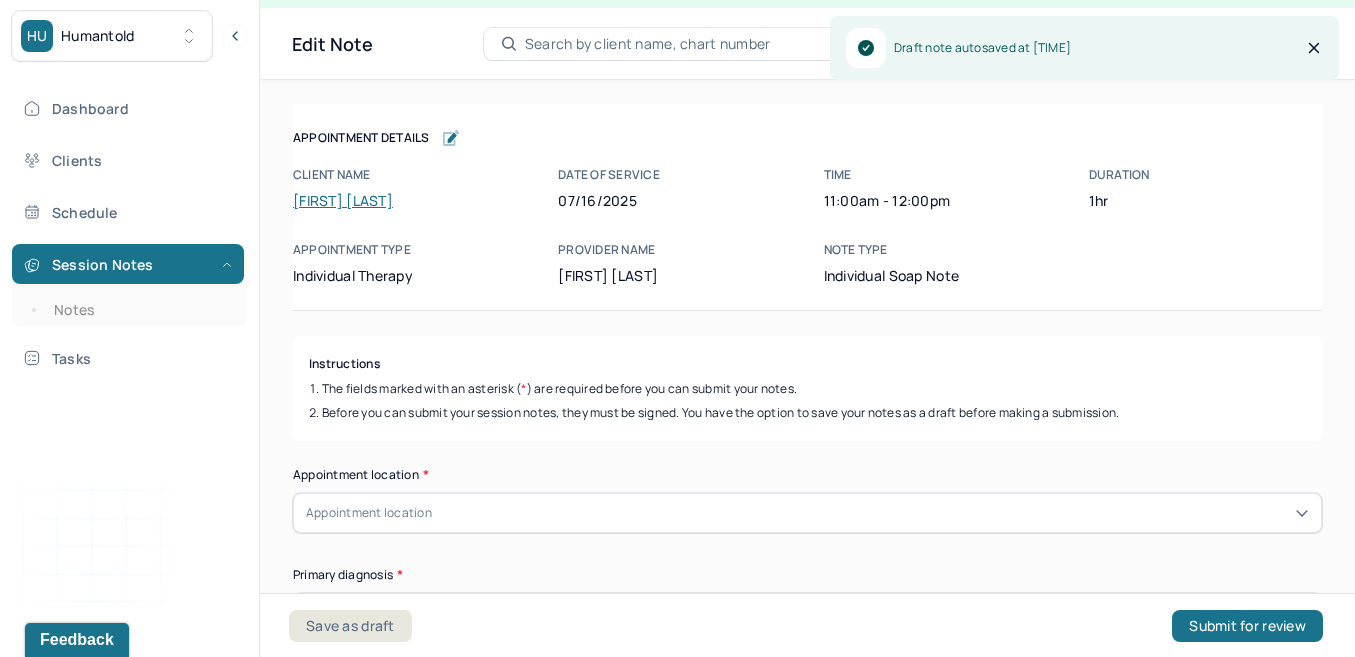scroll, scrollTop: 36, scrollLeft: 0, axis: vertical 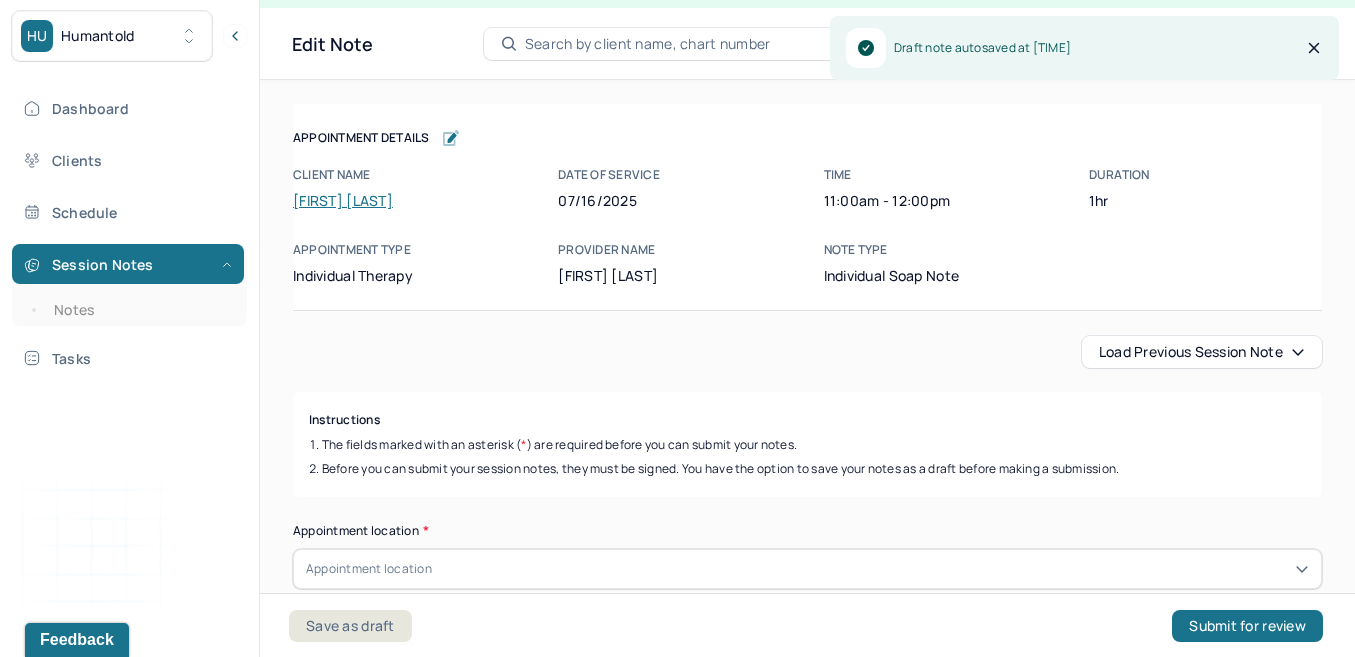 click on "Load previous session note" at bounding box center [1202, 352] 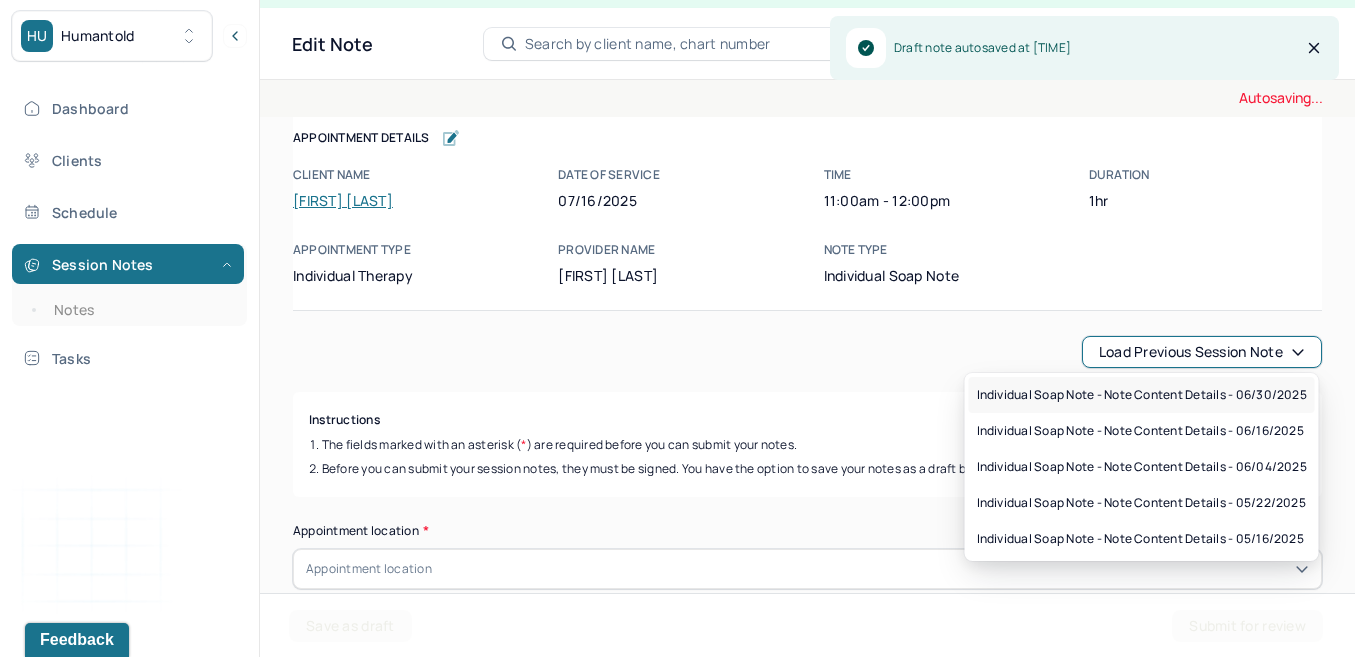 click on "Individual soap note   - Note content Details -   [DATE]" at bounding box center (1142, 395) 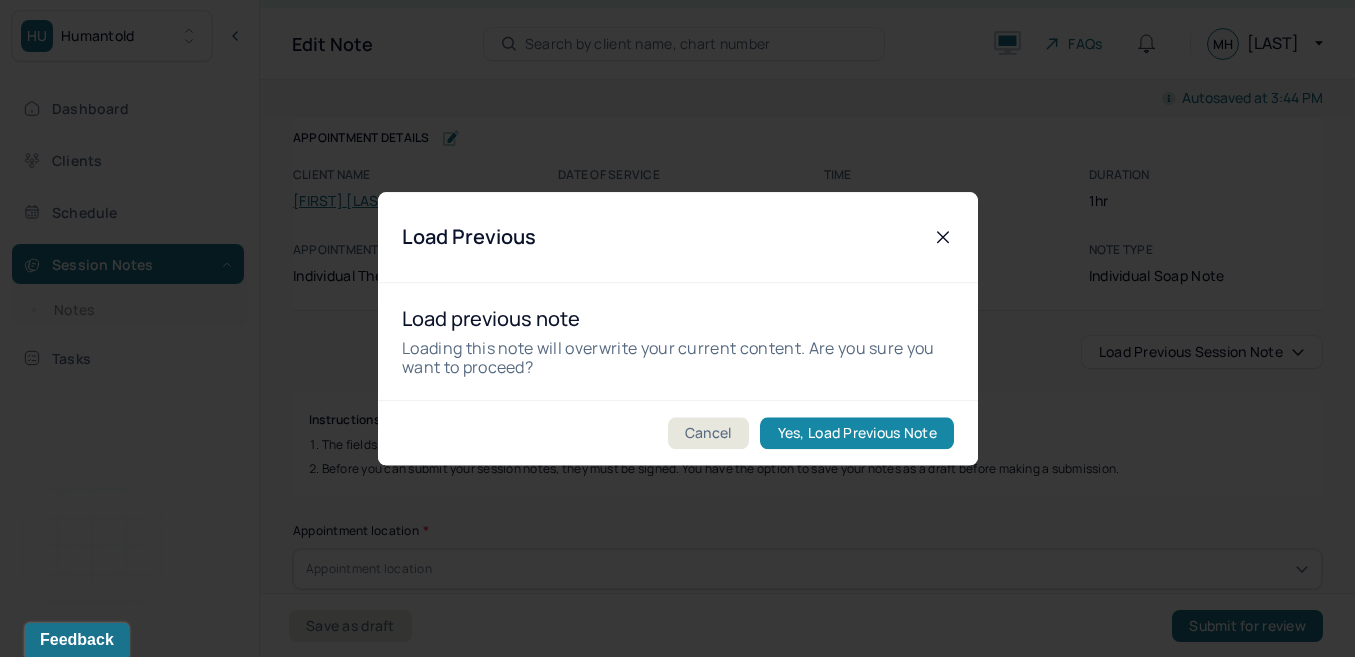 click on "Yes, Load Previous Note" at bounding box center (856, 433) 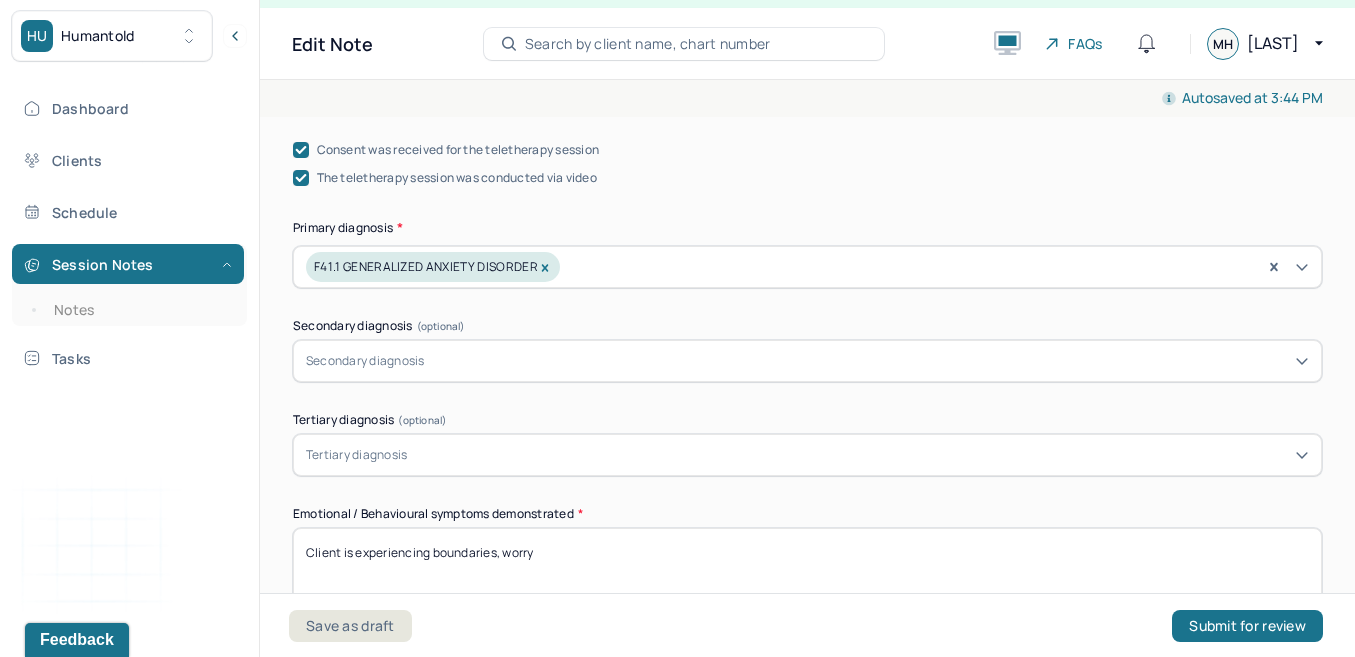 scroll, scrollTop: 671, scrollLeft: 0, axis: vertical 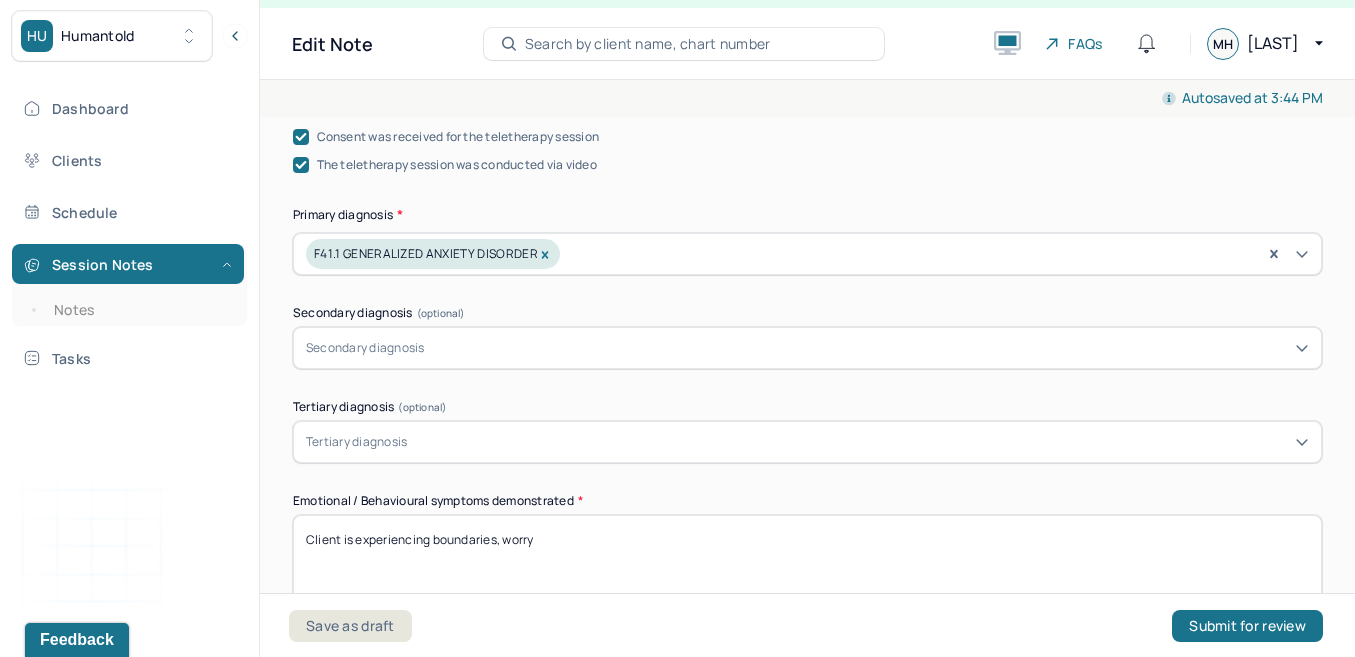 drag, startPoint x: 432, startPoint y: 537, endPoint x: 955, endPoint y: 526, distance: 523.11566 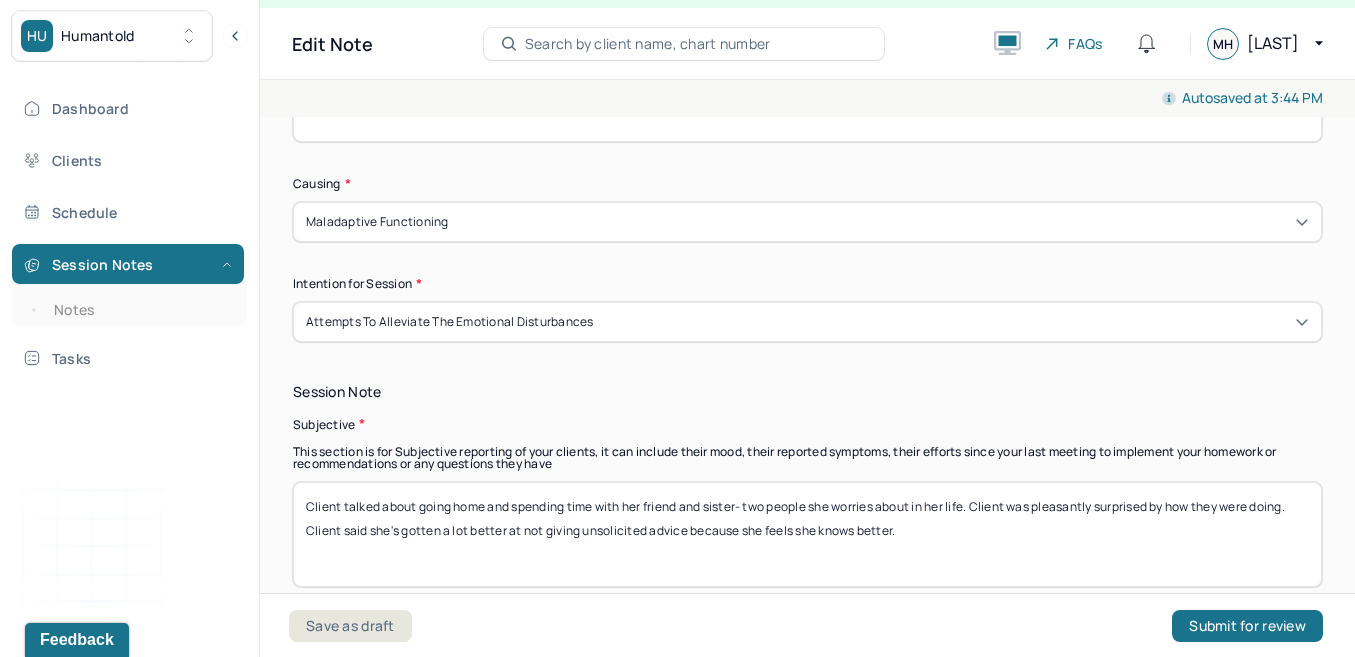 scroll, scrollTop: 1155, scrollLeft: 0, axis: vertical 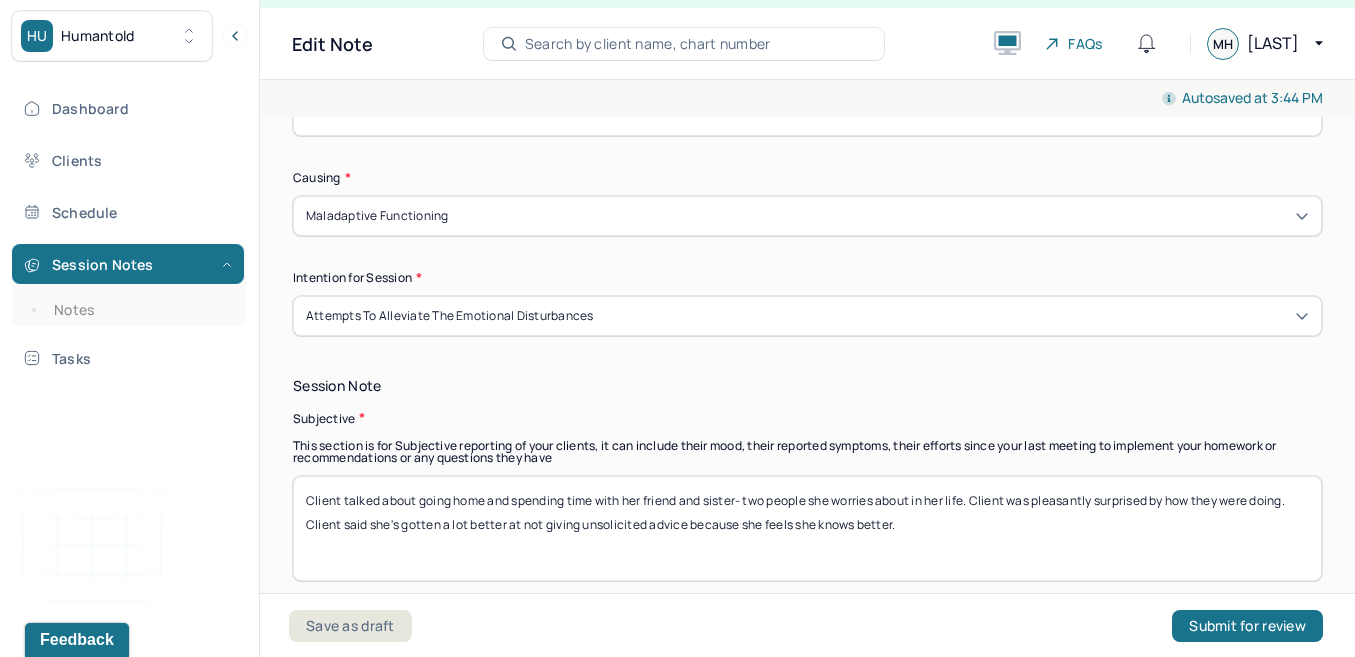 type on "Client is experiencing anger, fear" 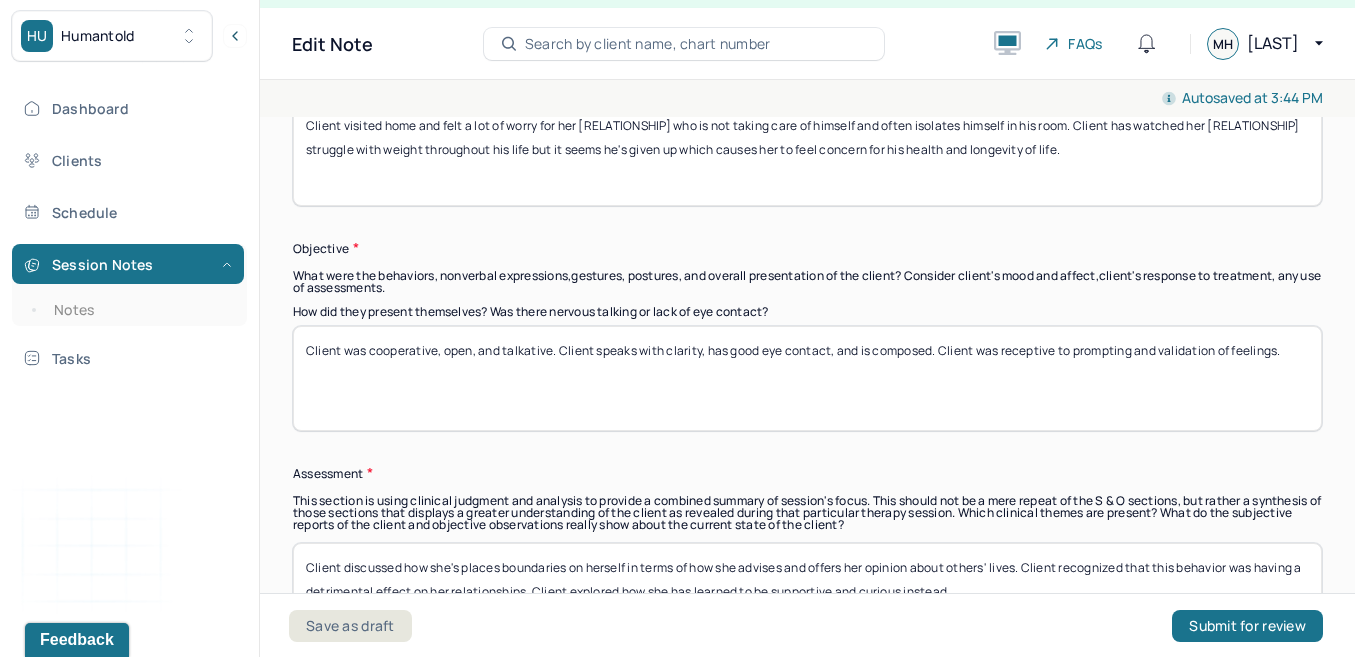 scroll, scrollTop: 1532, scrollLeft: 0, axis: vertical 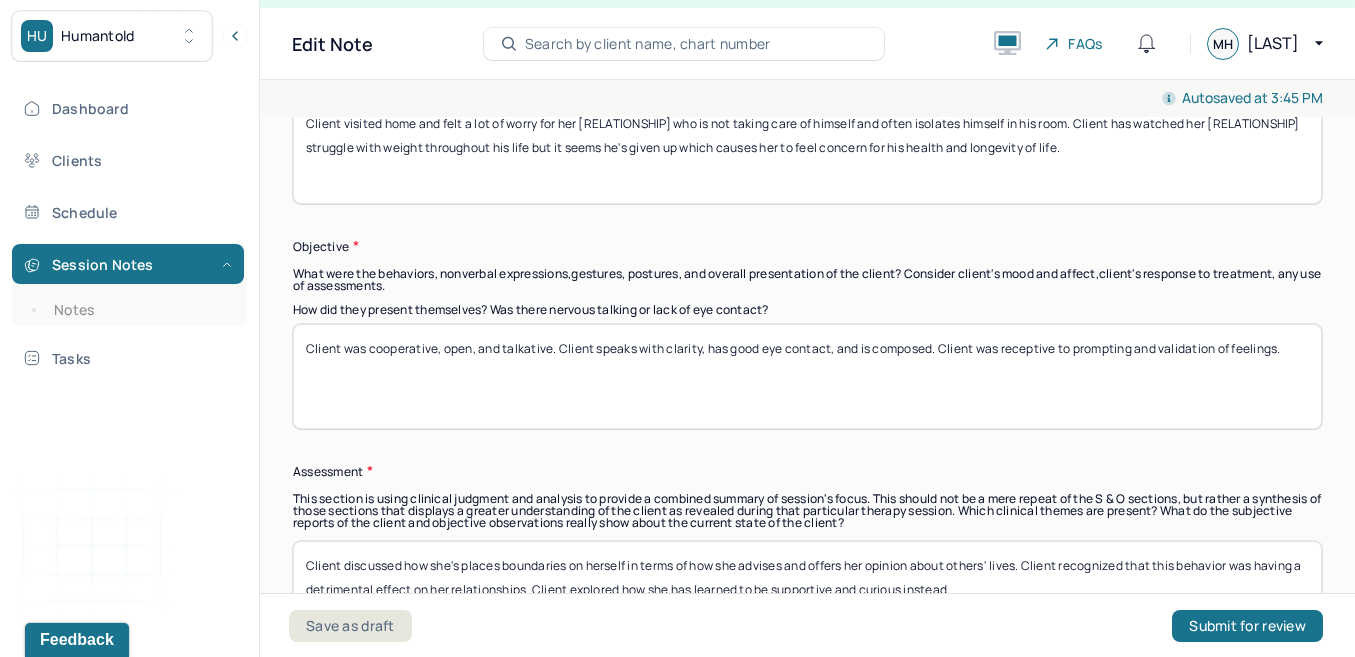 type on "Client visited home and felt a lot of worry for her [RELATIONSHIP] who is not taking care of himself and often isolates himself in his room. Client has watched her [RELATIONSHIP] struggle with weight throughout his life but it seems he's given up which causes her to feel concern for his health and longevity of life." 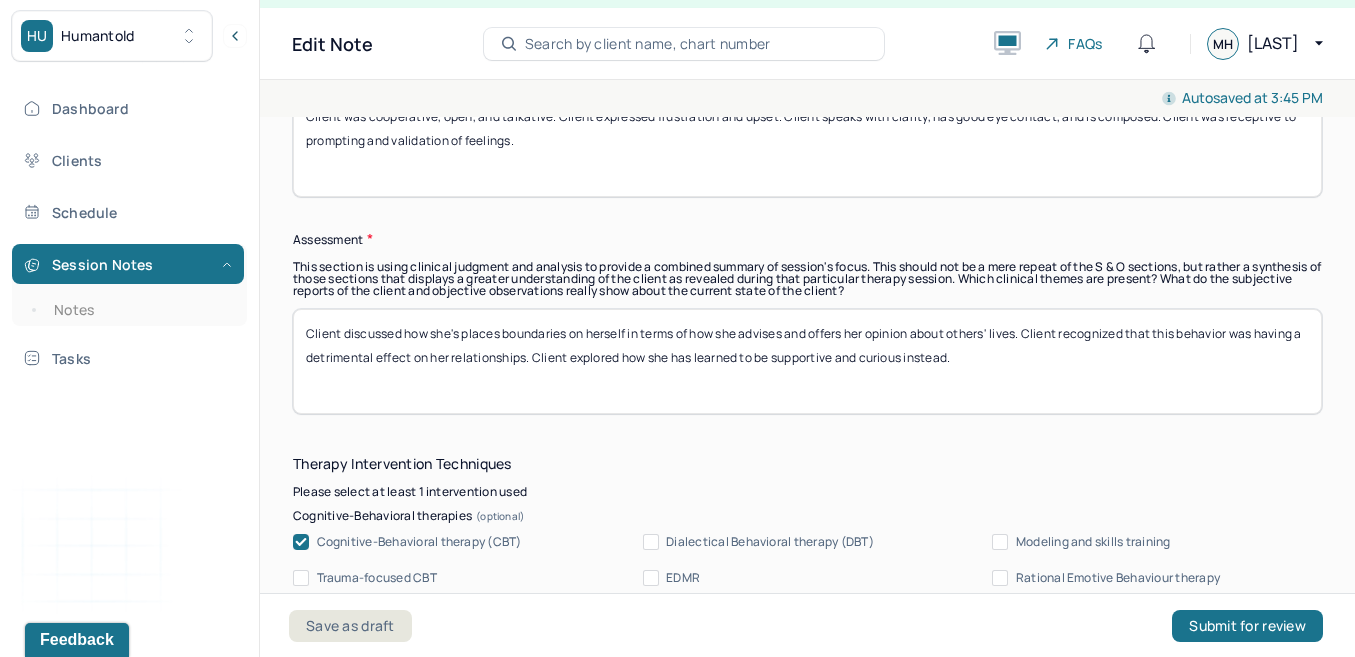 scroll, scrollTop: 1764, scrollLeft: 0, axis: vertical 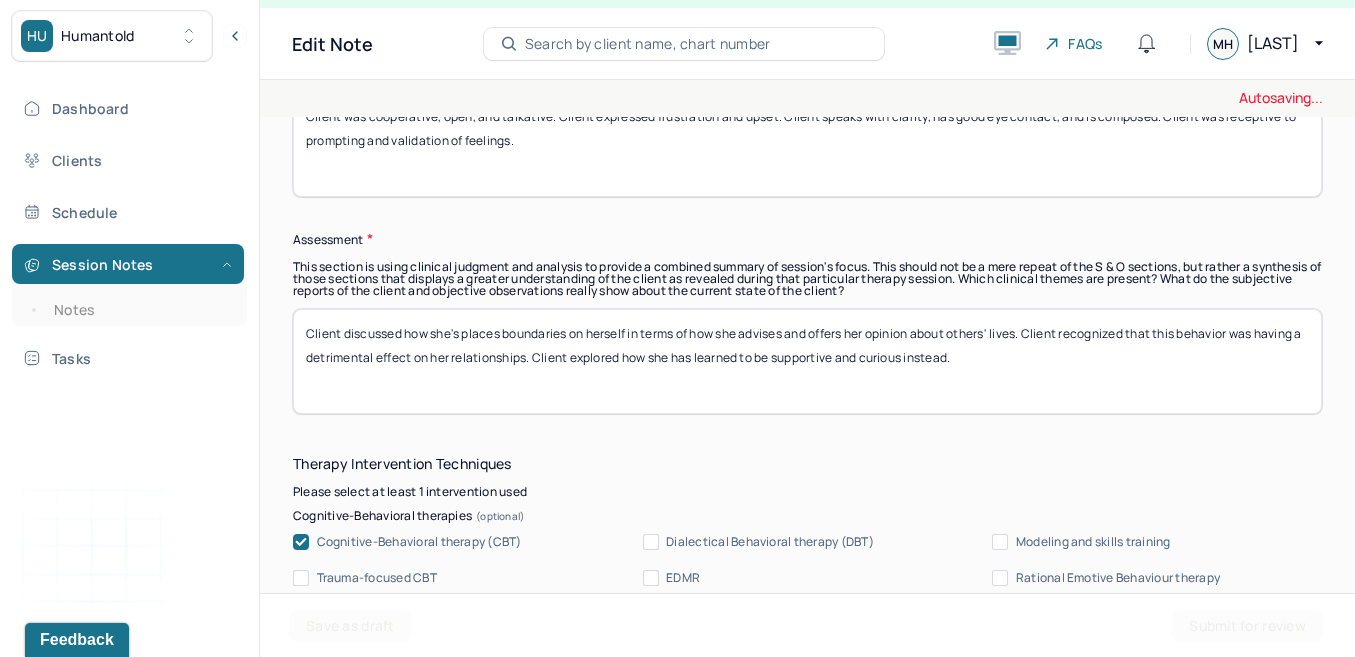 click on "Client discussed how she's places boundaries on herself in terms of how she advises and offers her opinion about others' lives. Client recognized that this behavior was having a detrimental effect on her relationships. Client explored how she has learned to be supportive and curious instead." at bounding box center [807, 361] 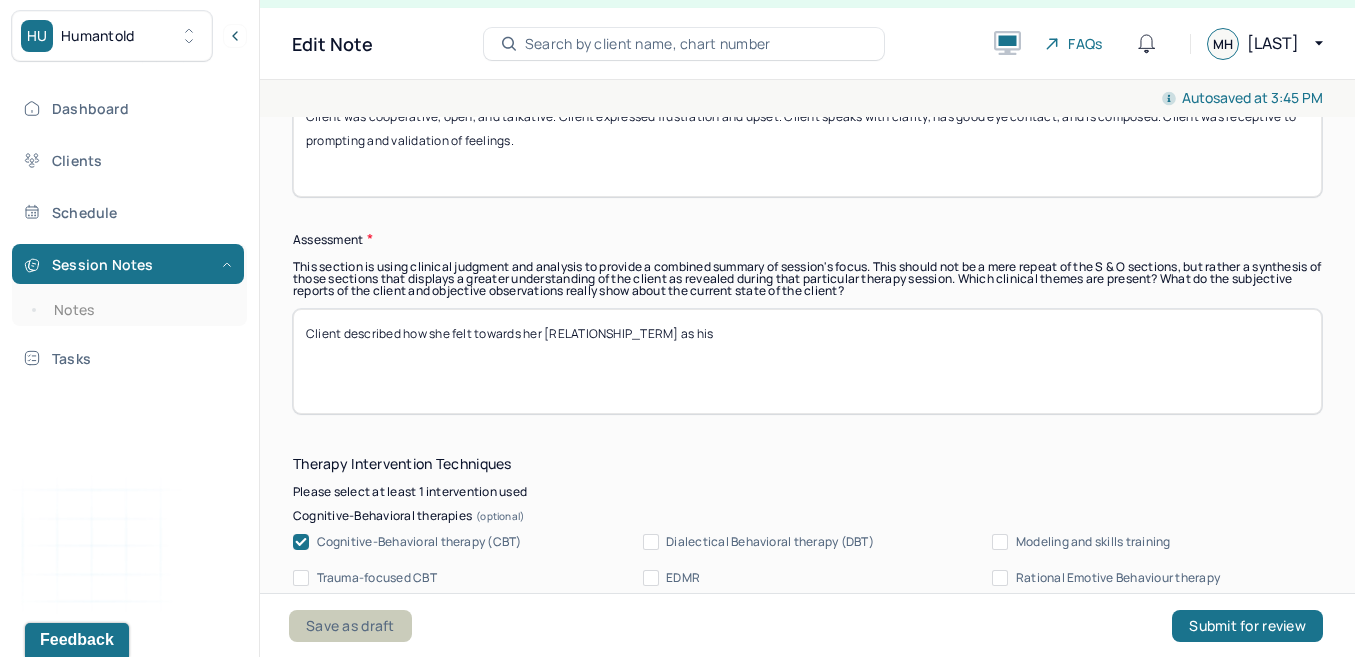 type on "Client described how she felt towards her [RELATIONSHIP_TERM] as his" 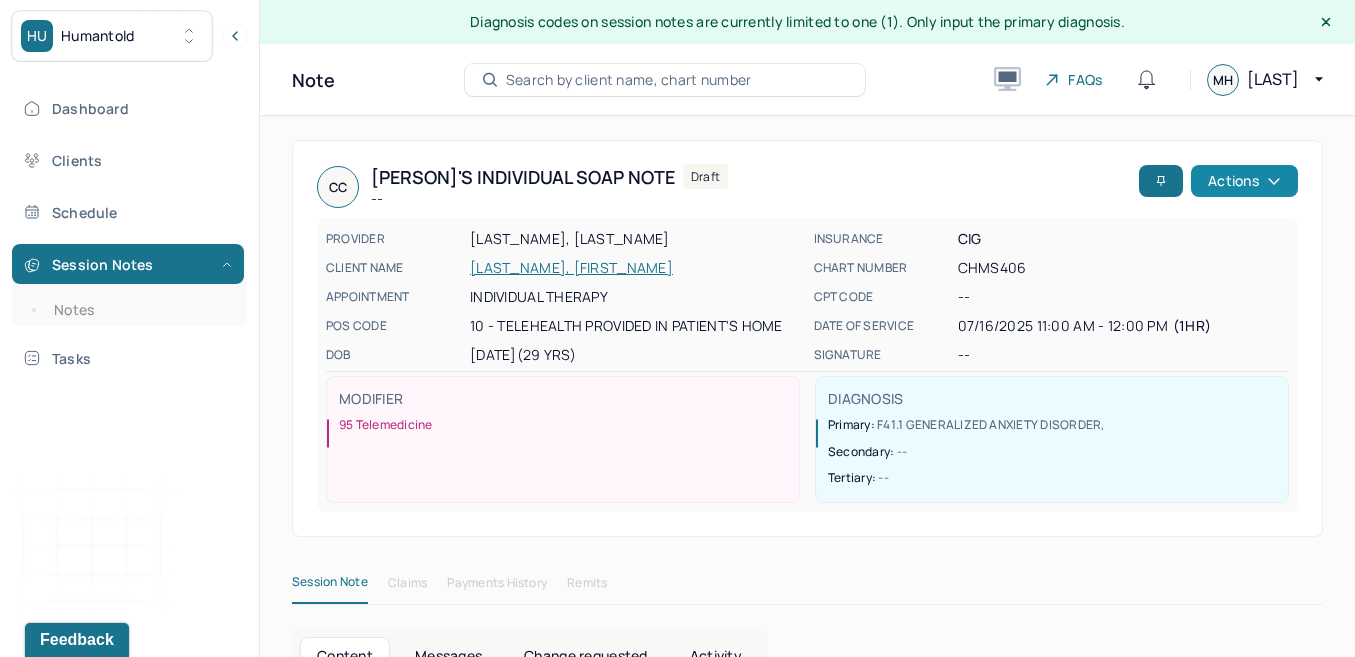 scroll, scrollTop: 0, scrollLeft: 0, axis: both 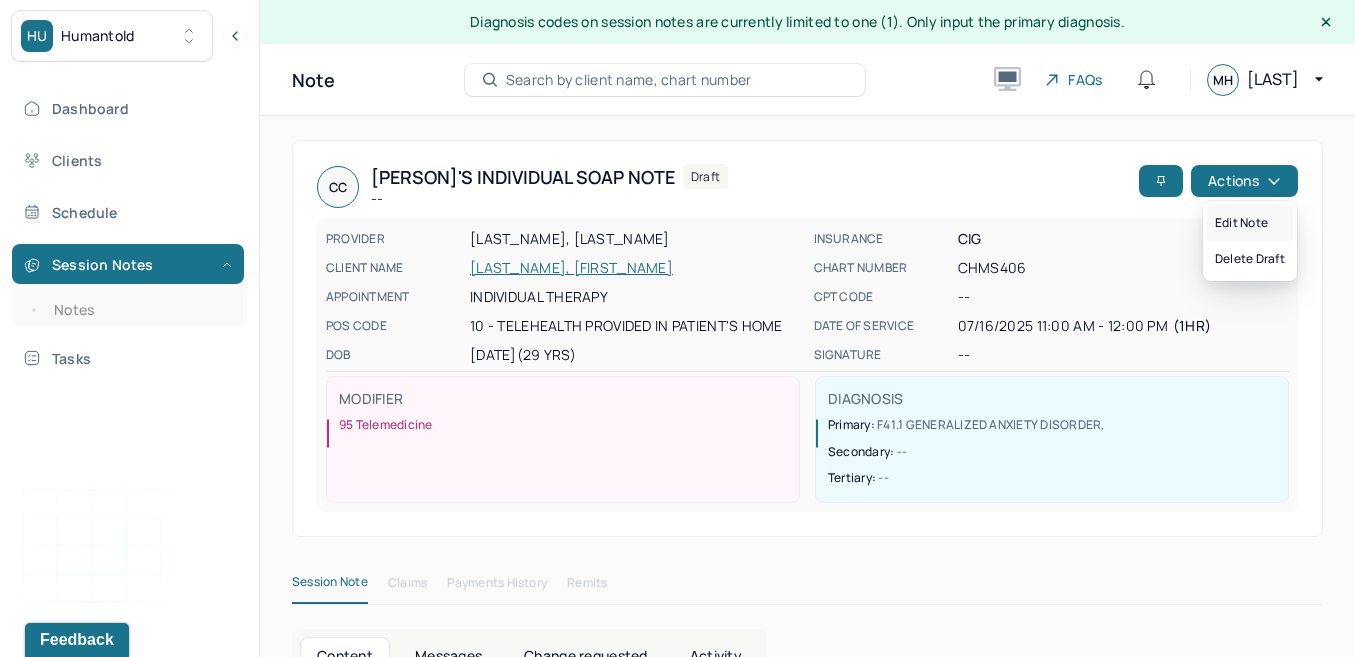 click on "Edit note" at bounding box center [1250, 223] 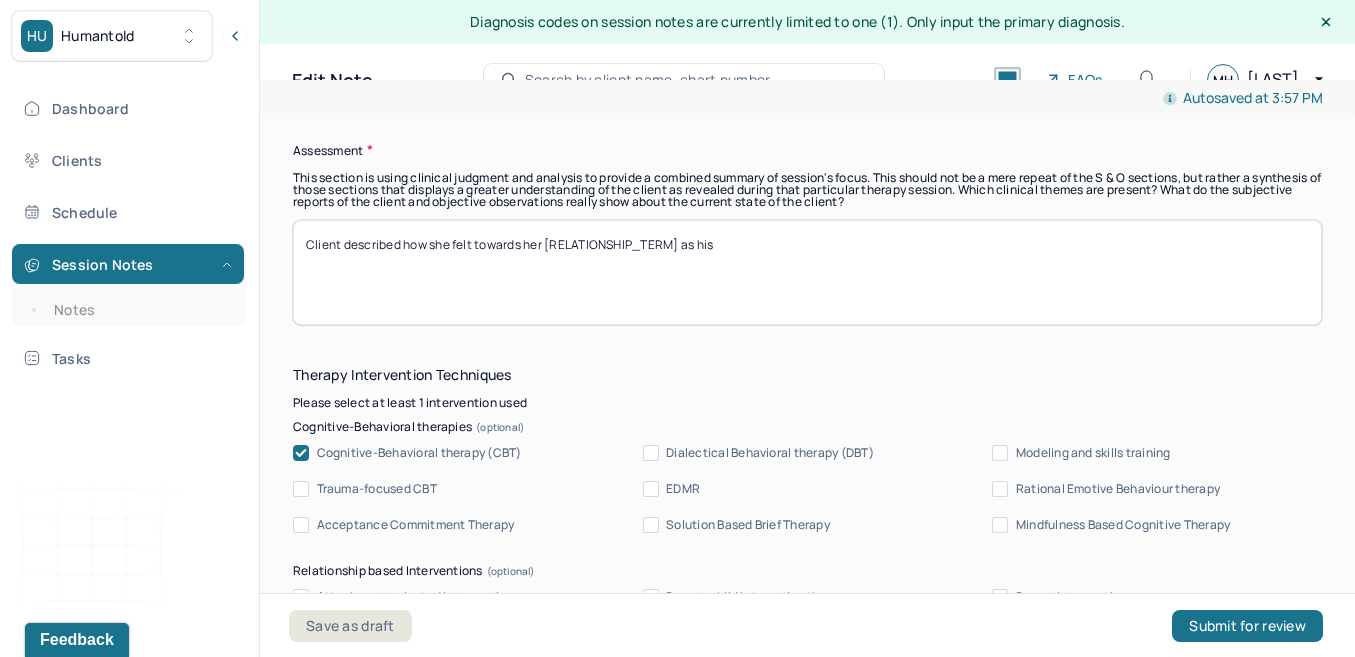 scroll, scrollTop: 1890, scrollLeft: 0, axis: vertical 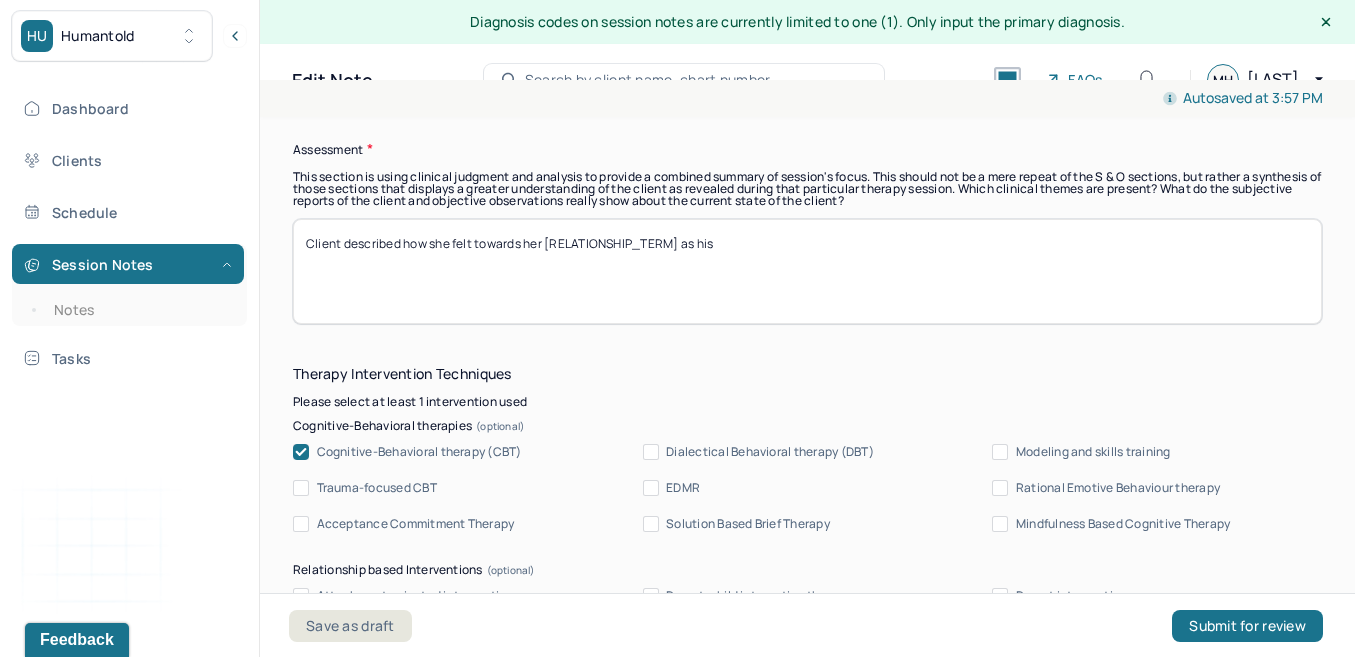 click on "Client described how she felt towards her [RELATIONSHIP_TERM] as his" at bounding box center (807, 271) 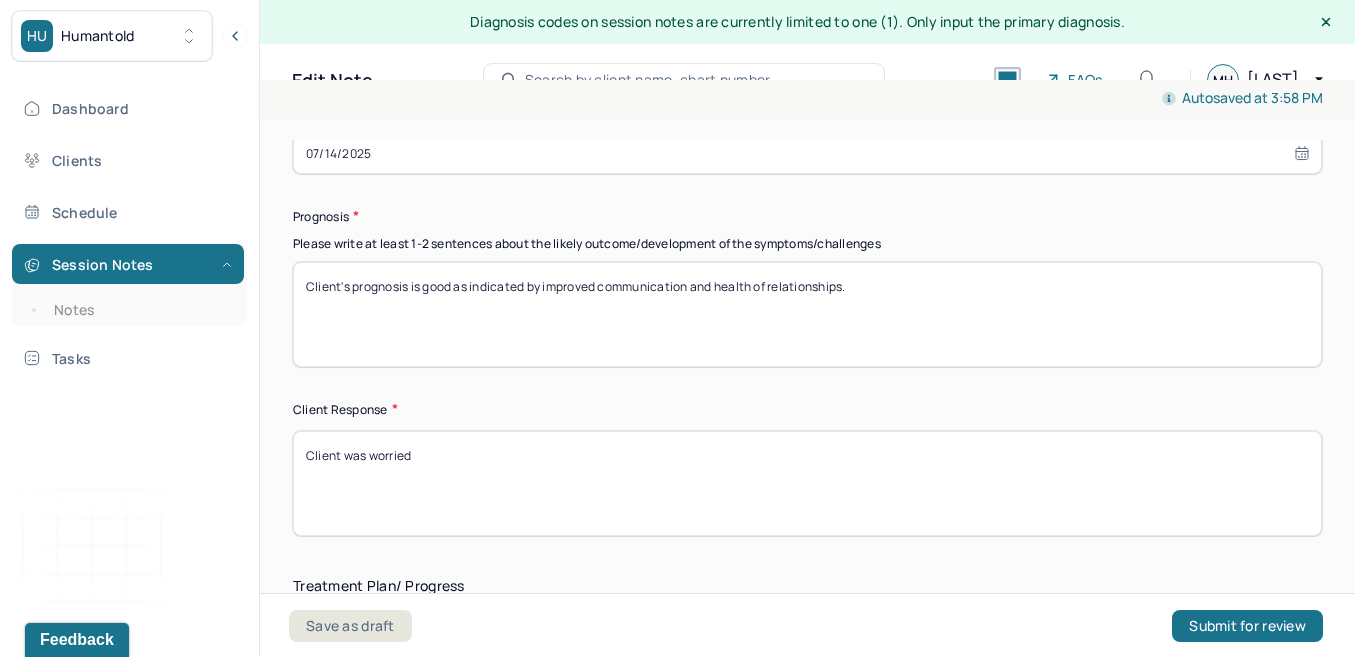 scroll, scrollTop: 2938, scrollLeft: 0, axis: vertical 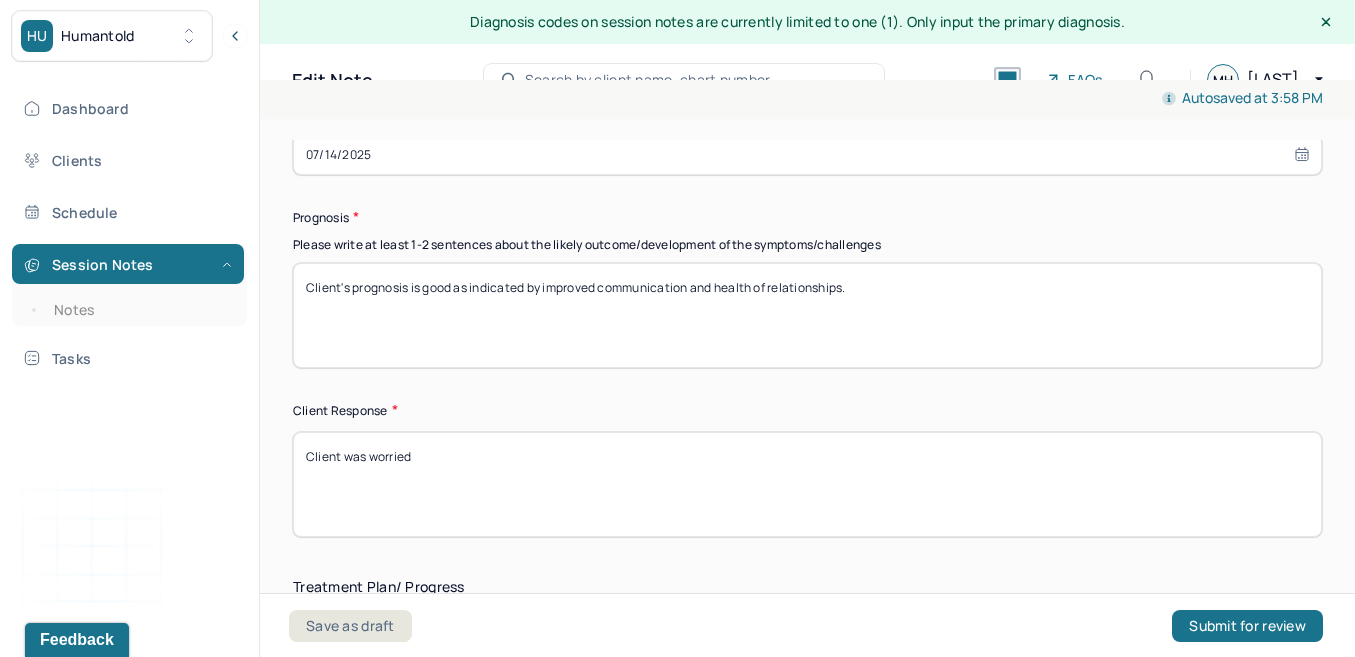 type on "Client described how she felt towards her father as his health declines. Client feels it's selfish for him to not care for his body then isolate from his family. Therapist helped client understand how her father swings from feeling proud of himself to feeling shame. Client and therapist explored how to talk to him about her concerns." 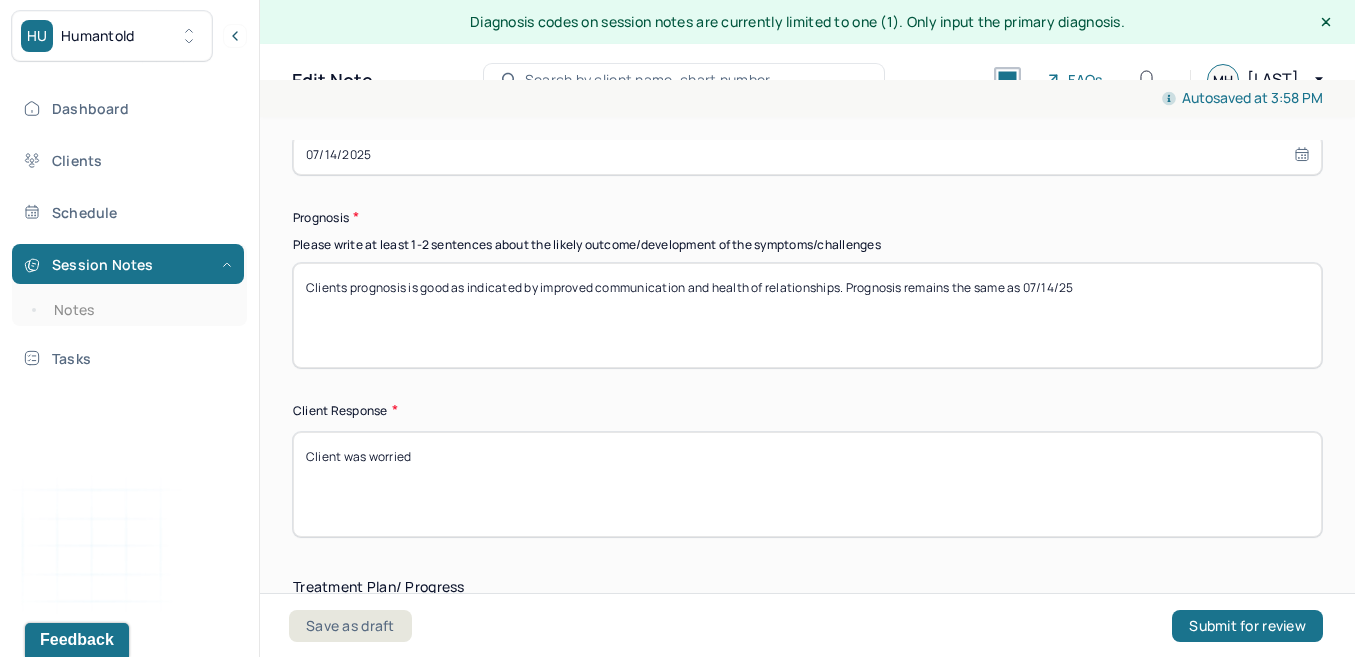 type on "Clients prognosis is good as indicated by improved communication and health of relationships. Prognosis remains the same as 07/14/25" 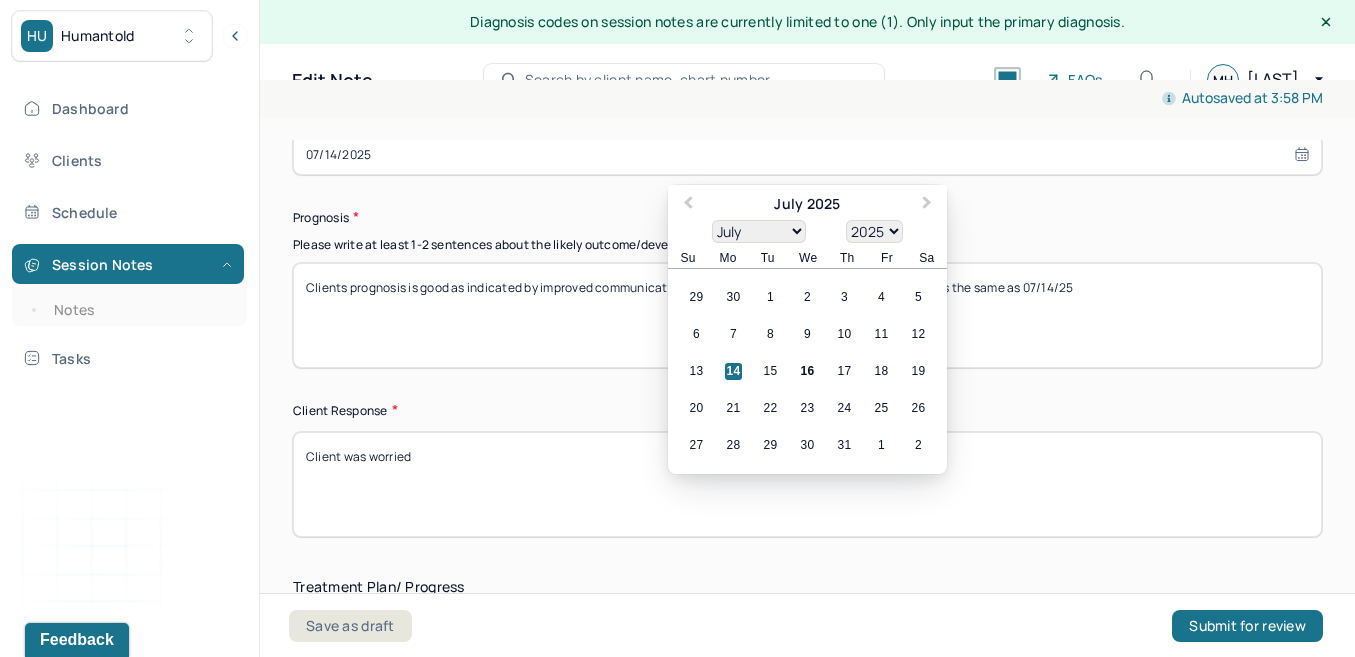 click on "07/14/2025" at bounding box center (807, 155) 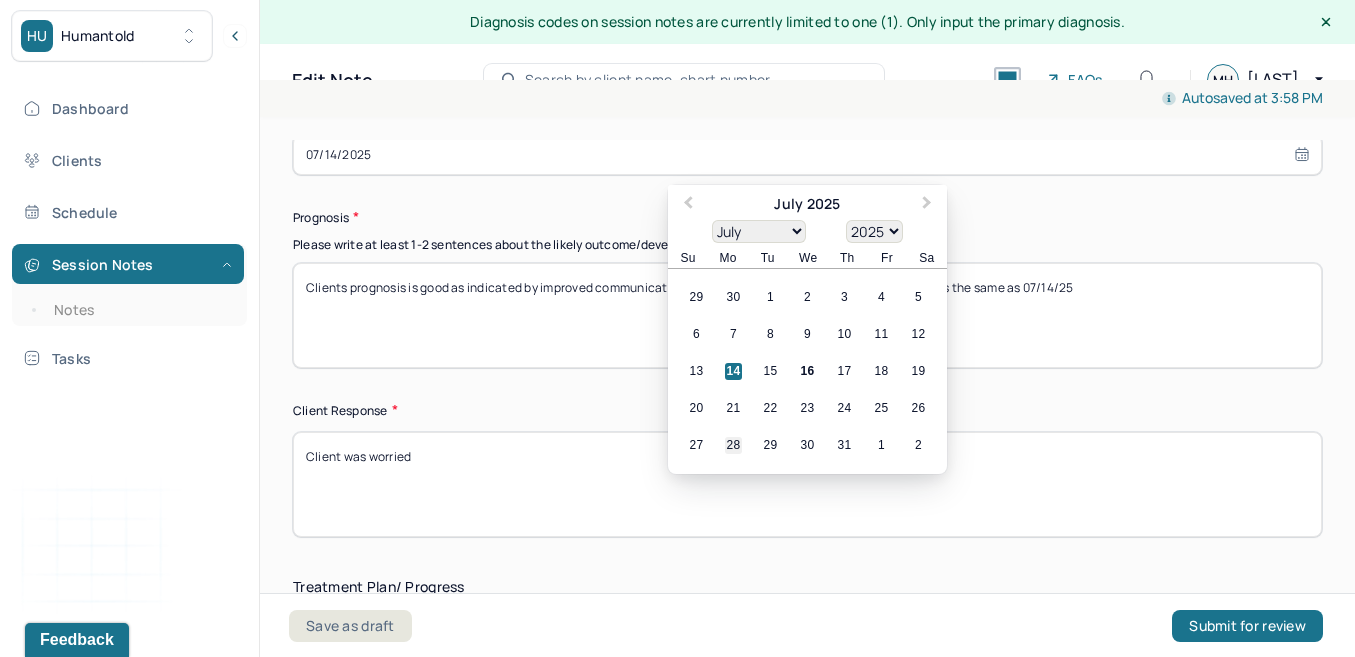 click on "28" at bounding box center (733, 445) 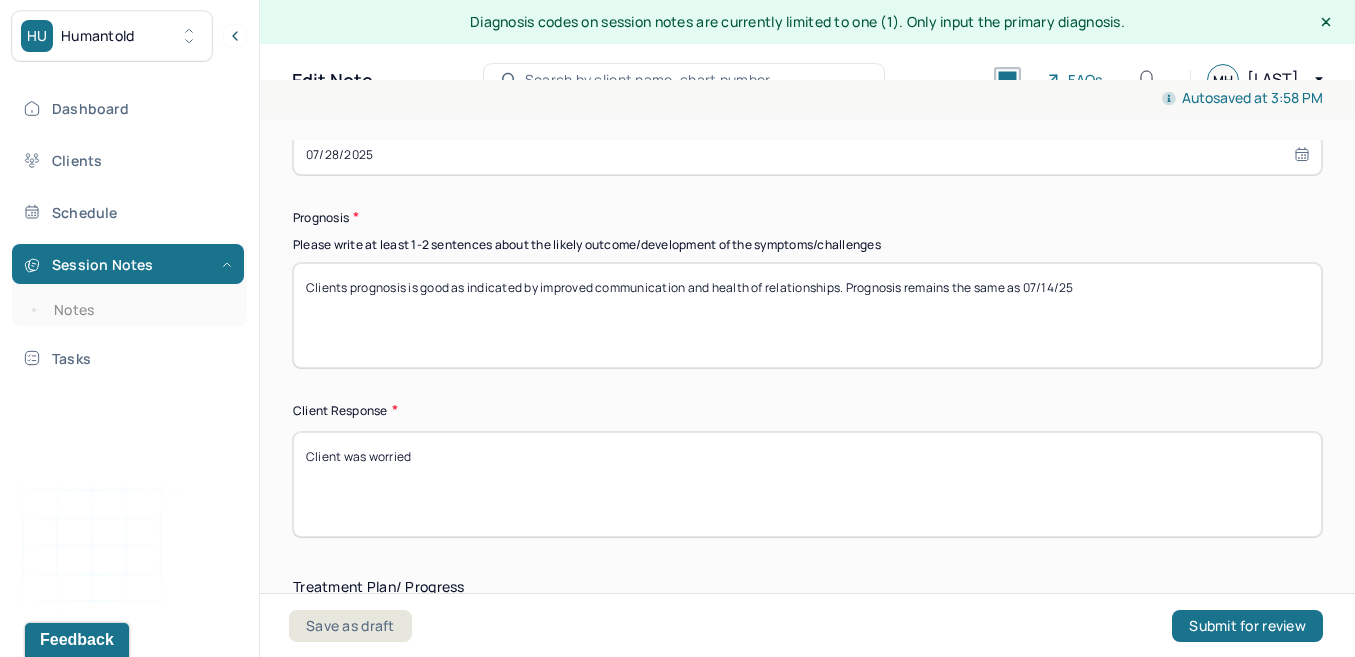 click on "Client was worried" at bounding box center (807, 484) 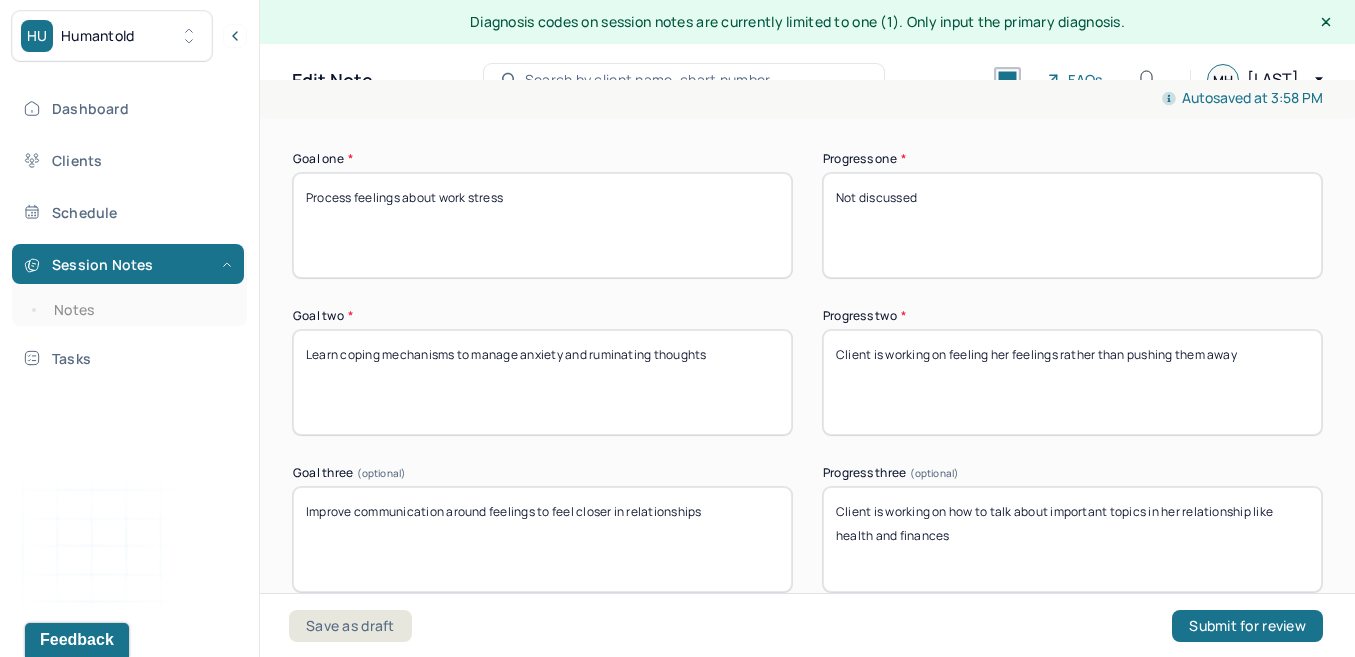 scroll, scrollTop: 3390, scrollLeft: 0, axis: vertical 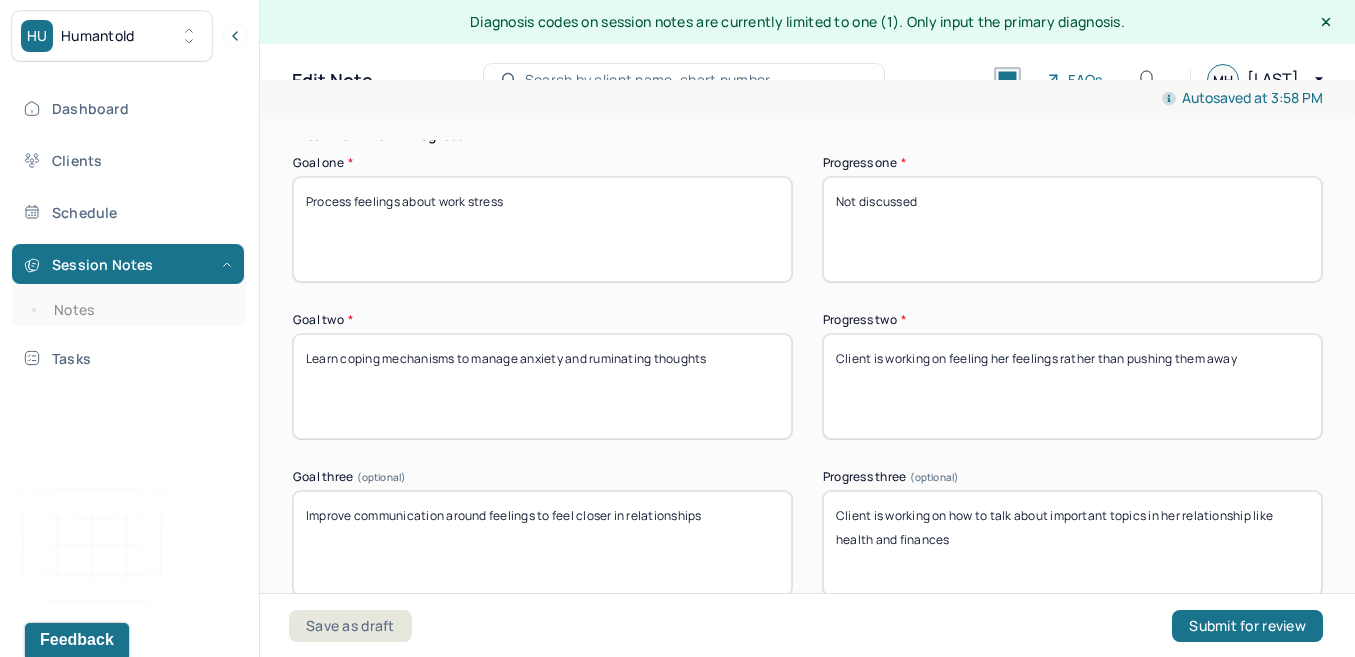 type on "Client was concerned" 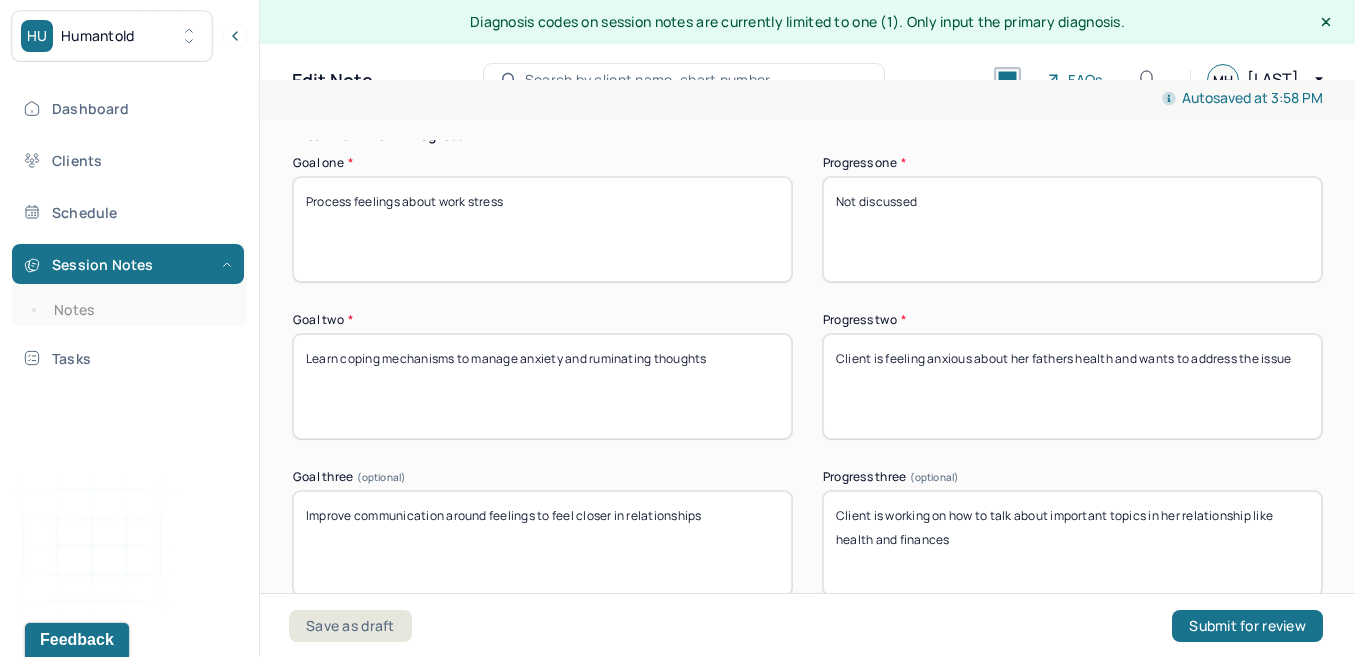type on "Client is feeling anxious about her fathers health and wants to address the issue" 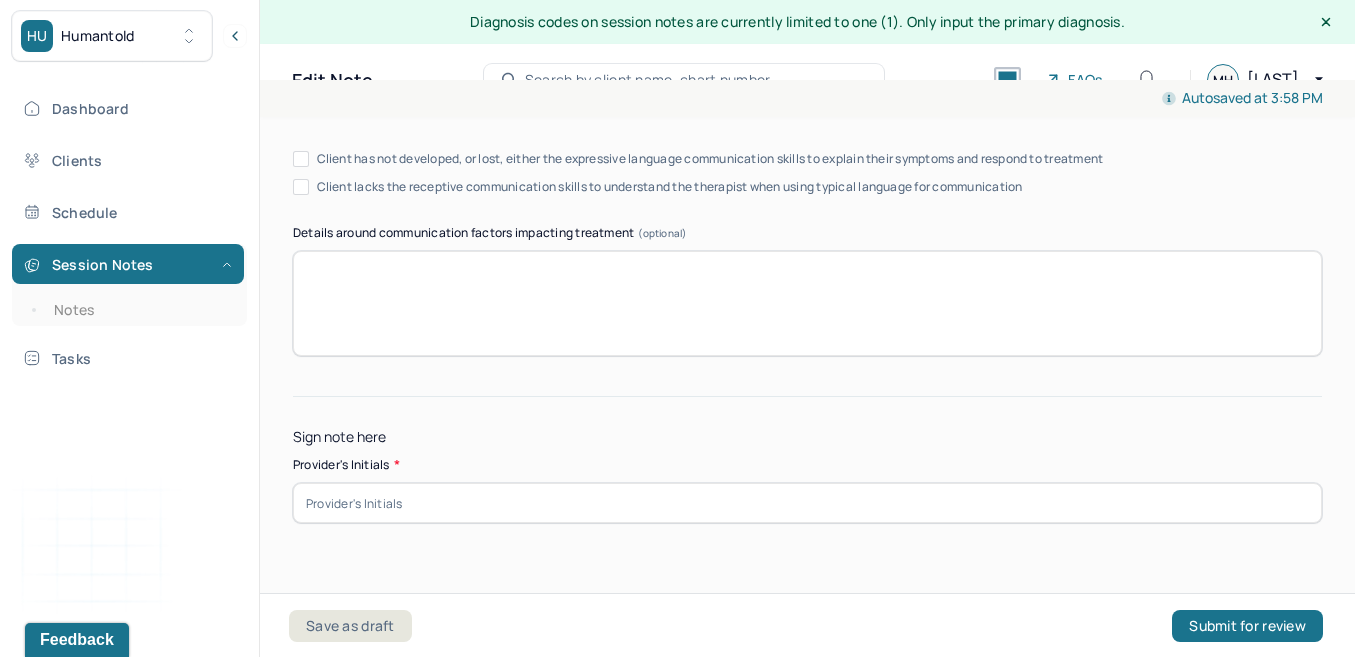 type on "Client is working on communicating her feelings but recognizing she can't change others" 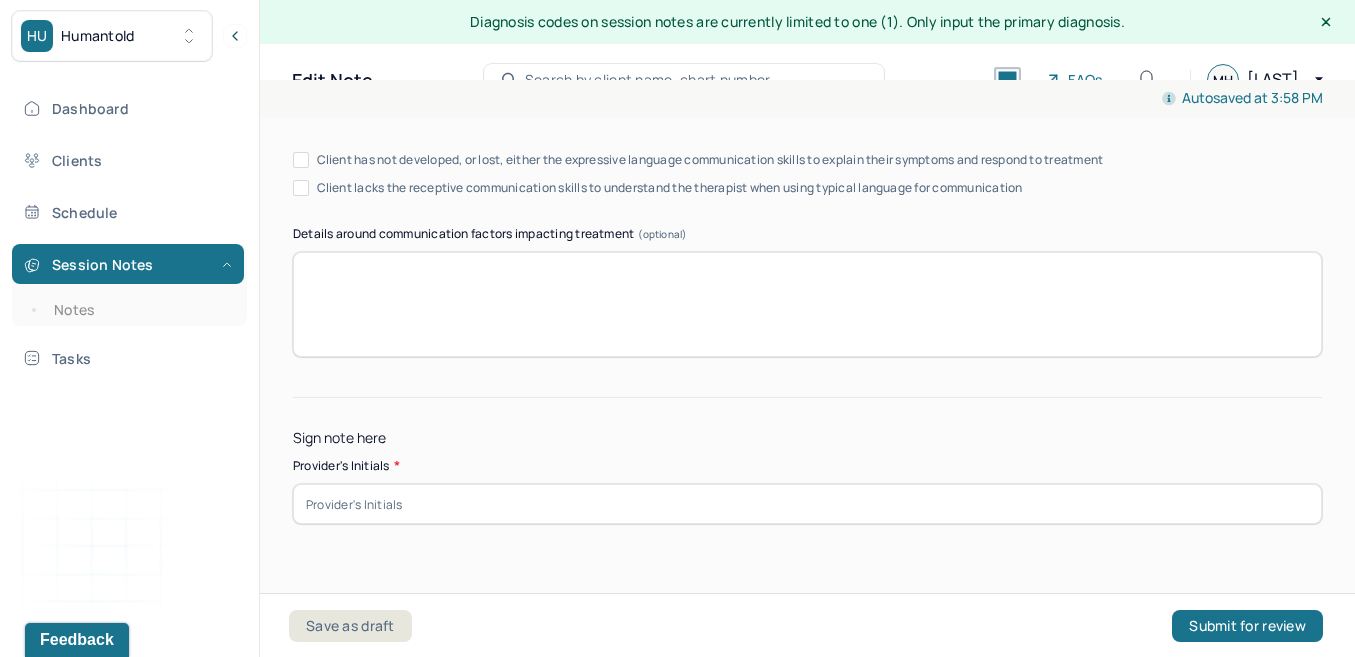 click at bounding box center [807, 504] 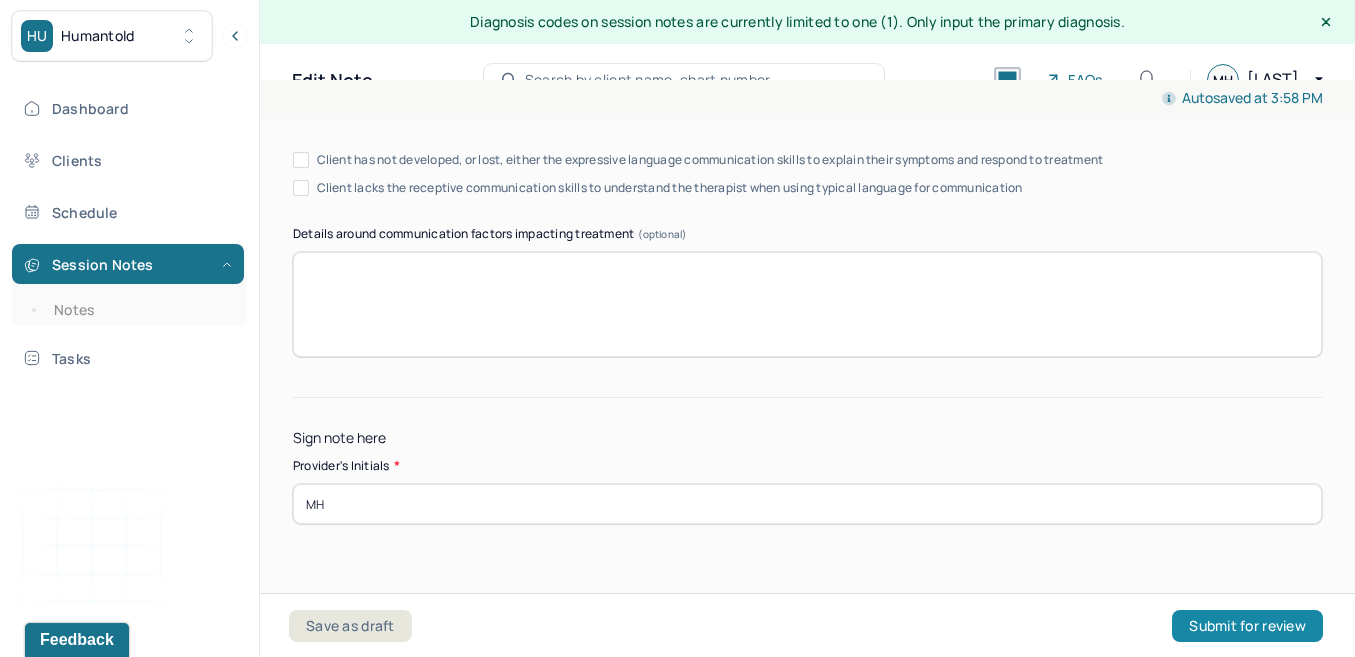 type on "MH" 